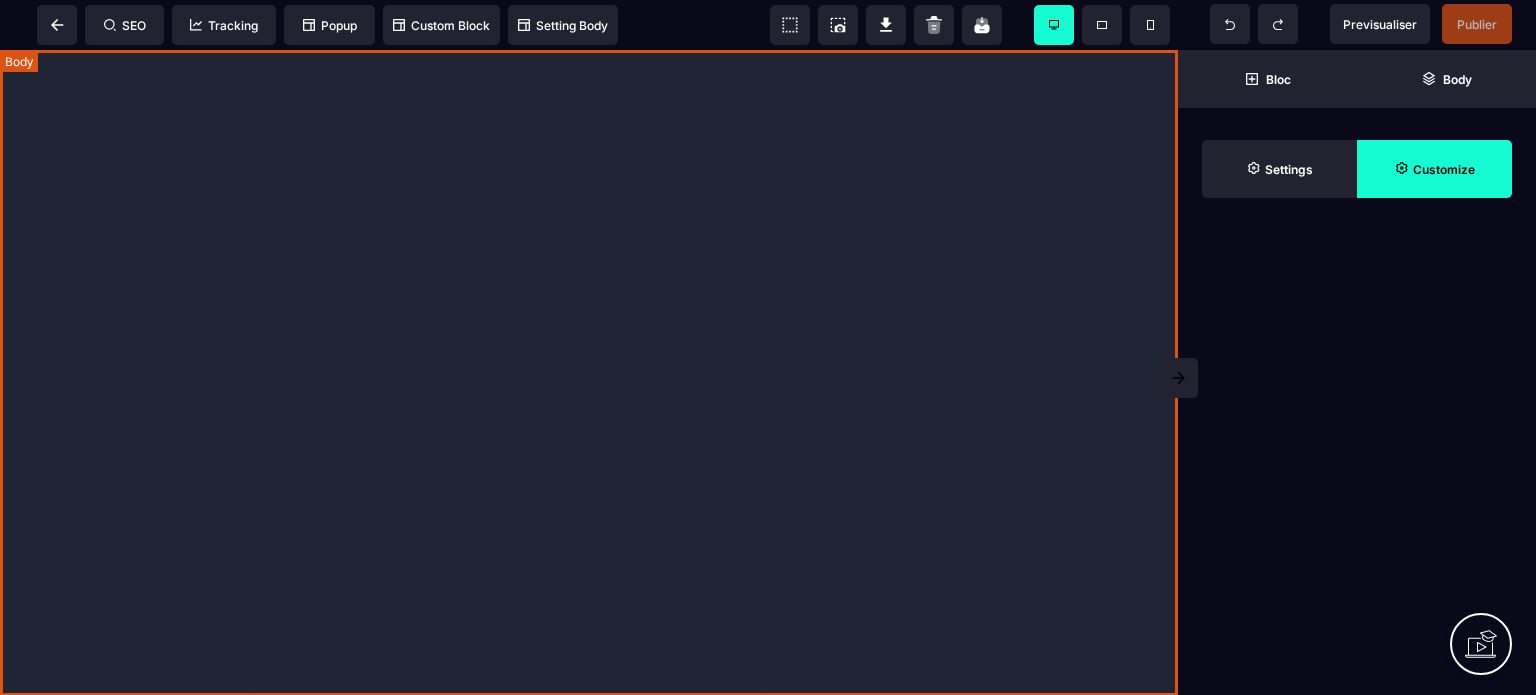 scroll, scrollTop: 0, scrollLeft: 0, axis: both 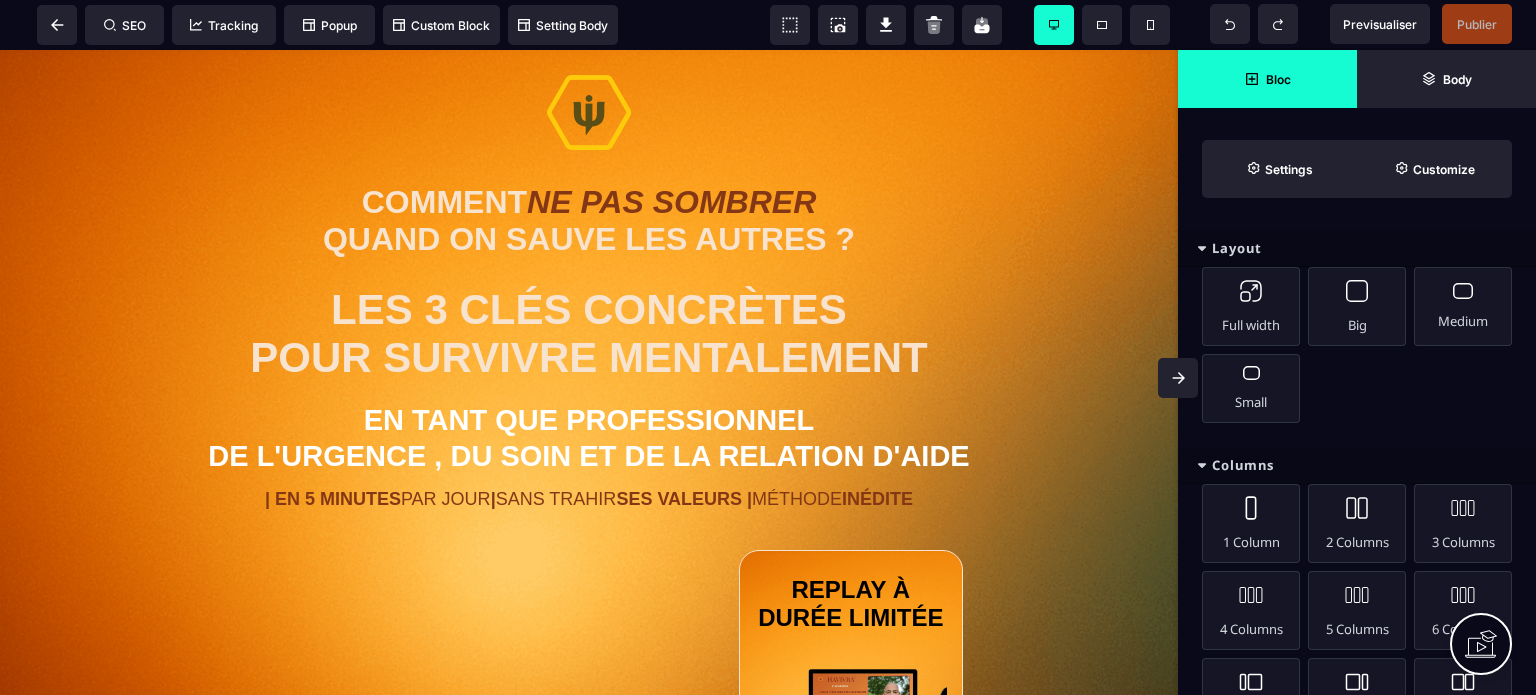 click at bounding box center (1178, 378) 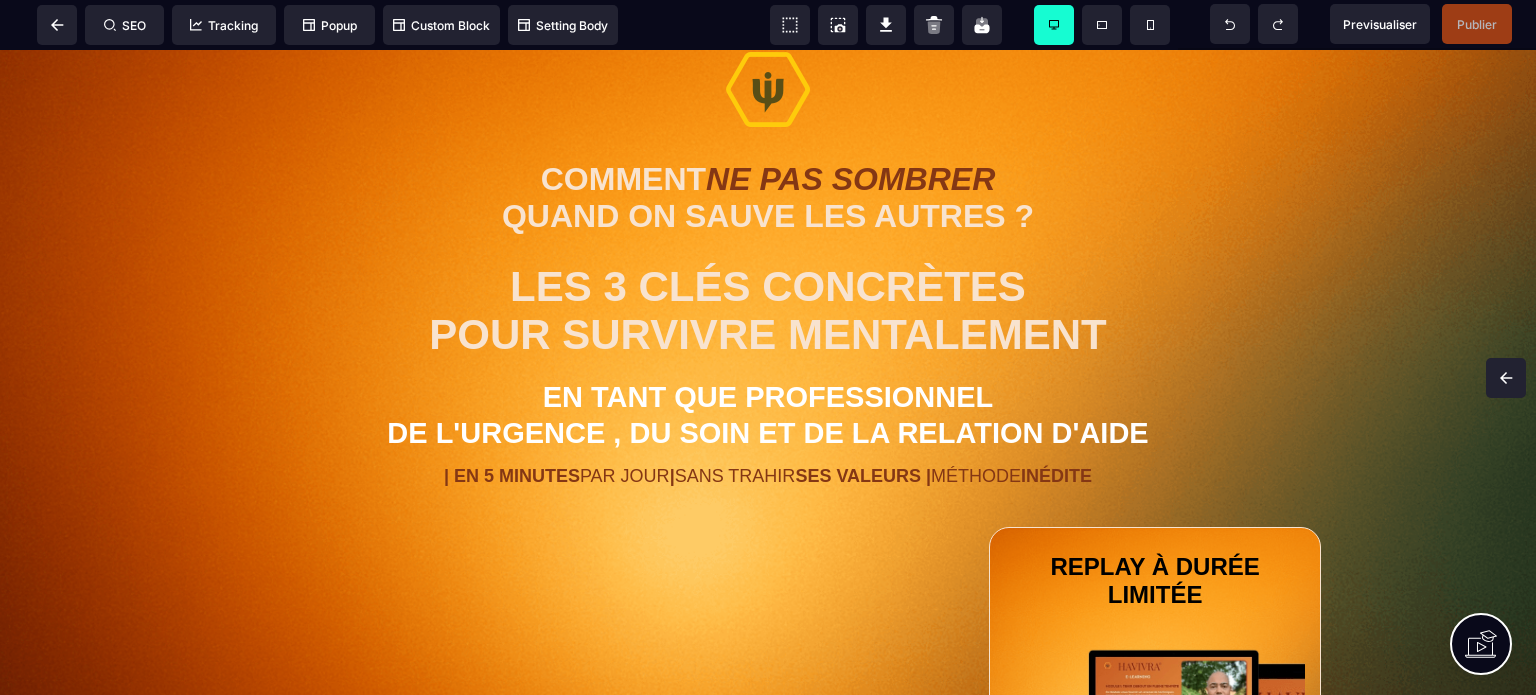 scroll, scrollTop: 0, scrollLeft: 0, axis: both 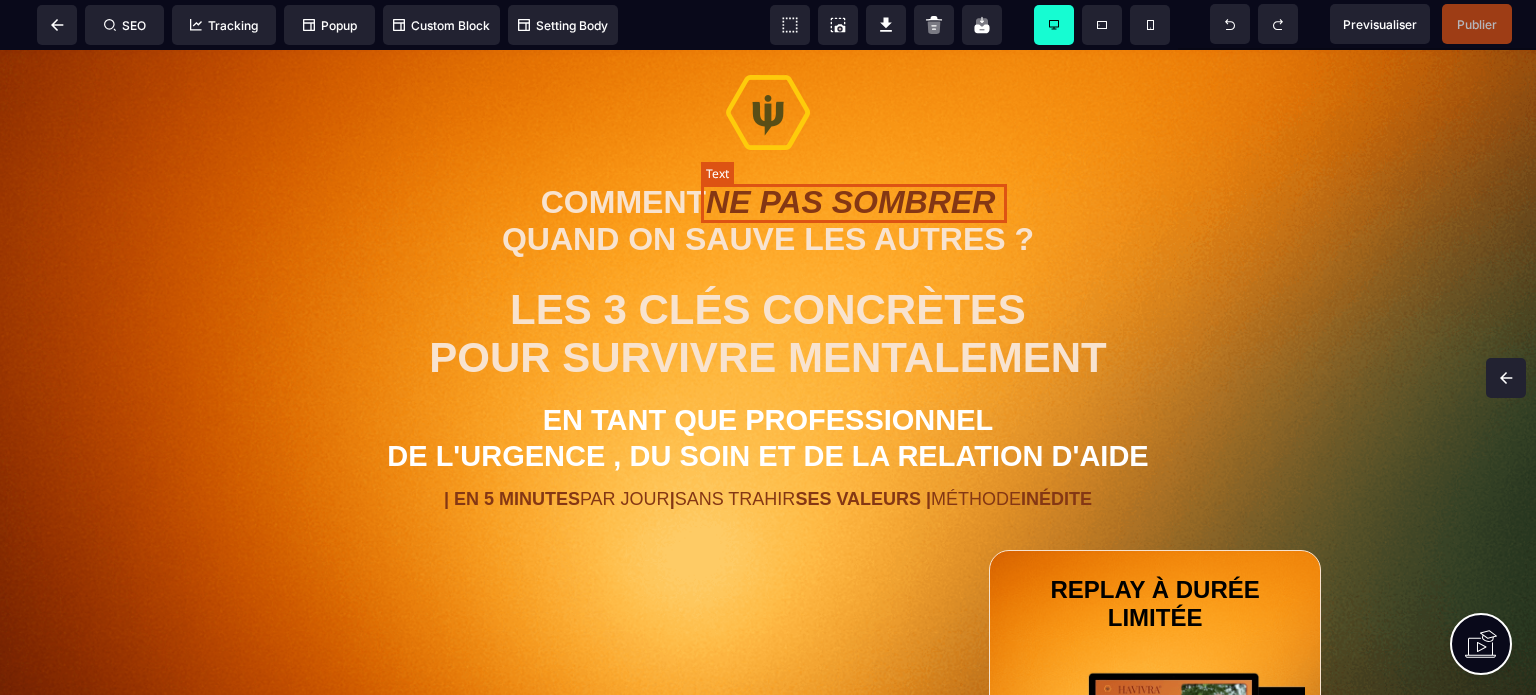 click on "NE PAS SOMBRER" at bounding box center [850, 202] 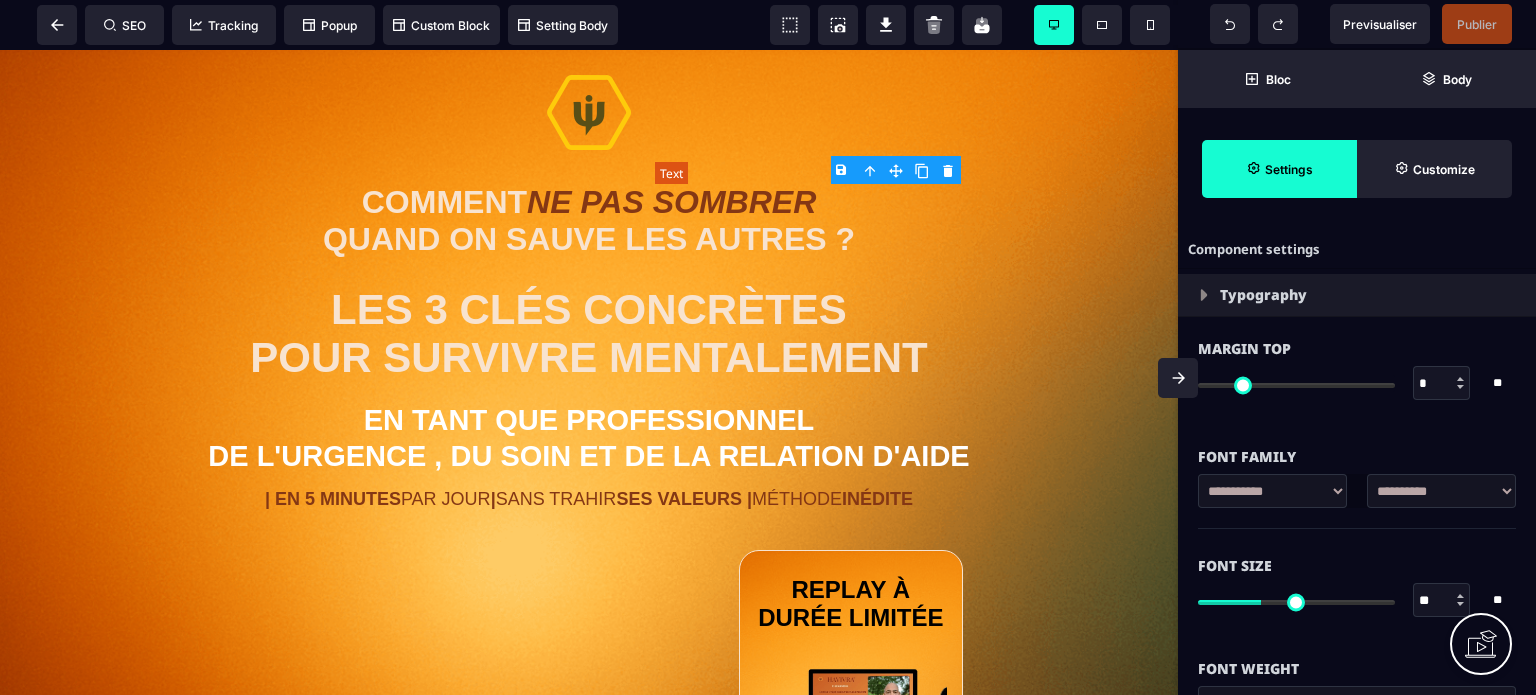 type on "*" 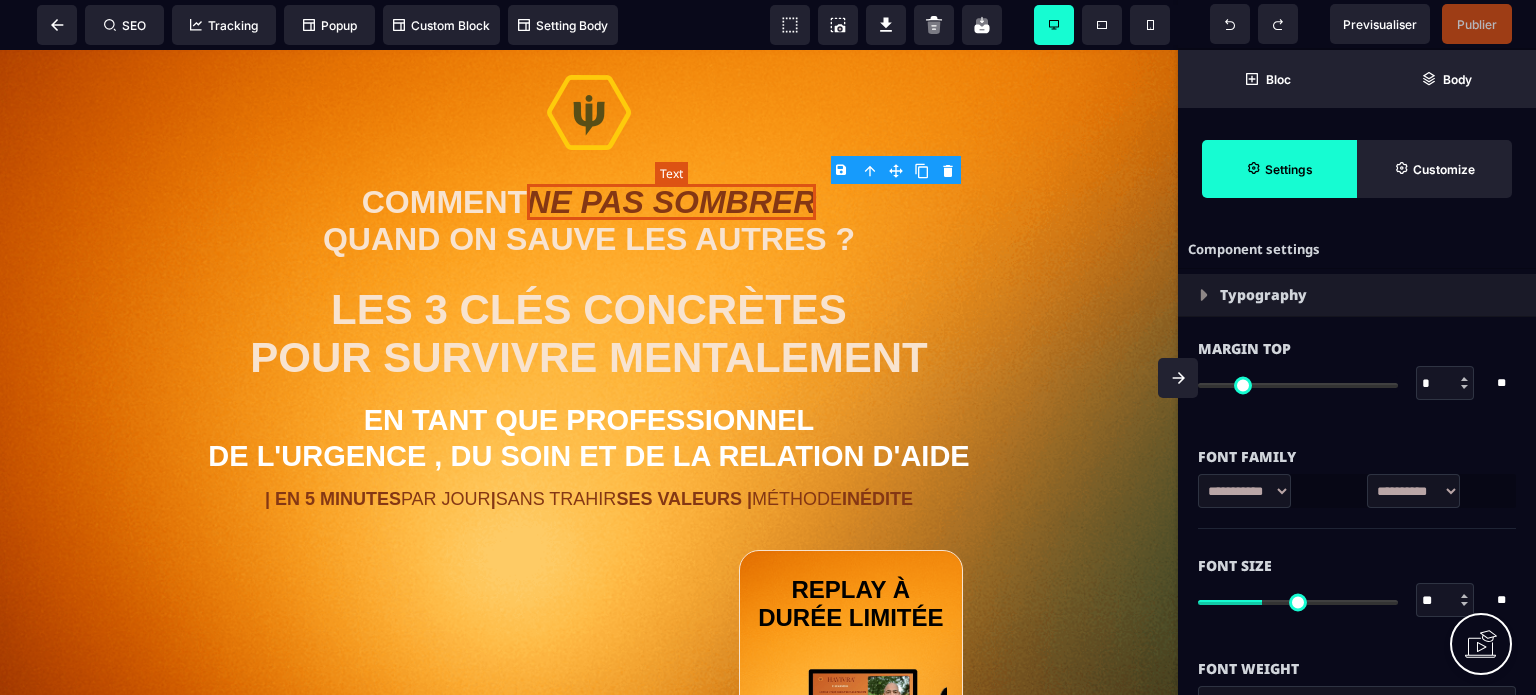 select on "**" 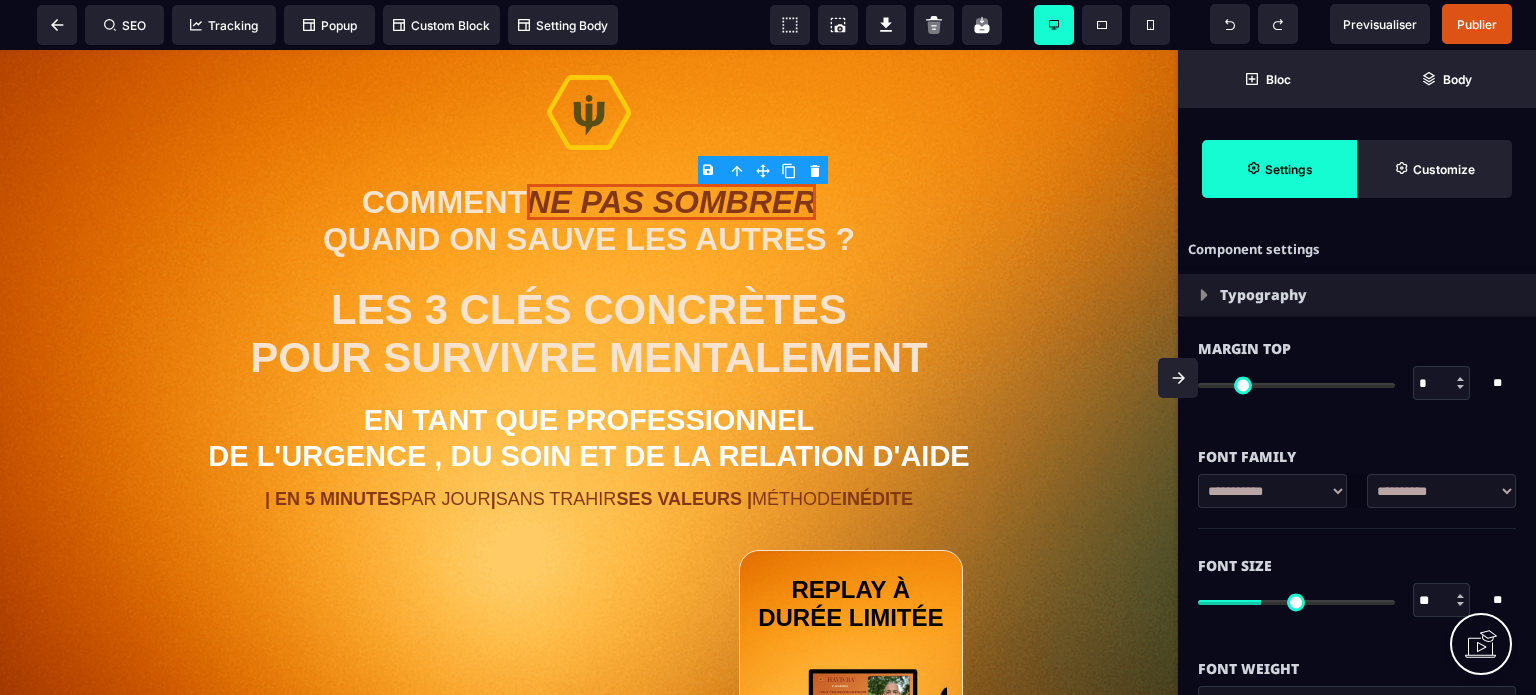 click on "Font Size
**
*
**
All" at bounding box center [1357, 585] 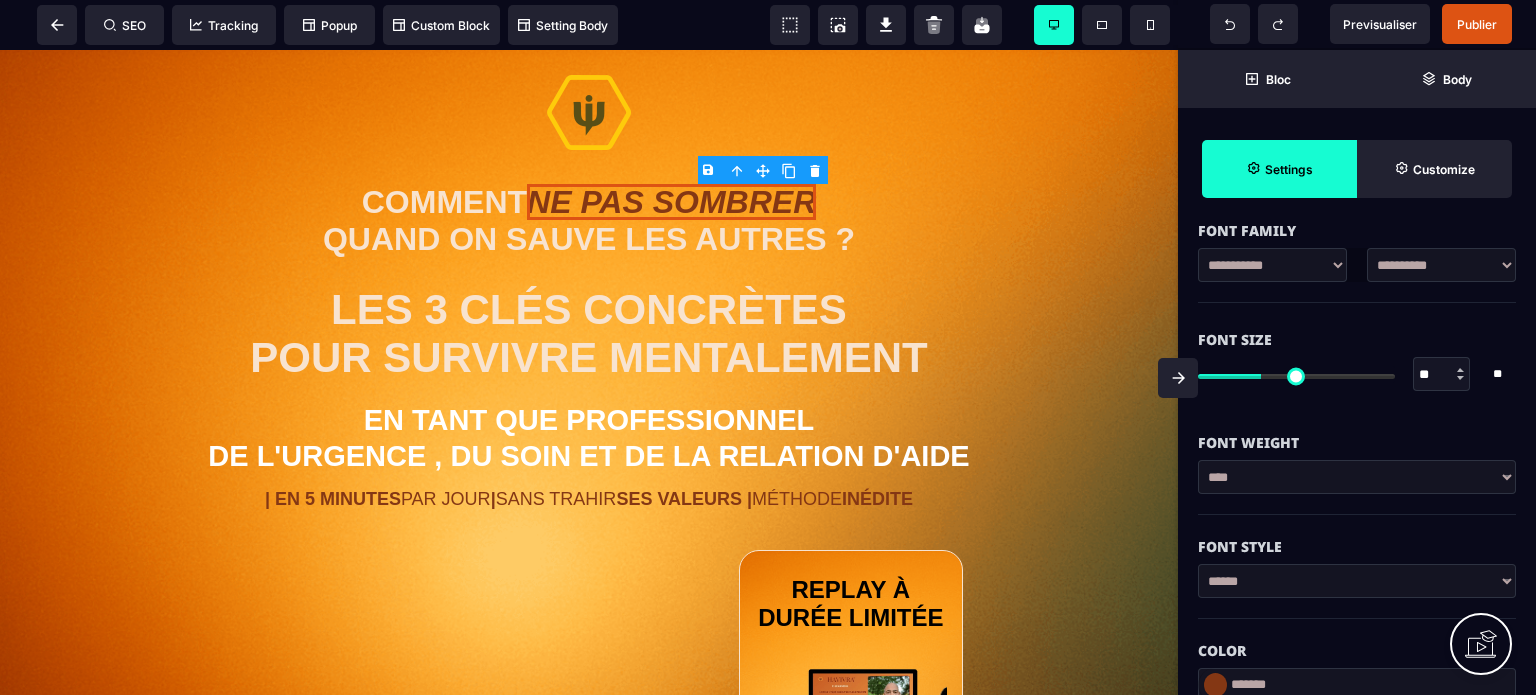 scroll, scrollTop: 320, scrollLeft: 0, axis: vertical 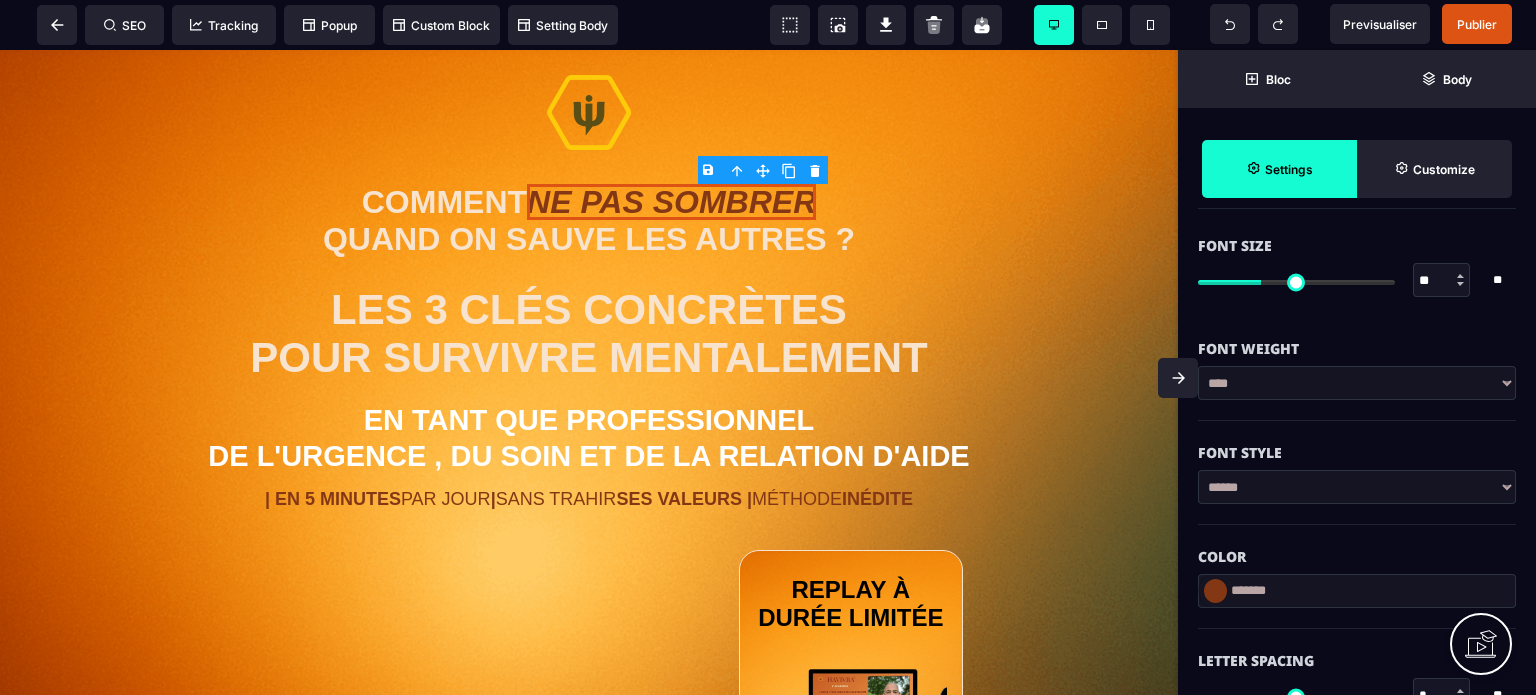click on "*******" at bounding box center [1357, 591] 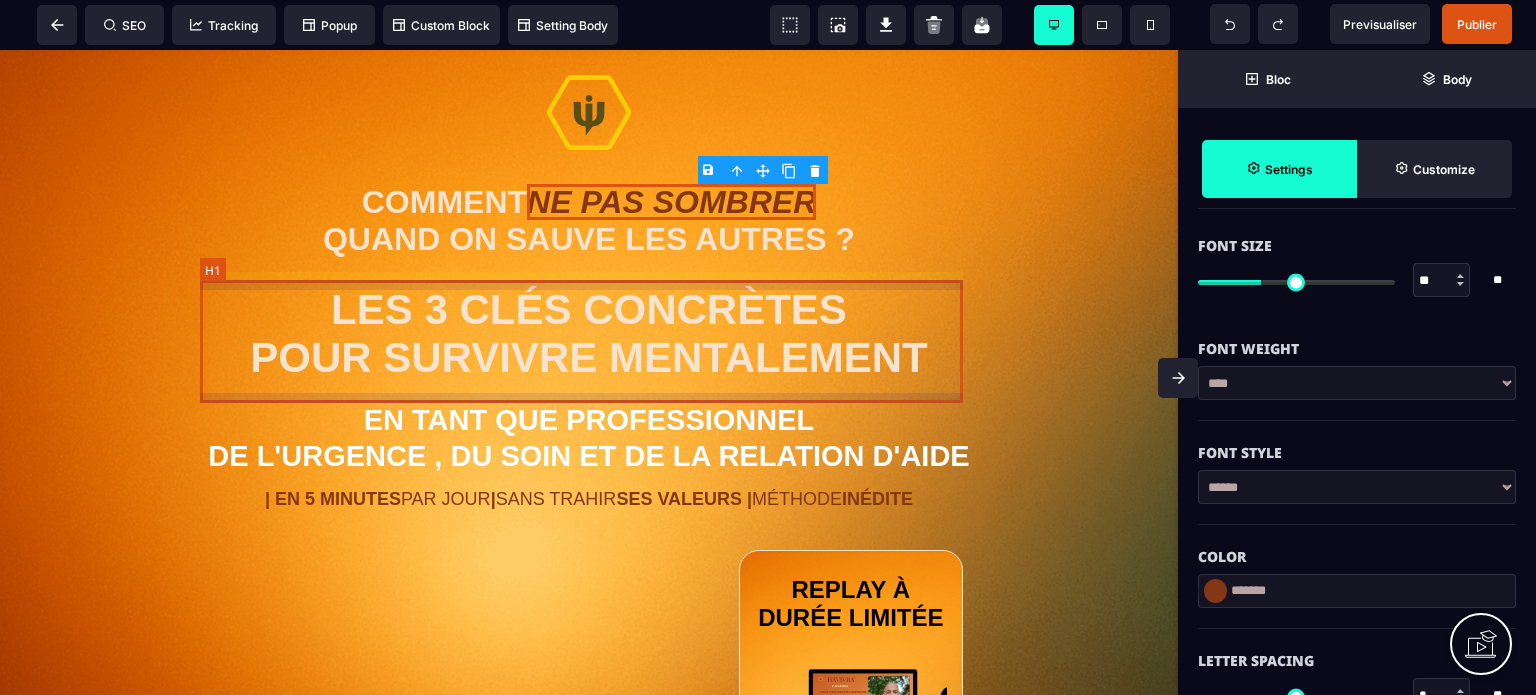 click on "LES 3 CLÉS CONCRÈTES POUR SURVIVRE MENTALEMENT" at bounding box center (589, 334) 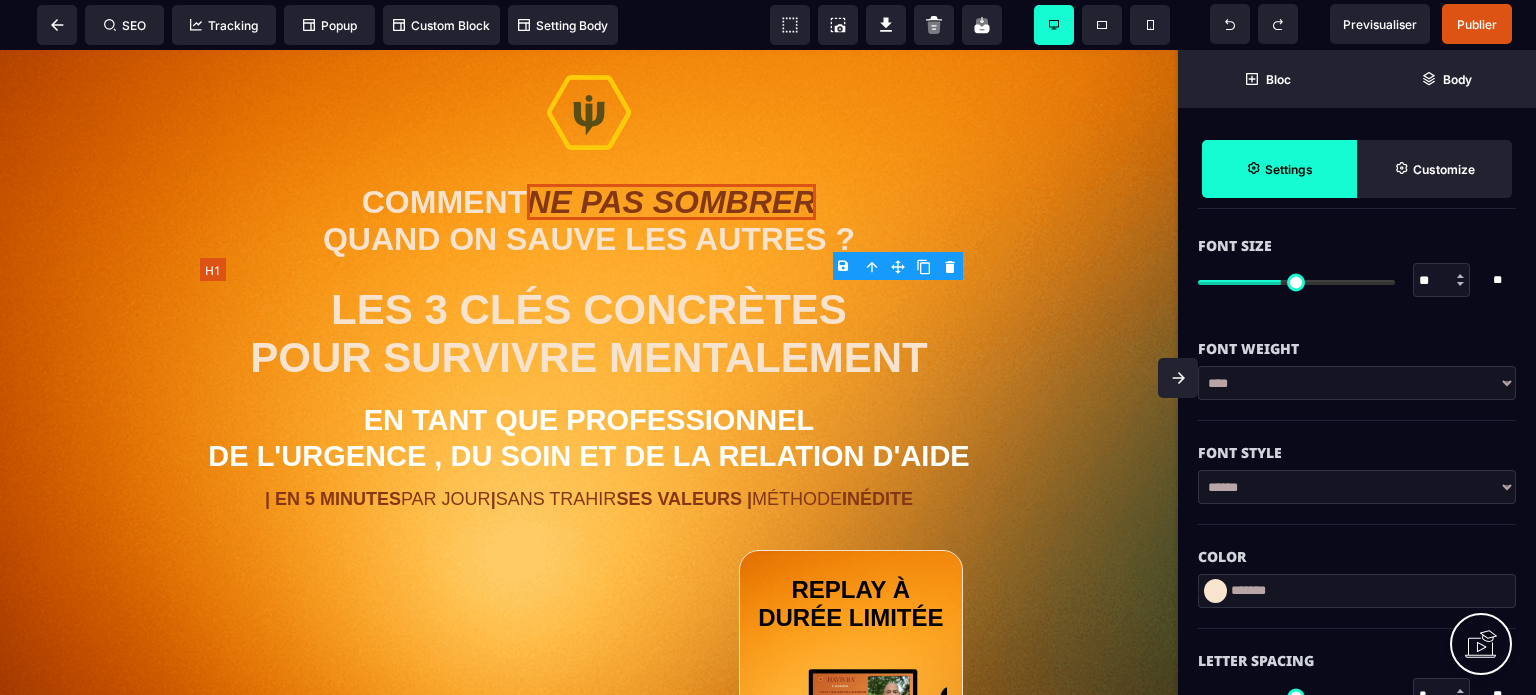 click on "LES 3 CLÉS CONCRÈTES POUR SURVIVRE MENTALEMENT" at bounding box center [589, 334] 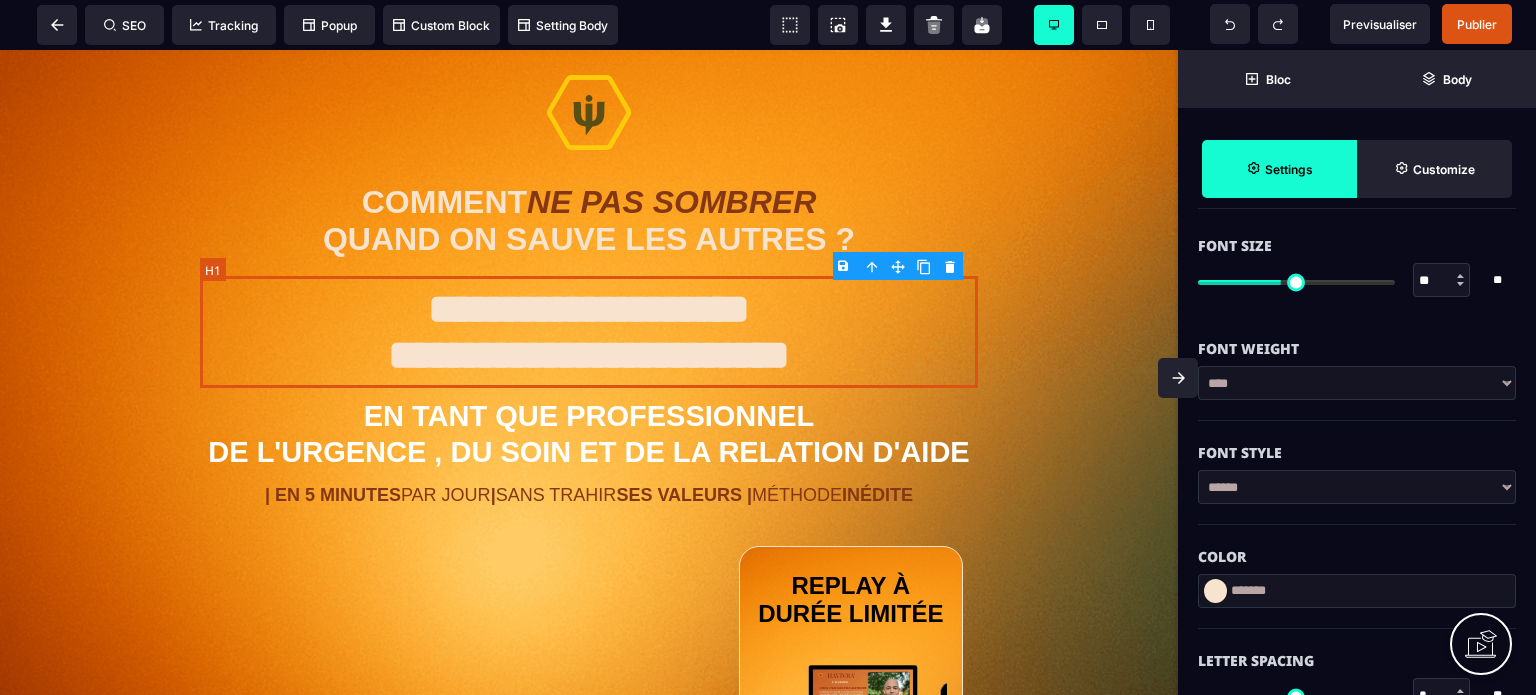 type on "**" 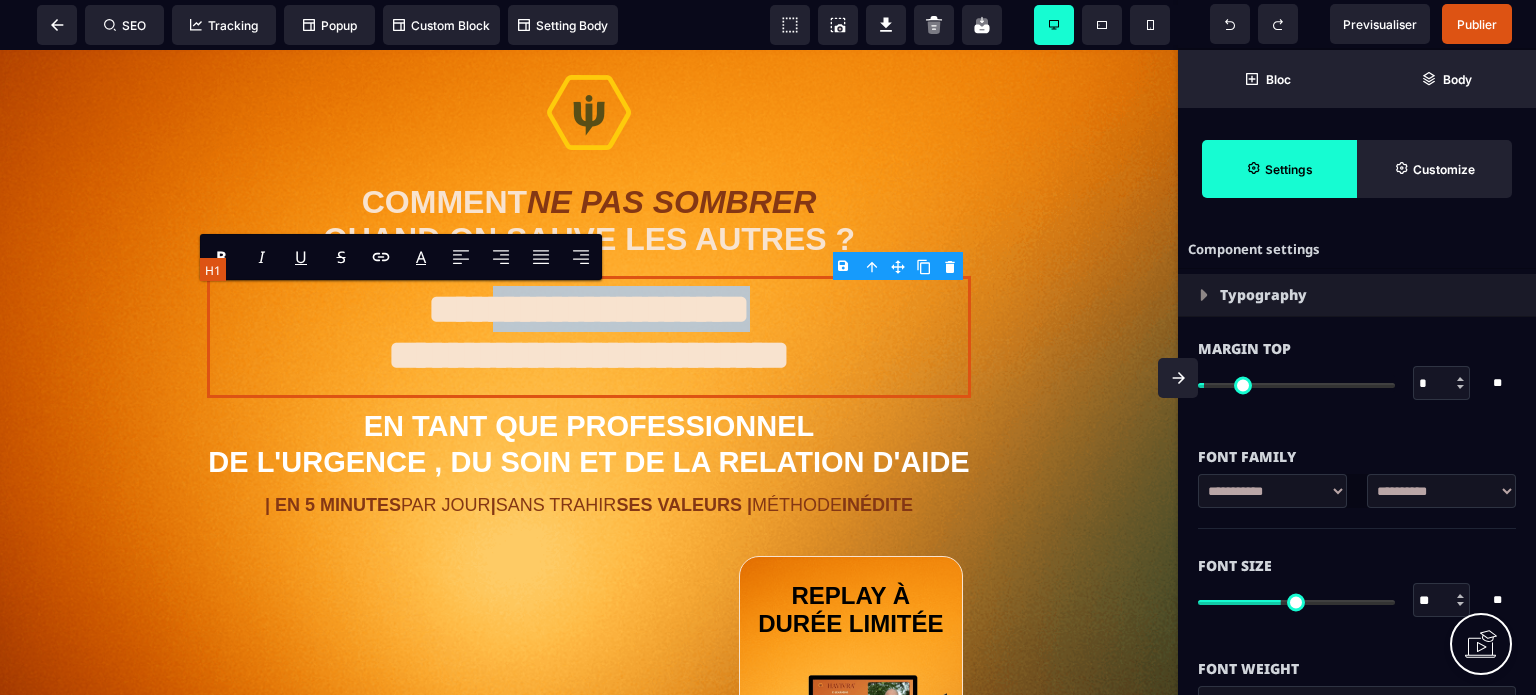 drag, startPoint x: 414, startPoint y: 313, endPoint x: 860, endPoint y: 321, distance: 446.07175 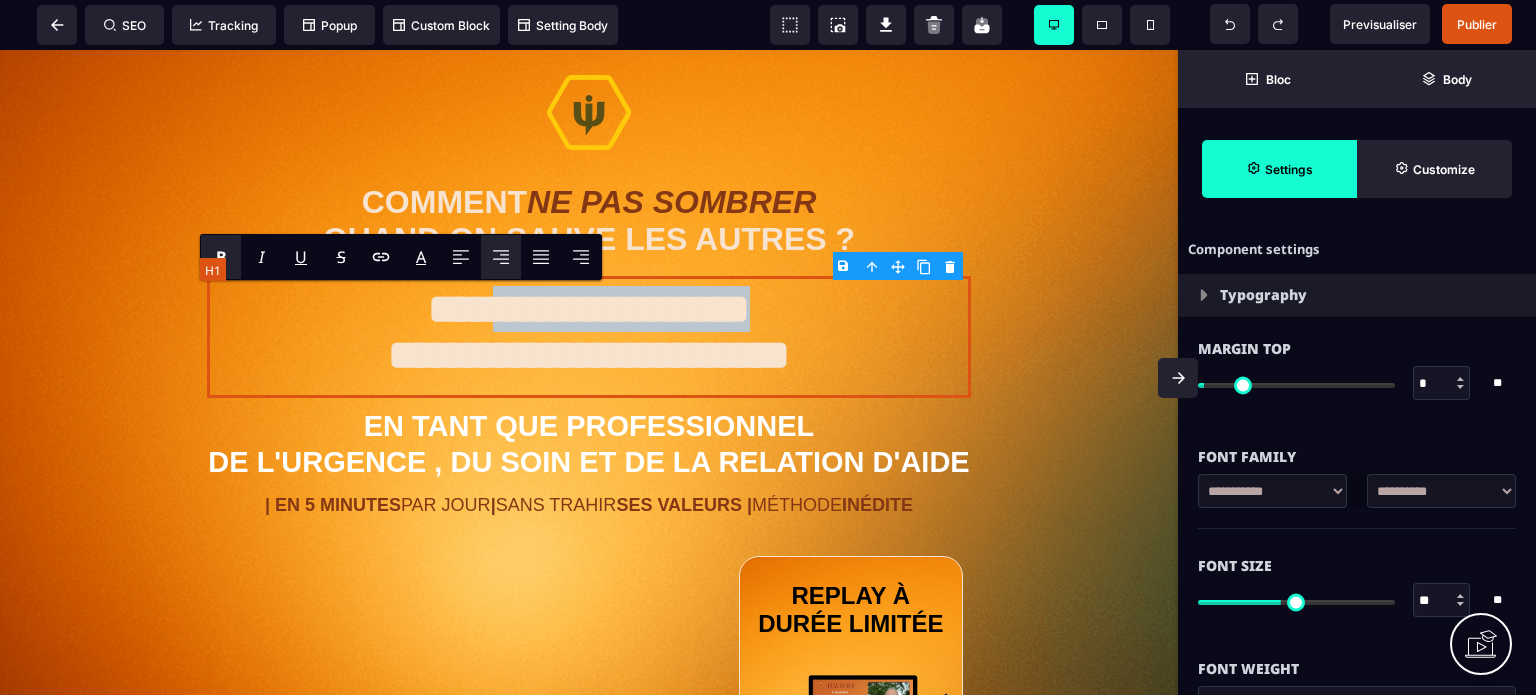 type 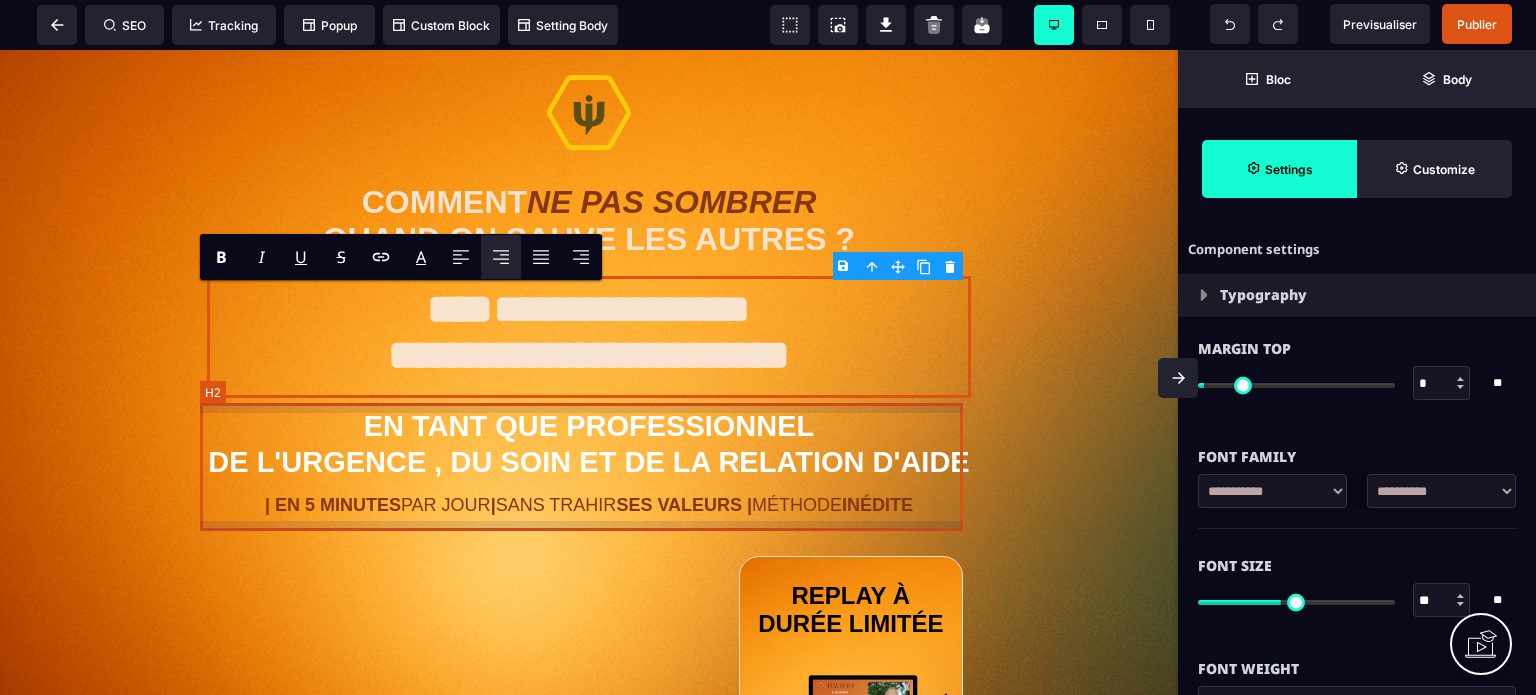 click on "EN TANT QUE PROFESSIONNEL DE L'URGENCE , DU SOIN ET DE LA RELATION D'AIDE" at bounding box center [589, 444] 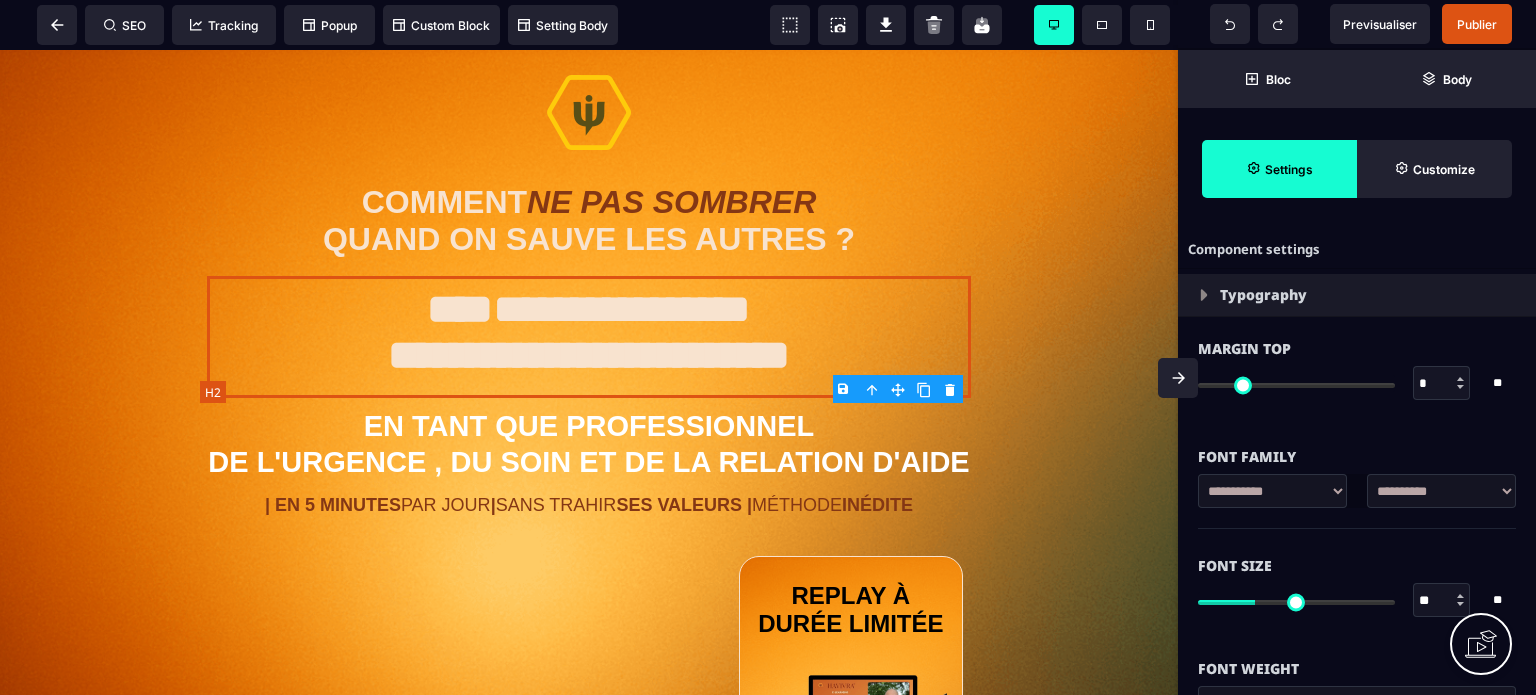 type on "*" 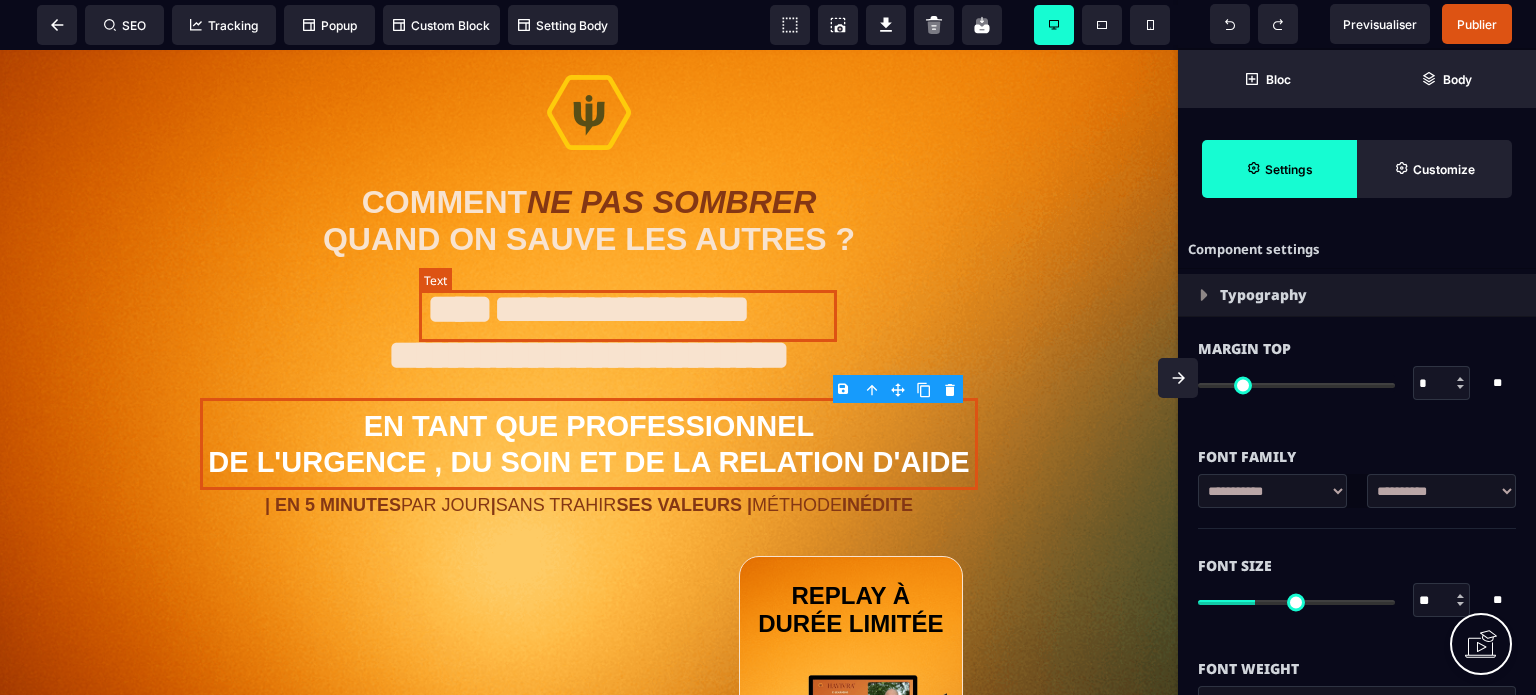 click on "**********" at bounding box center (622, 309) 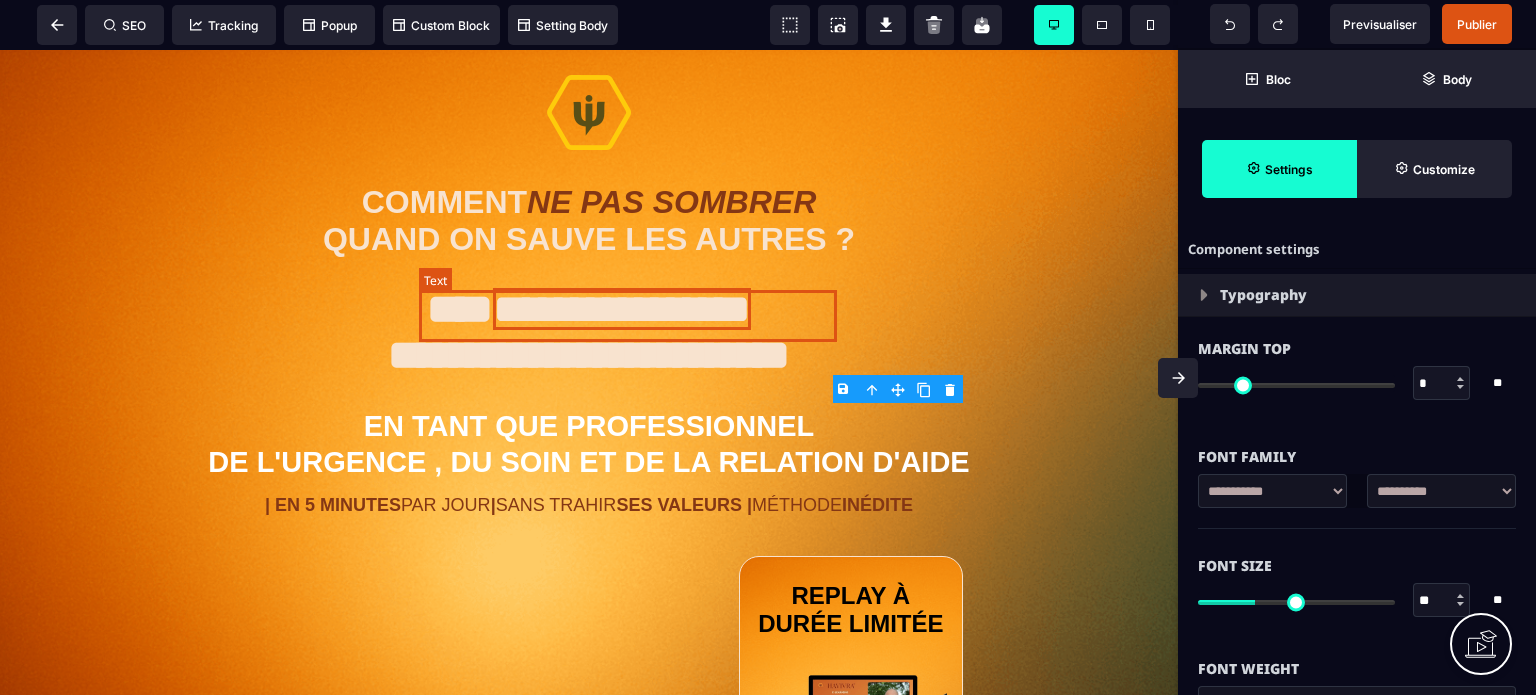 select on "***" 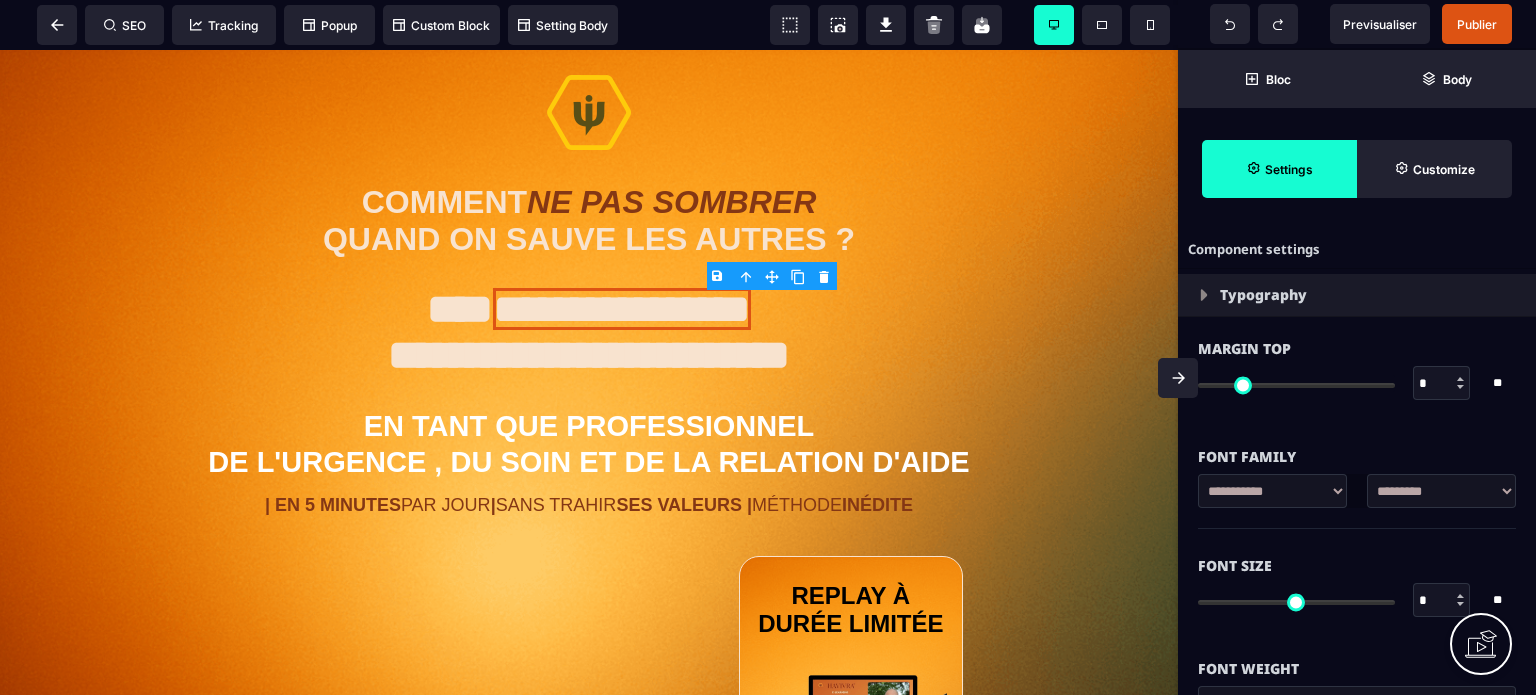 click on "Font Size
*
*
**
All" at bounding box center [1357, 585] 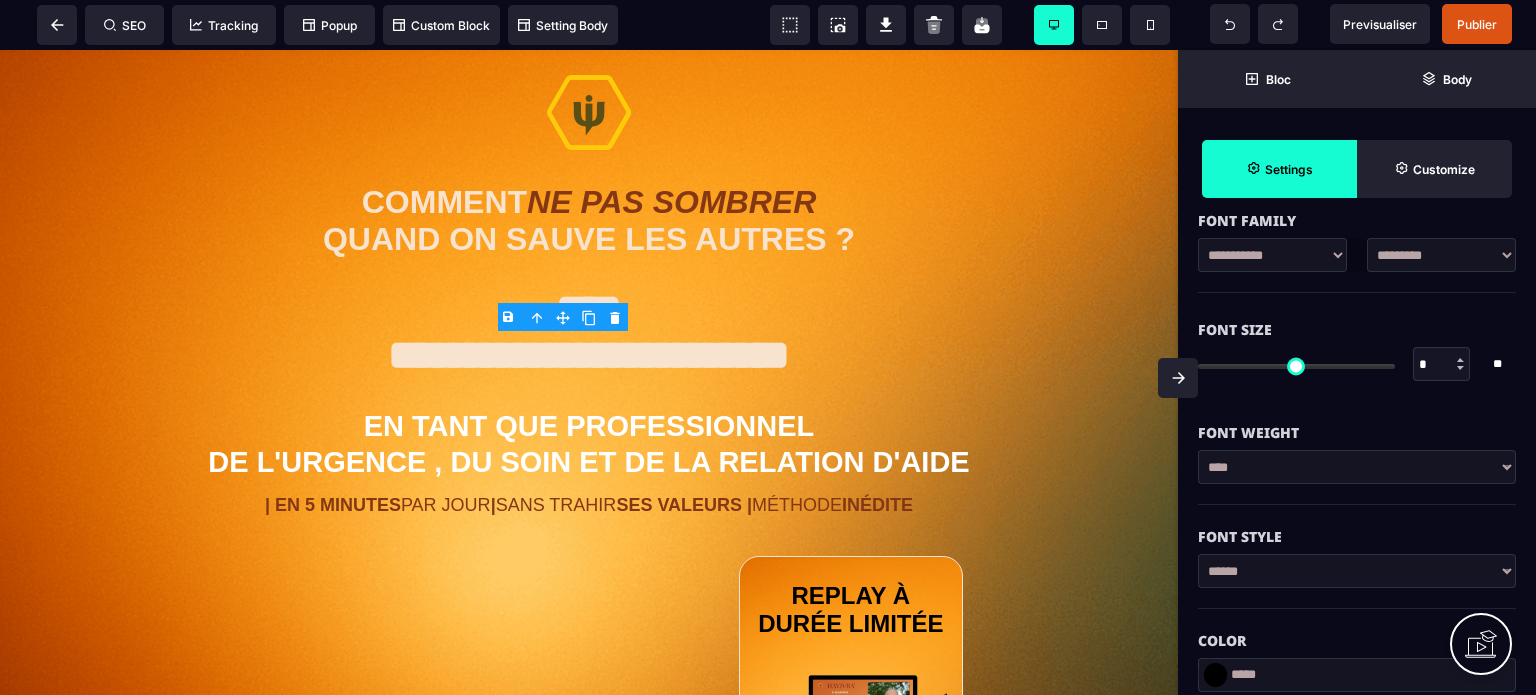scroll, scrollTop: 320, scrollLeft: 0, axis: vertical 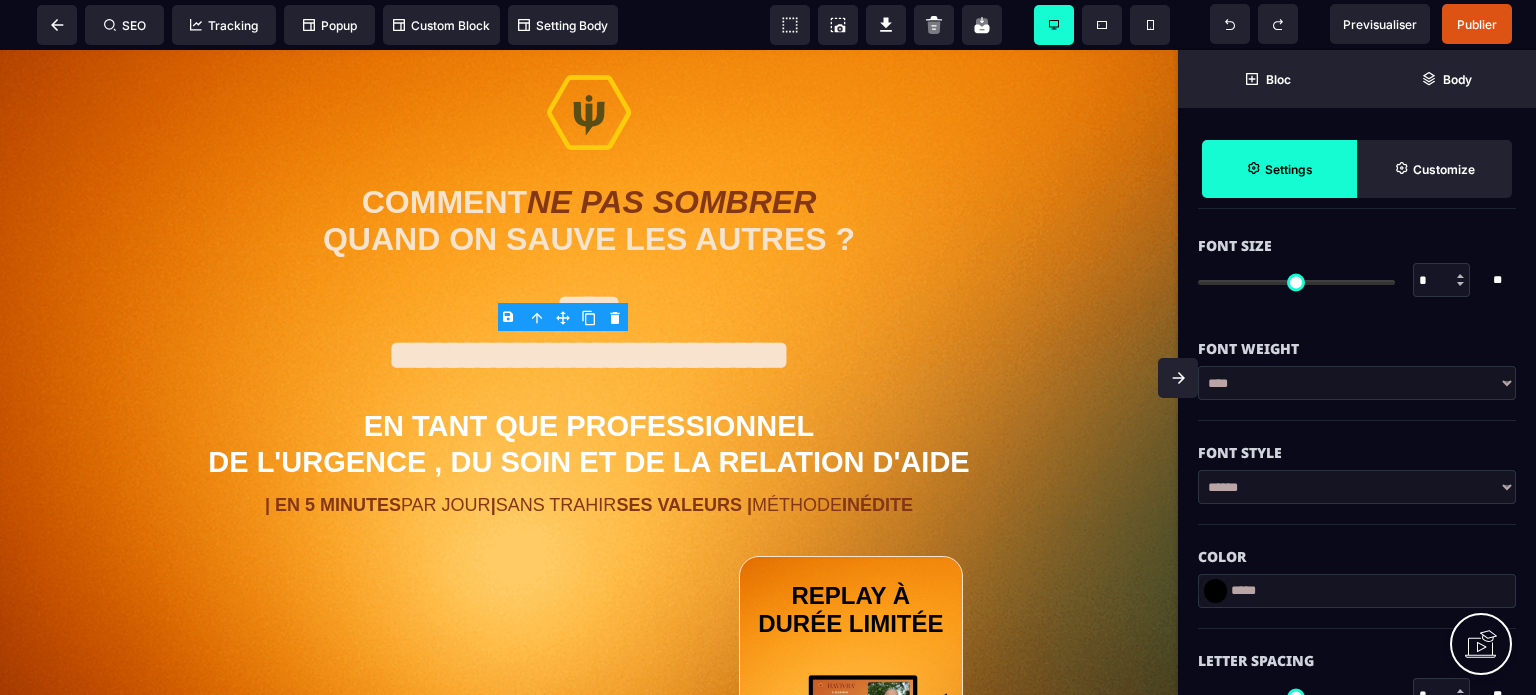 drag, startPoint x: 1440, startPoint y: 271, endPoint x: 1414, endPoint y: 283, distance: 28.635643 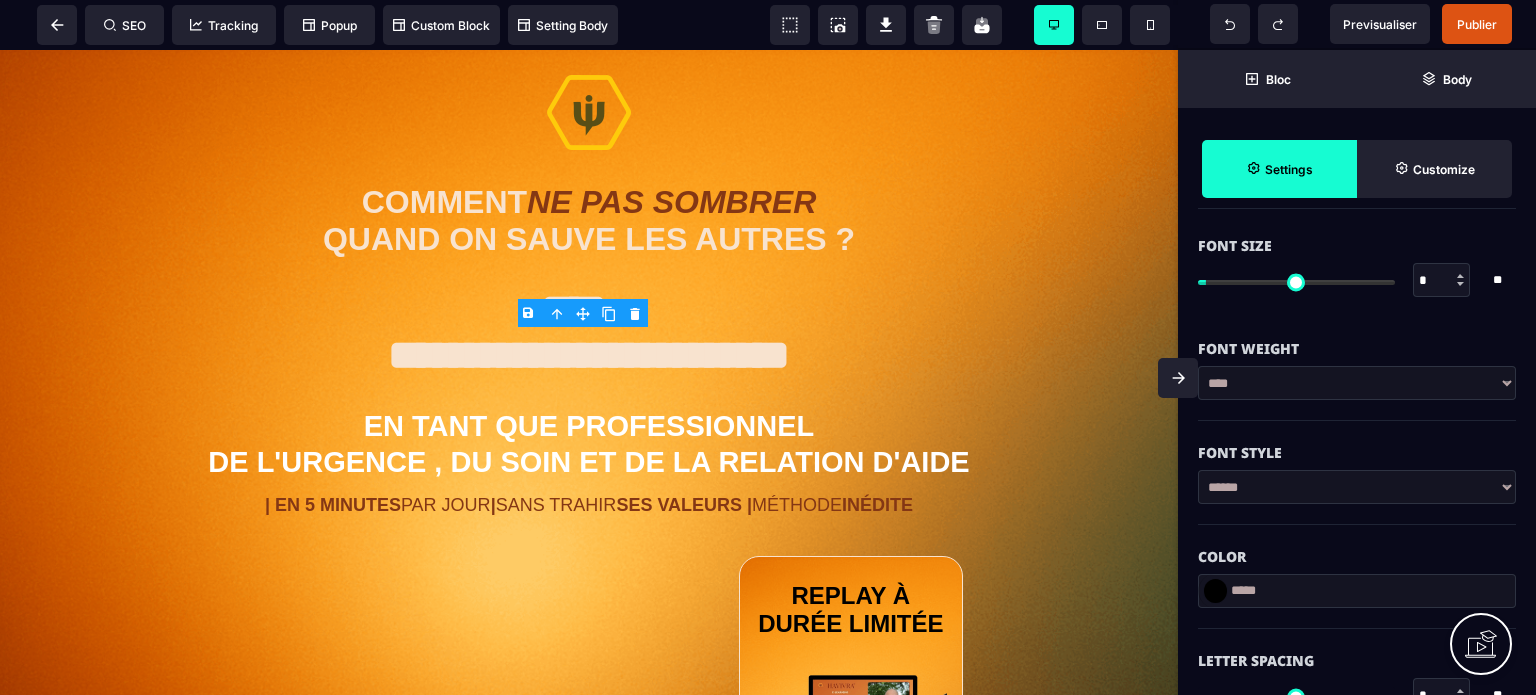 type on "**" 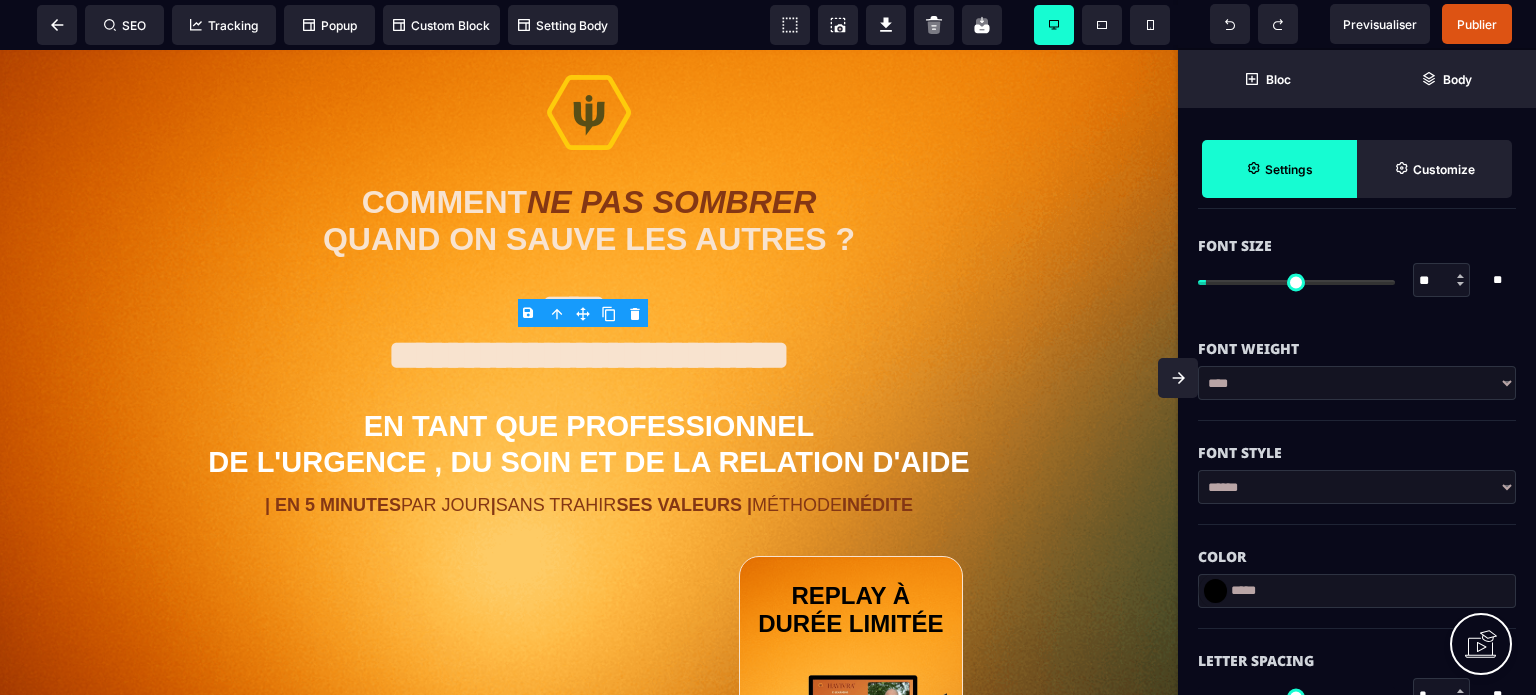 type on "**" 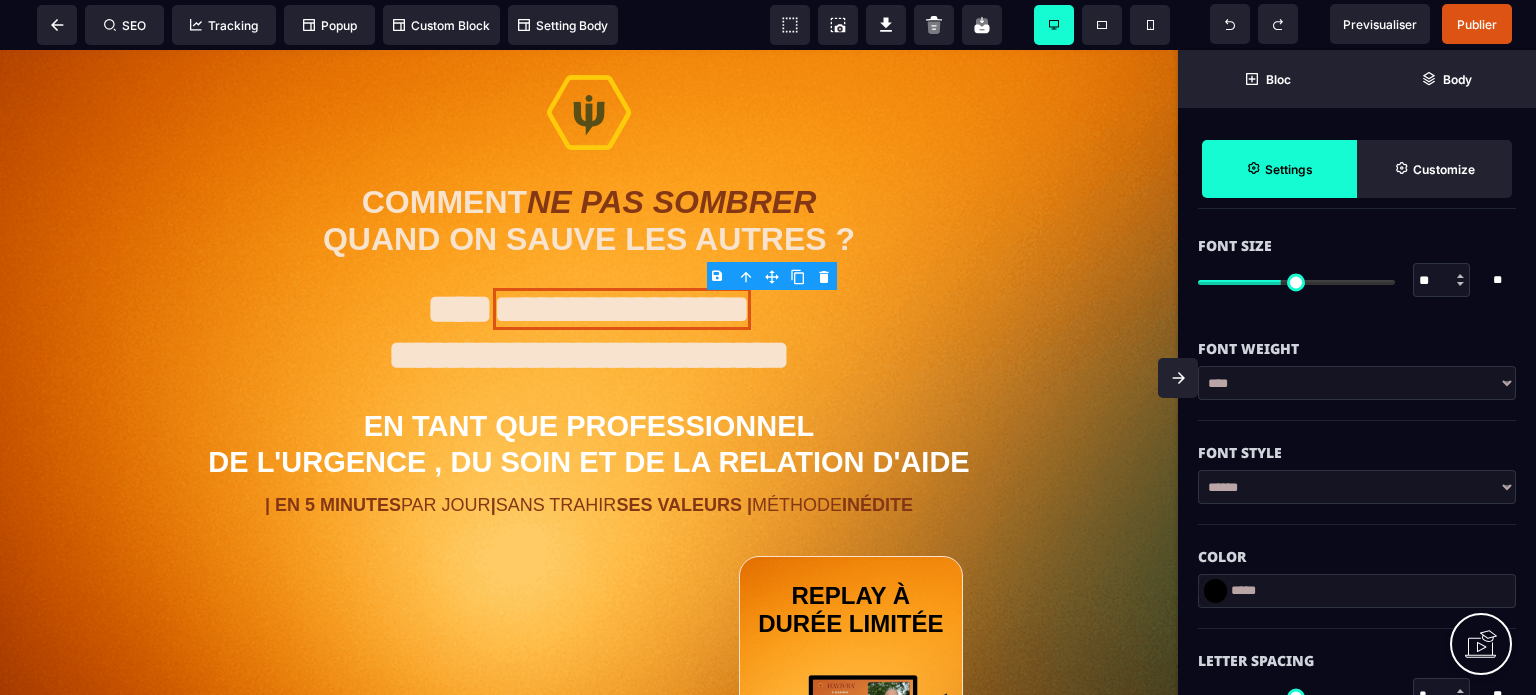 type on "**" 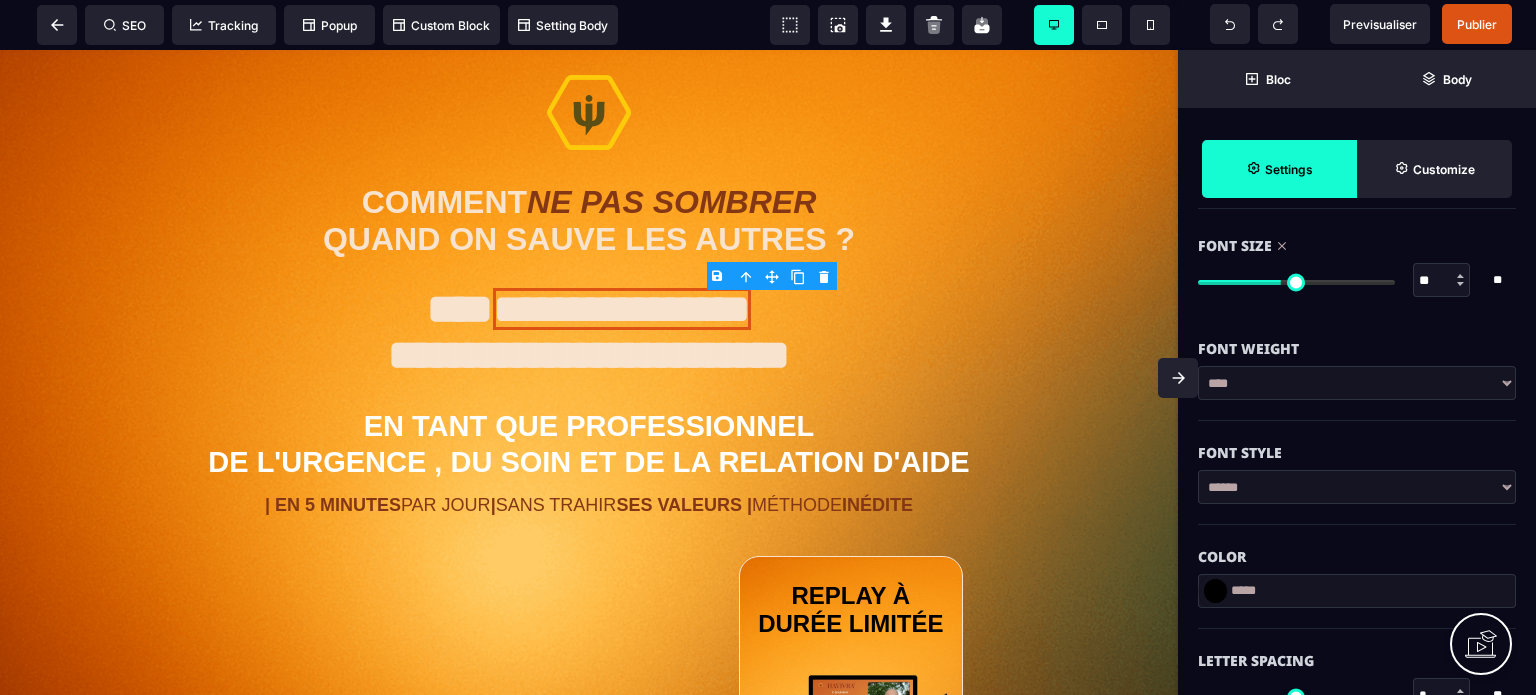 paste on "**" 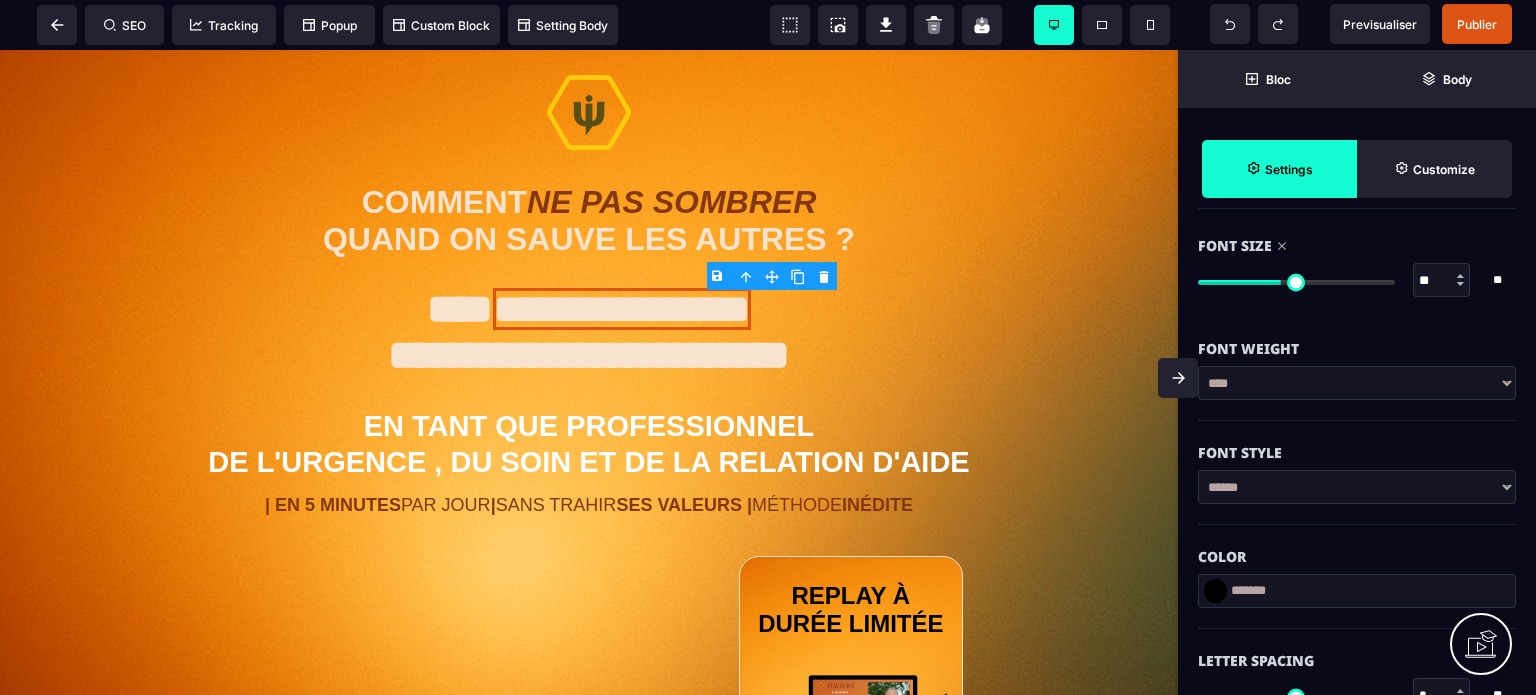 type on "*******" 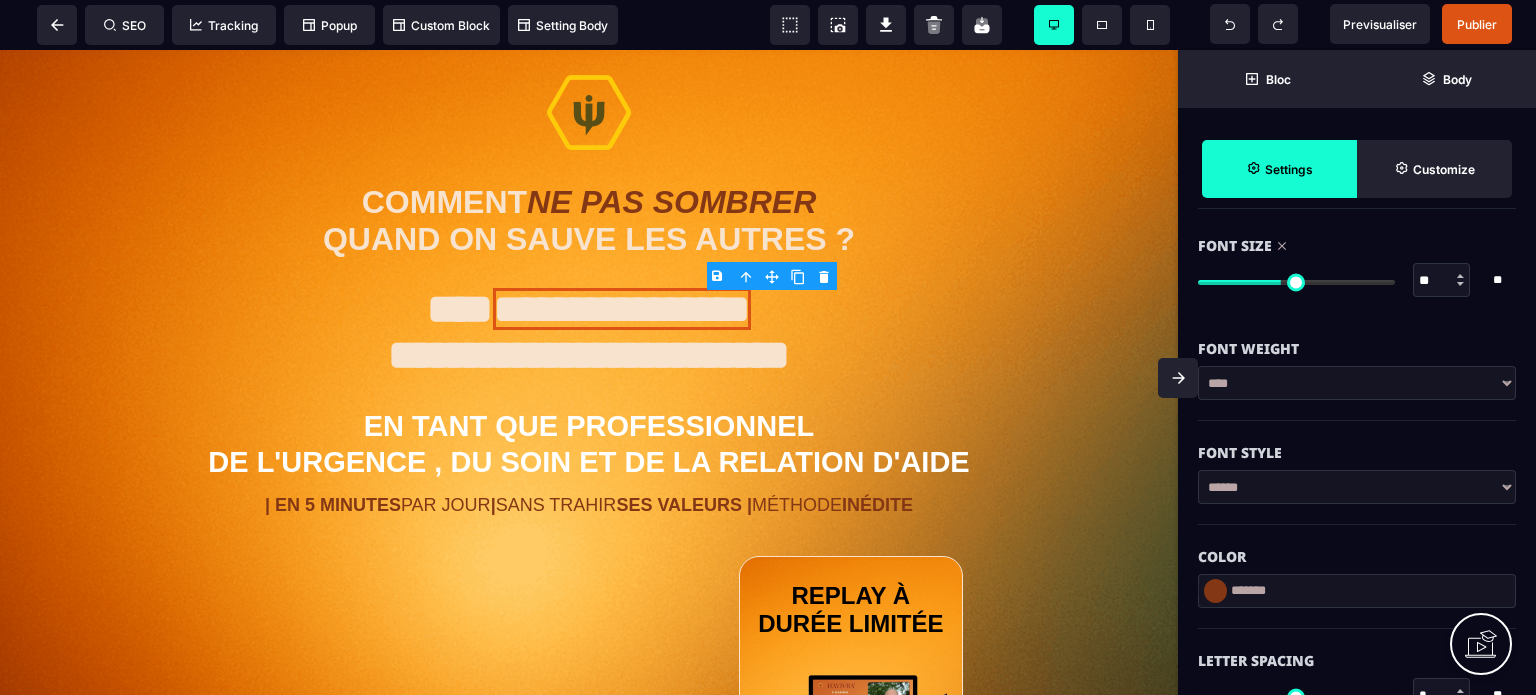 click on "Color" at bounding box center (1357, 557) 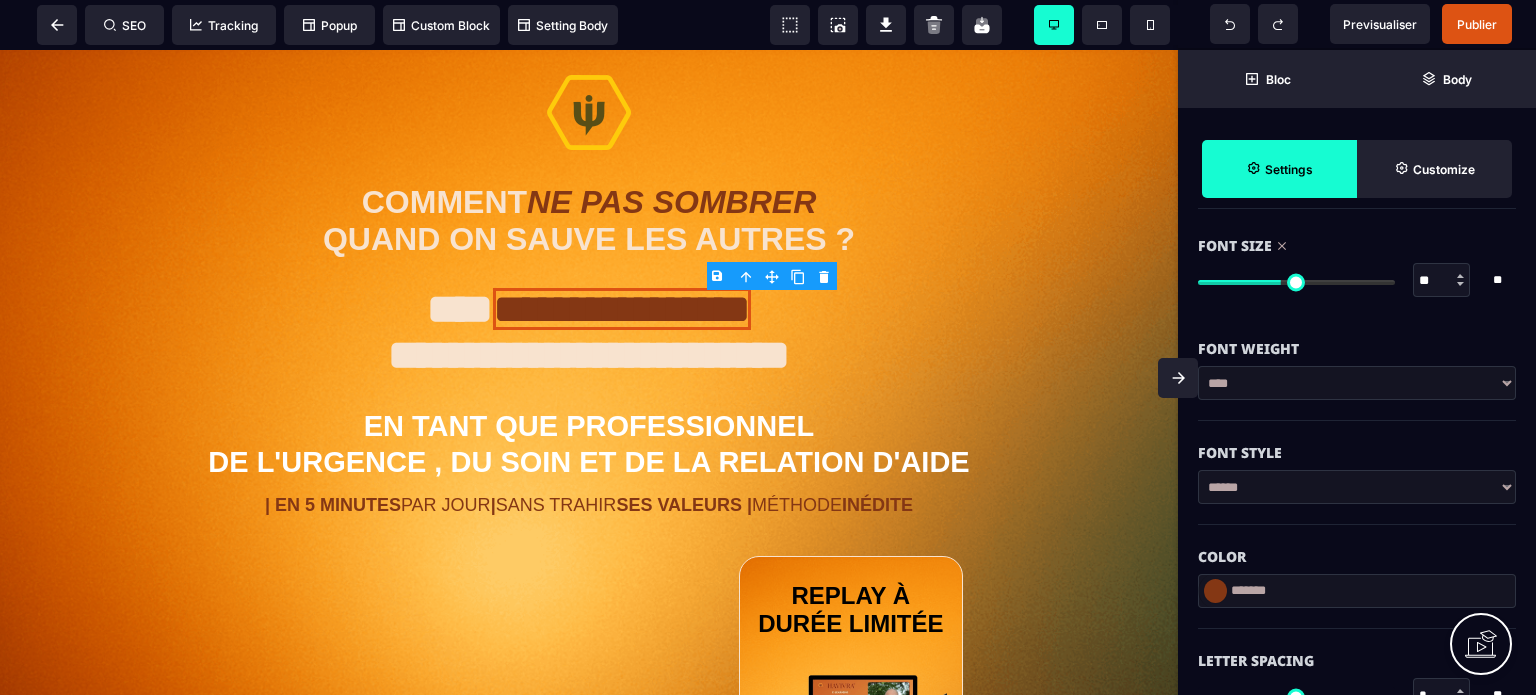 click on "****** ****** *******" at bounding box center [1357, 487] 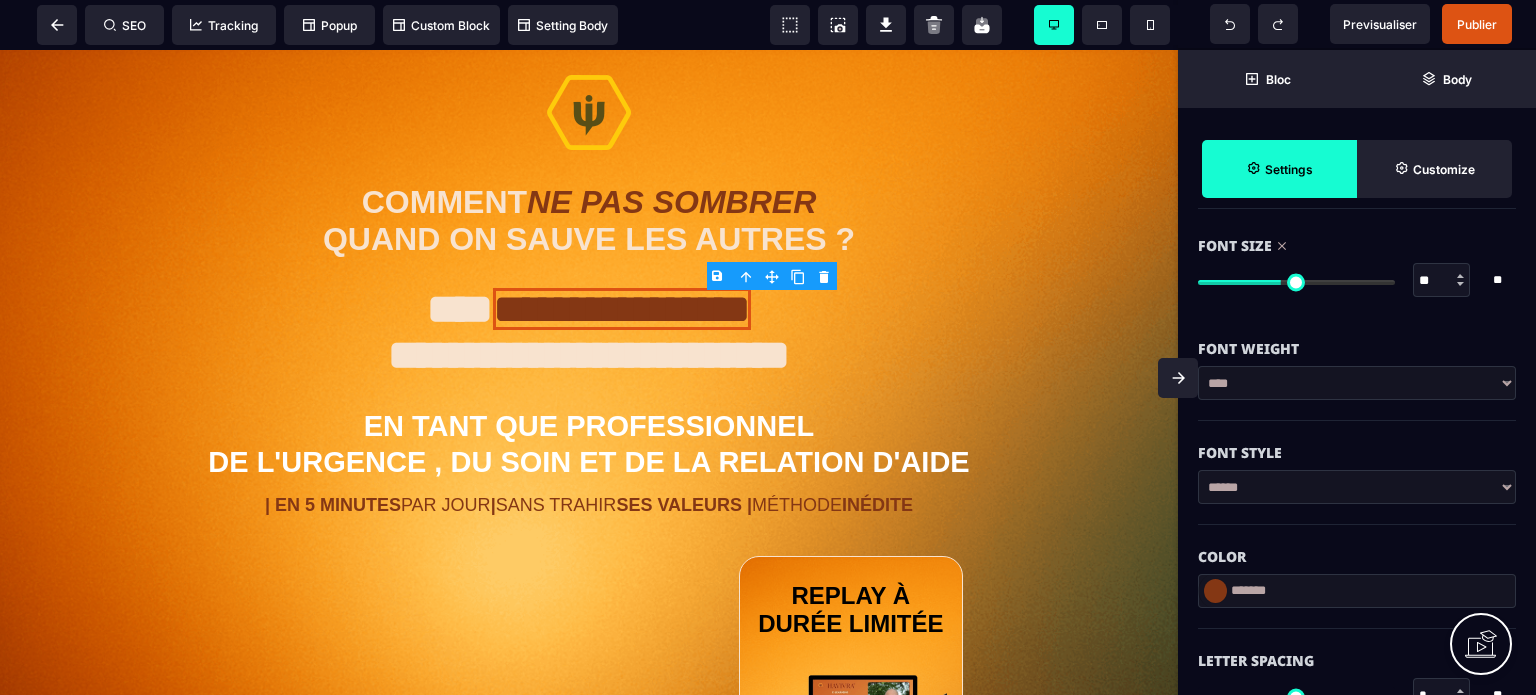 click on "**********" at bounding box center [1357, 383] 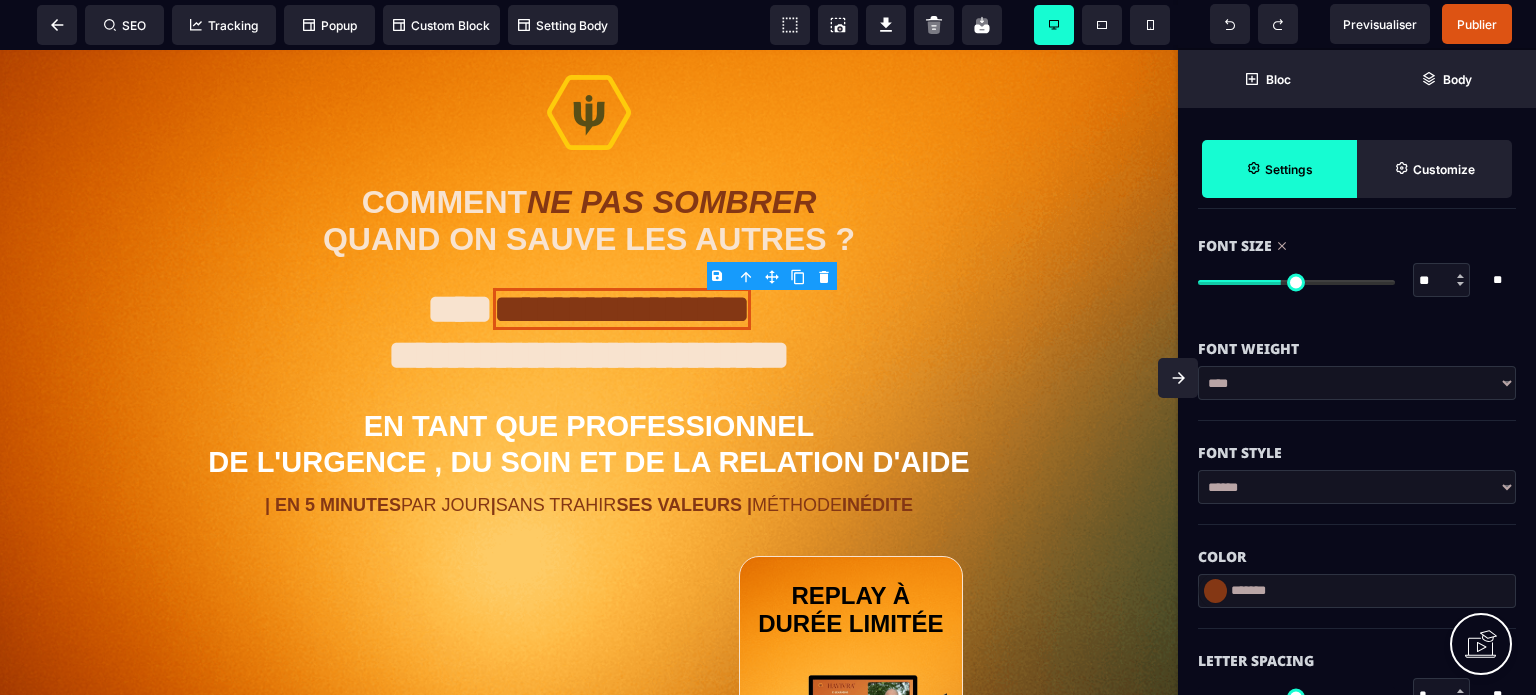select on "***" 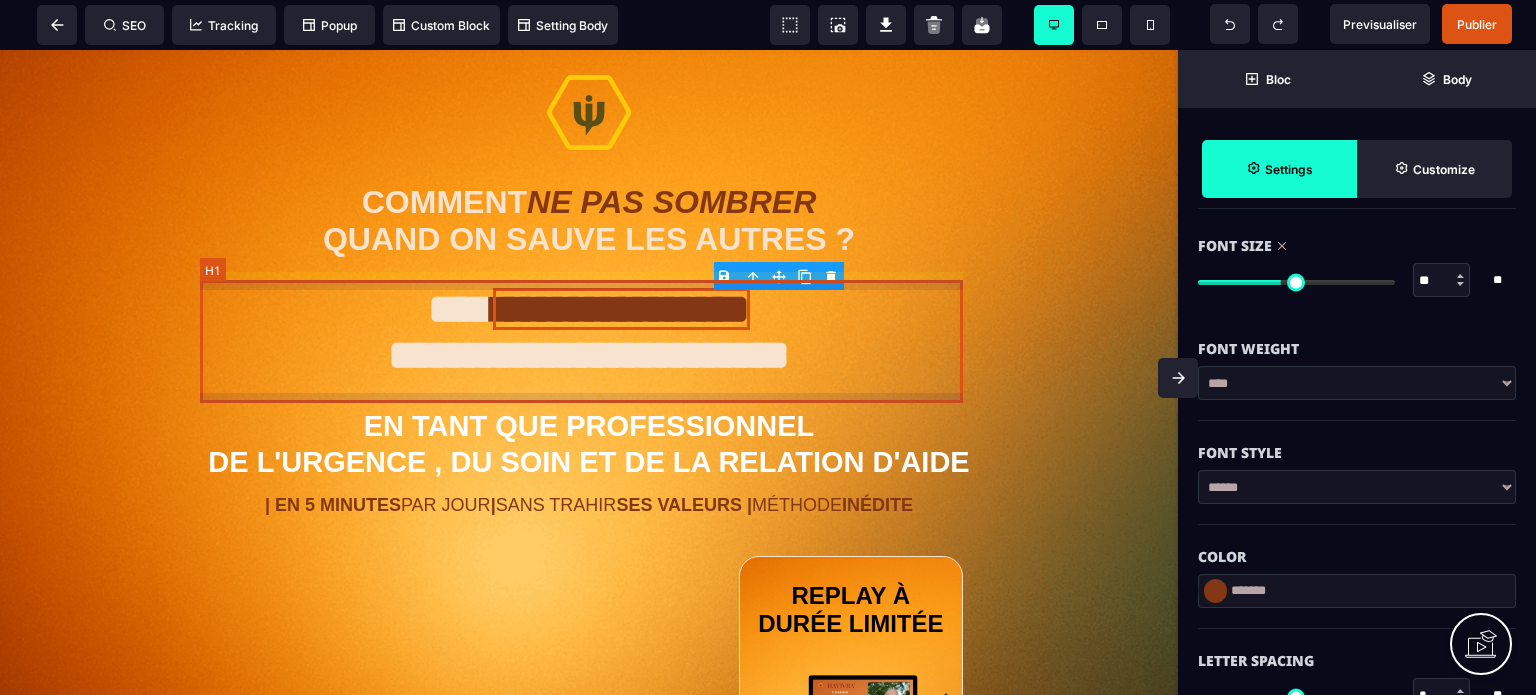 click on "**********" at bounding box center [588, 337] 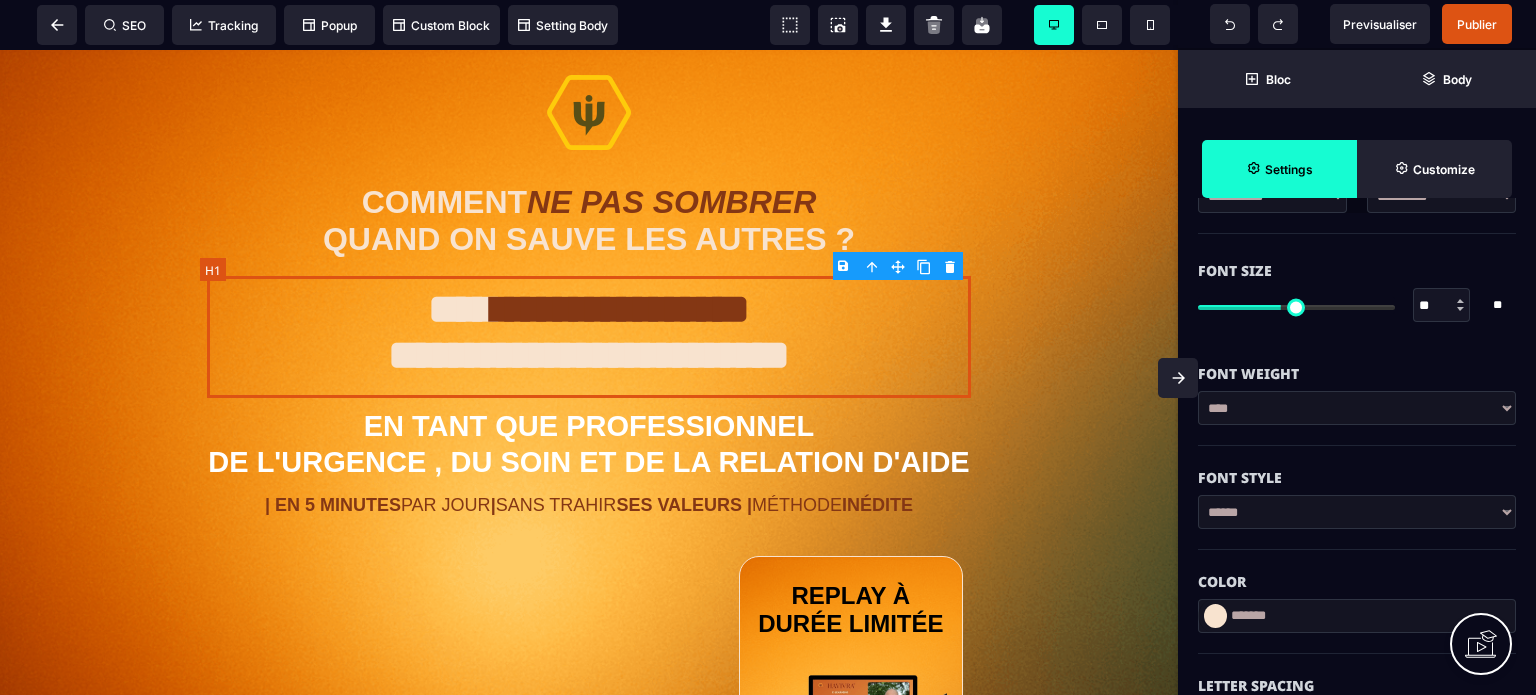 scroll, scrollTop: 0, scrollLeft: 0, axis: both 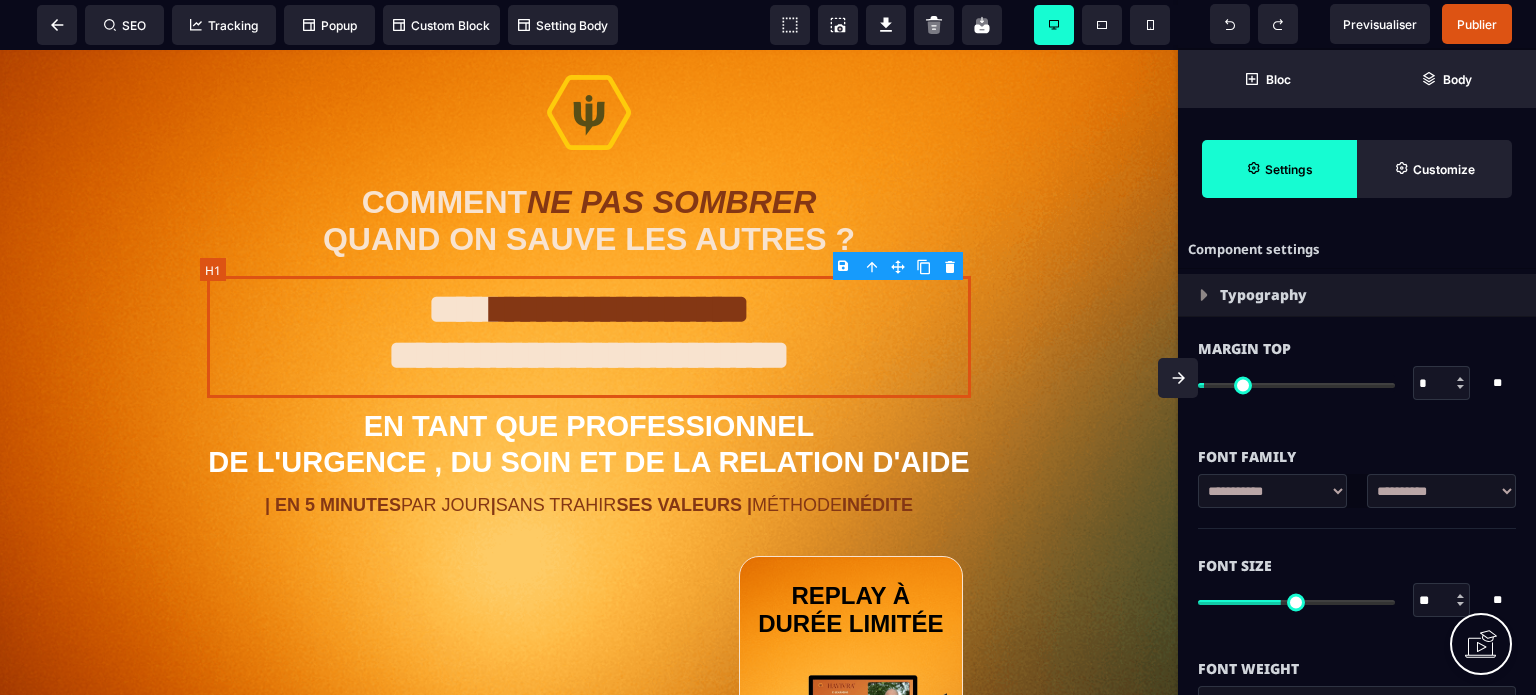 click on "**********" at bounding box center [588, 337] 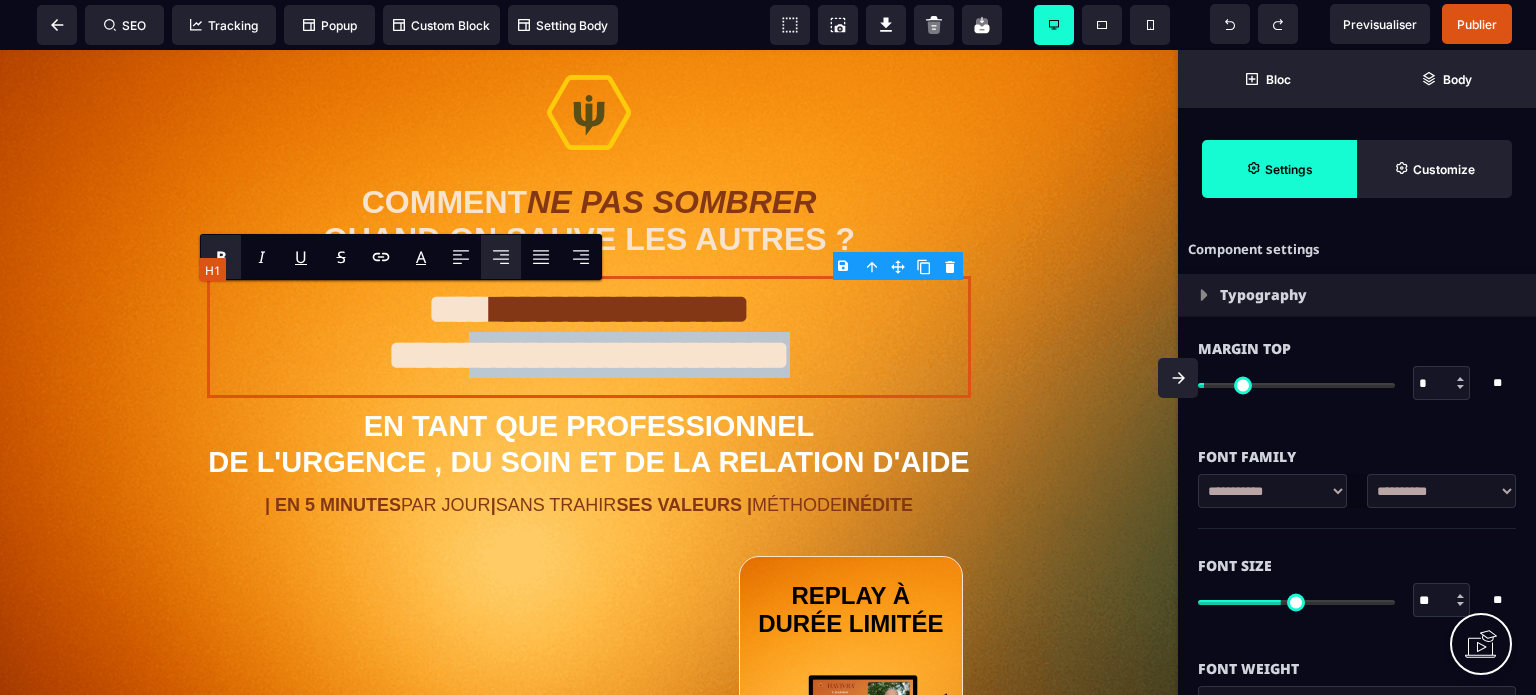 drag, startPoint x: 367, startPoint y: 365, endPoint x: 948, endPoint y: 387, distance: 581.4164 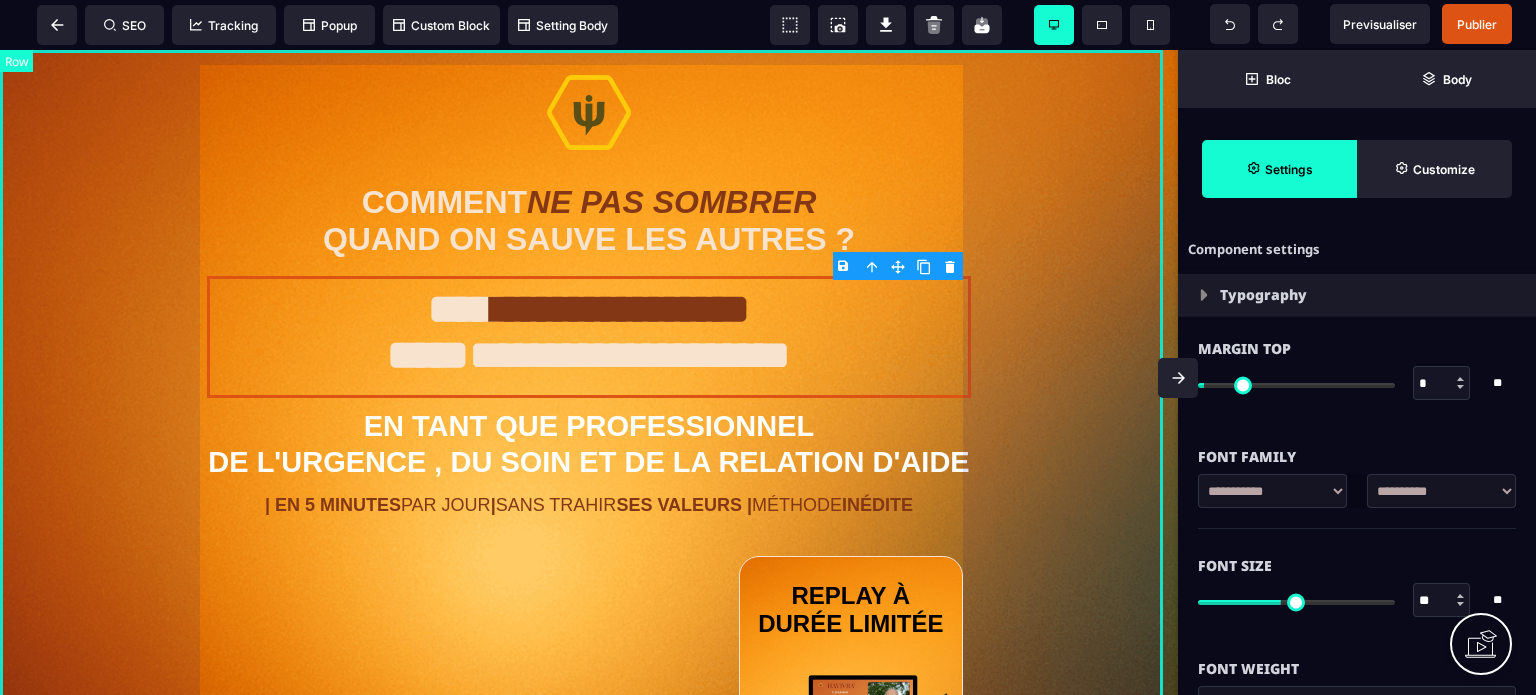 click on "**********" at bounding box center [589, 583] 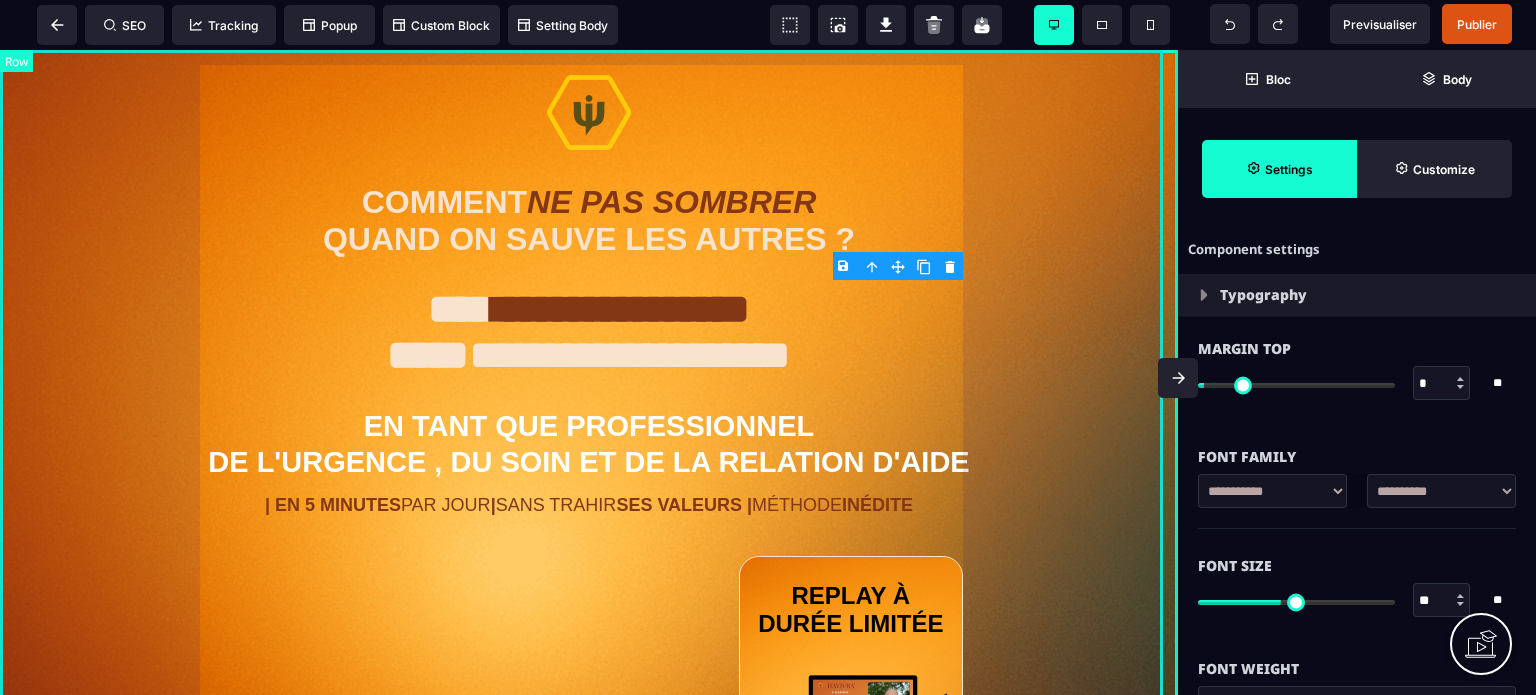 select on "**" 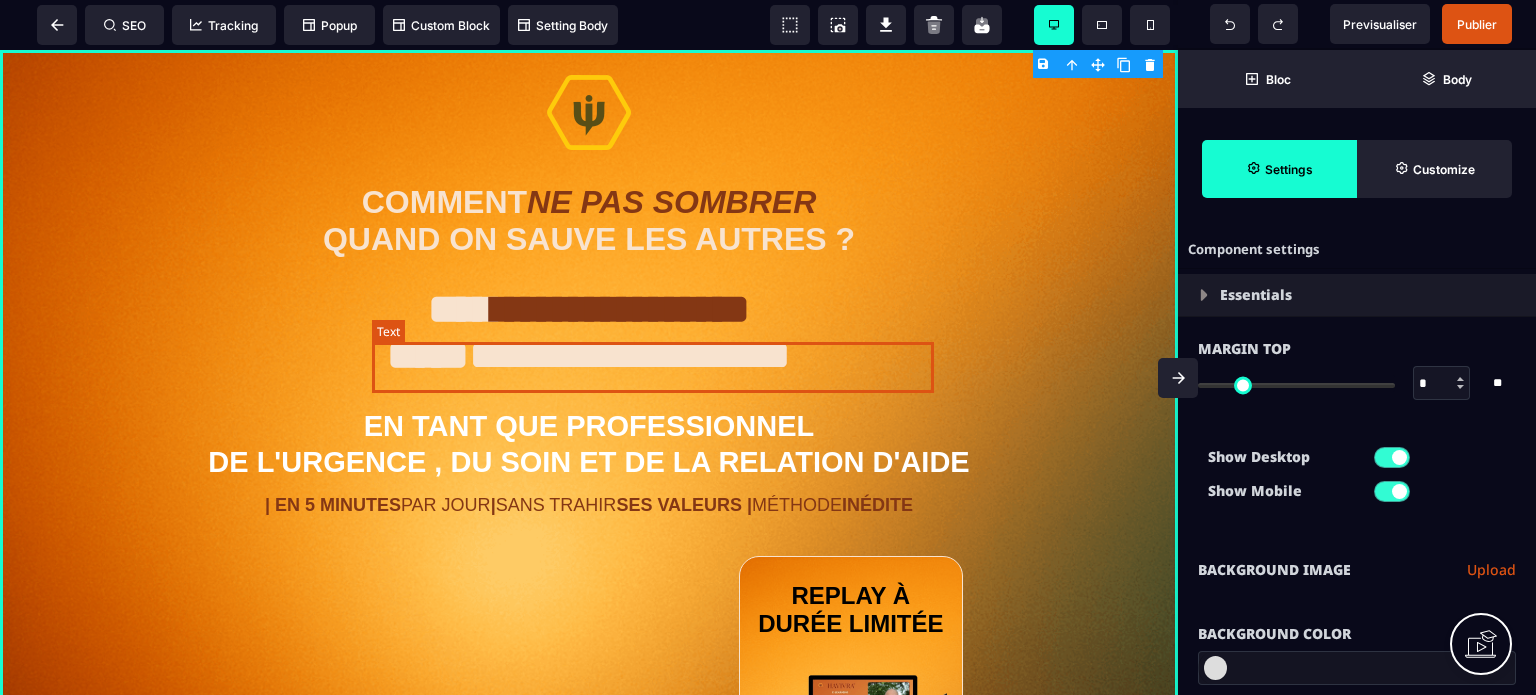click on "**********" at bounding box center (630, 355) 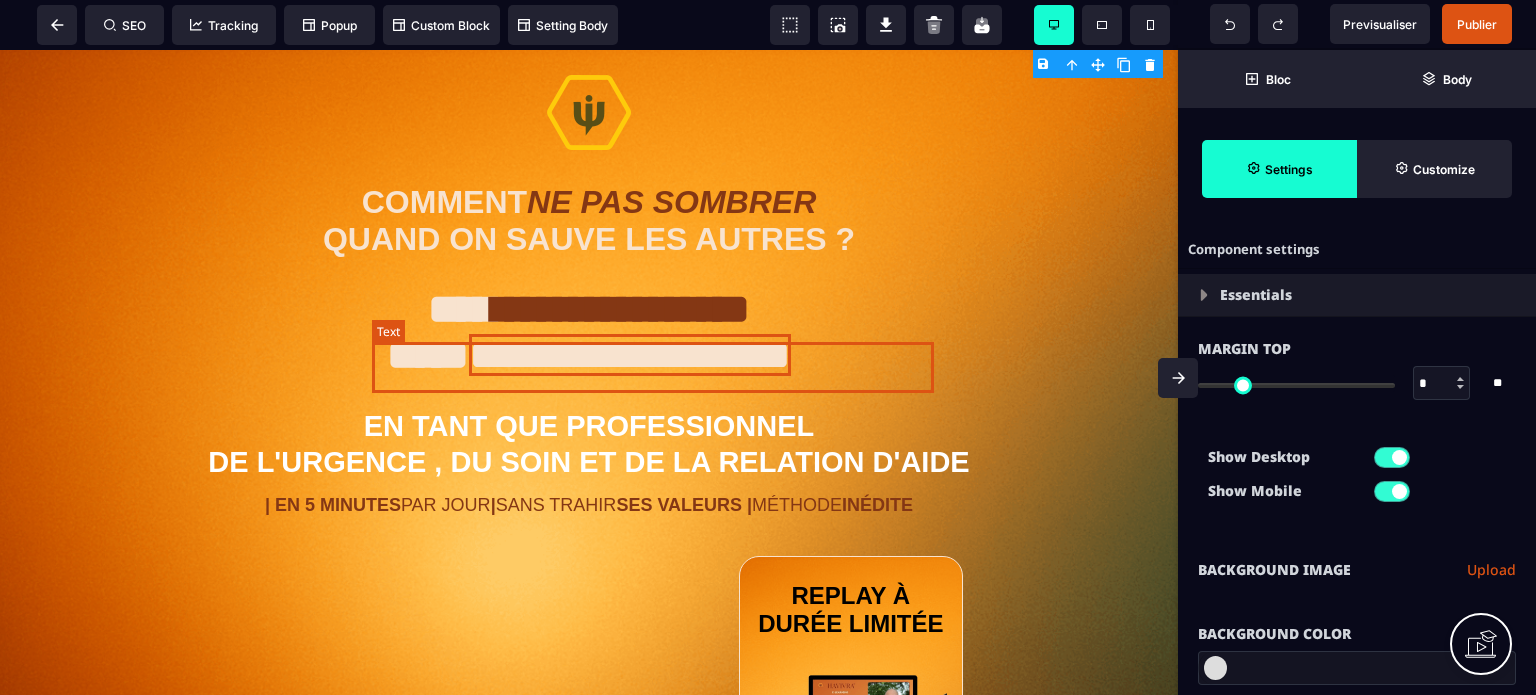 select on "***" 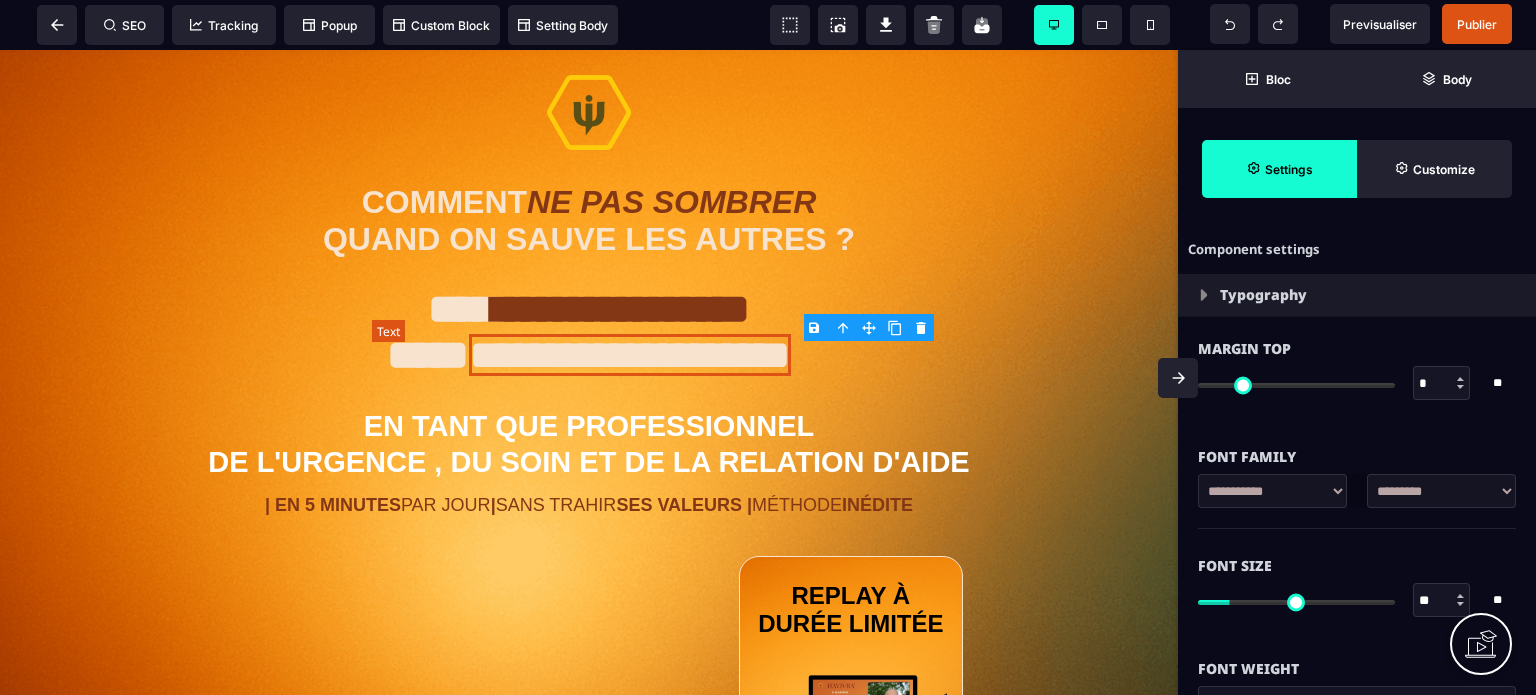 type on "*" 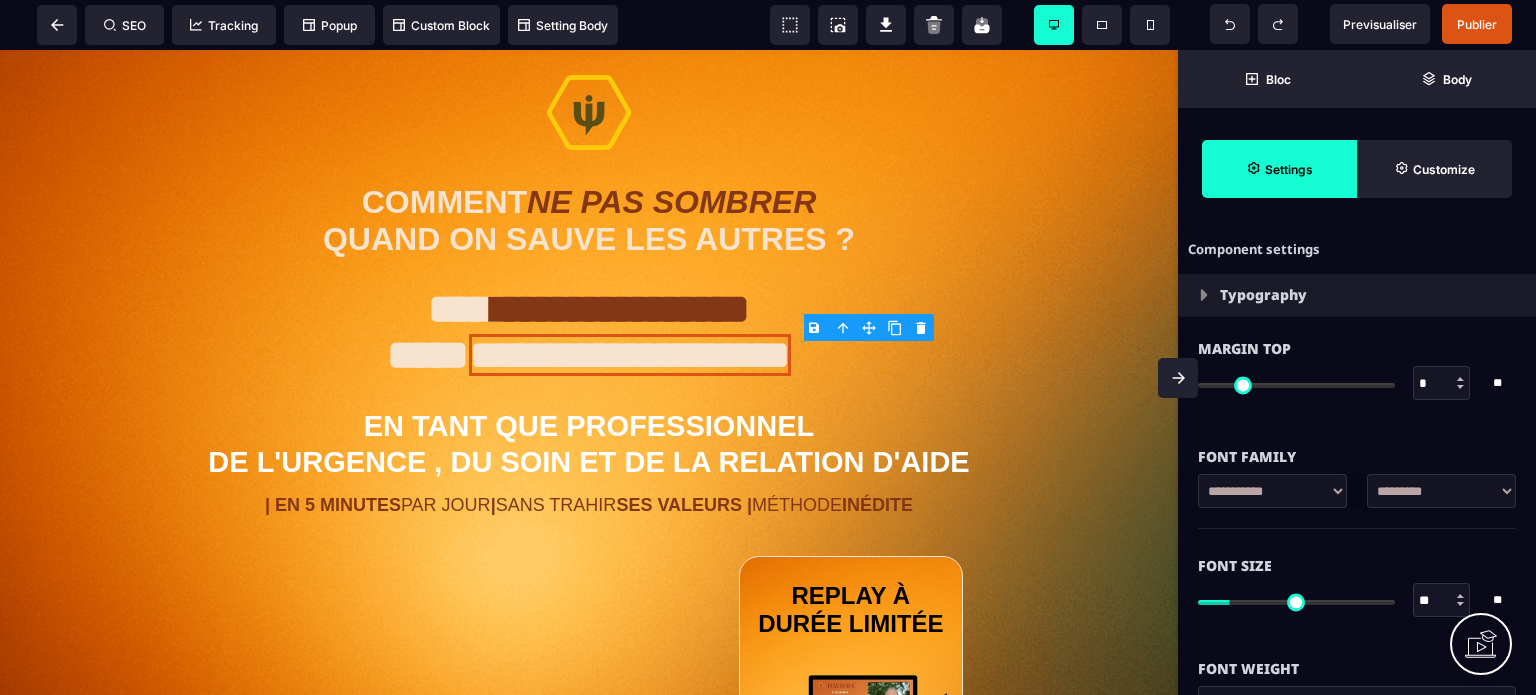 click on "**********" at bounding box center (1441, 491) 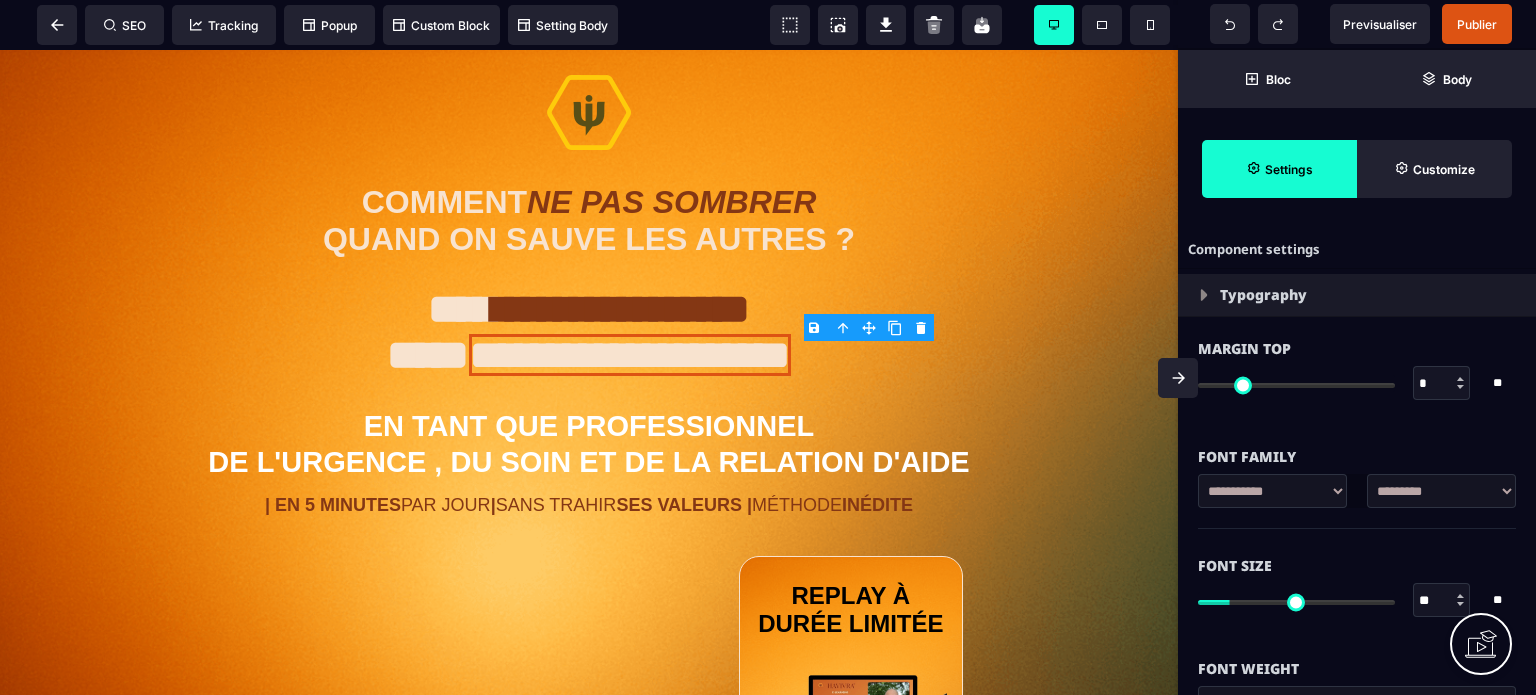 select on "**********" 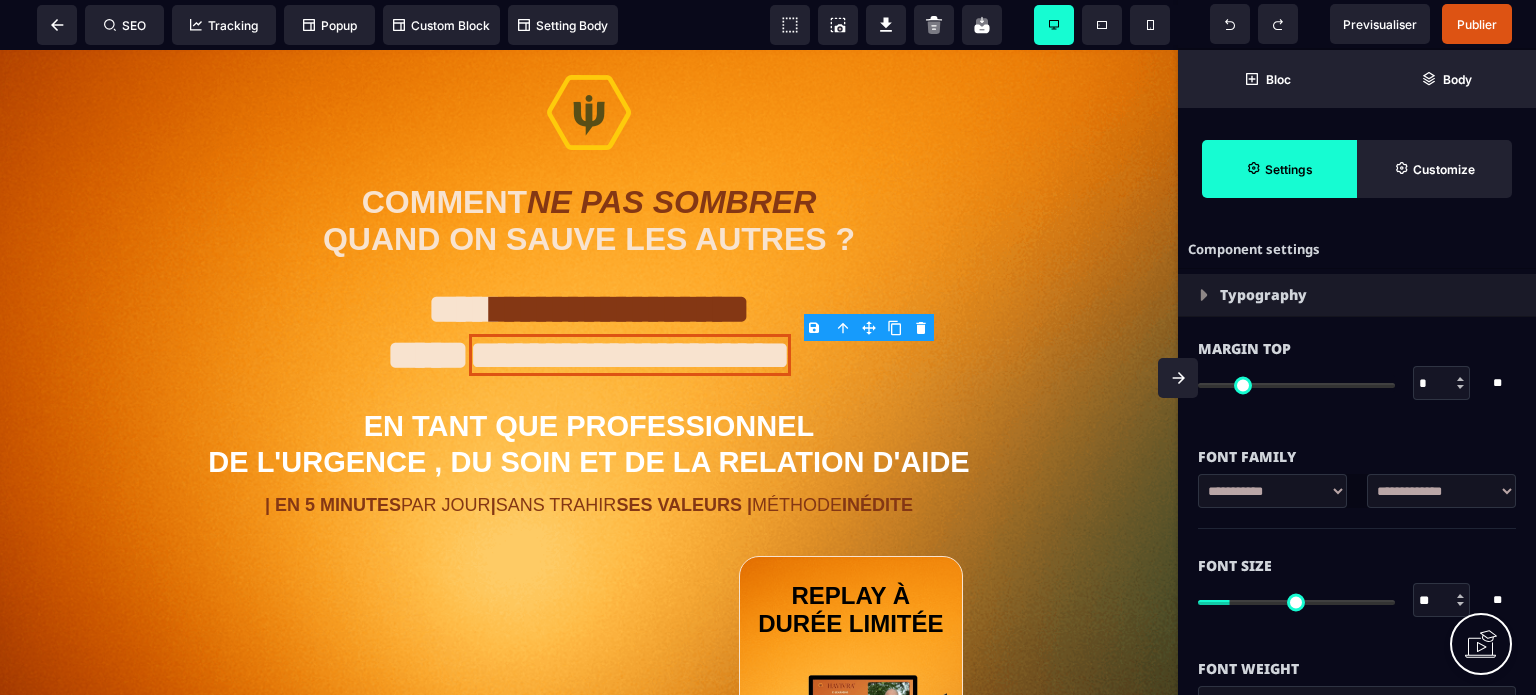 click on "**********" at bounding box center (1441, 491) 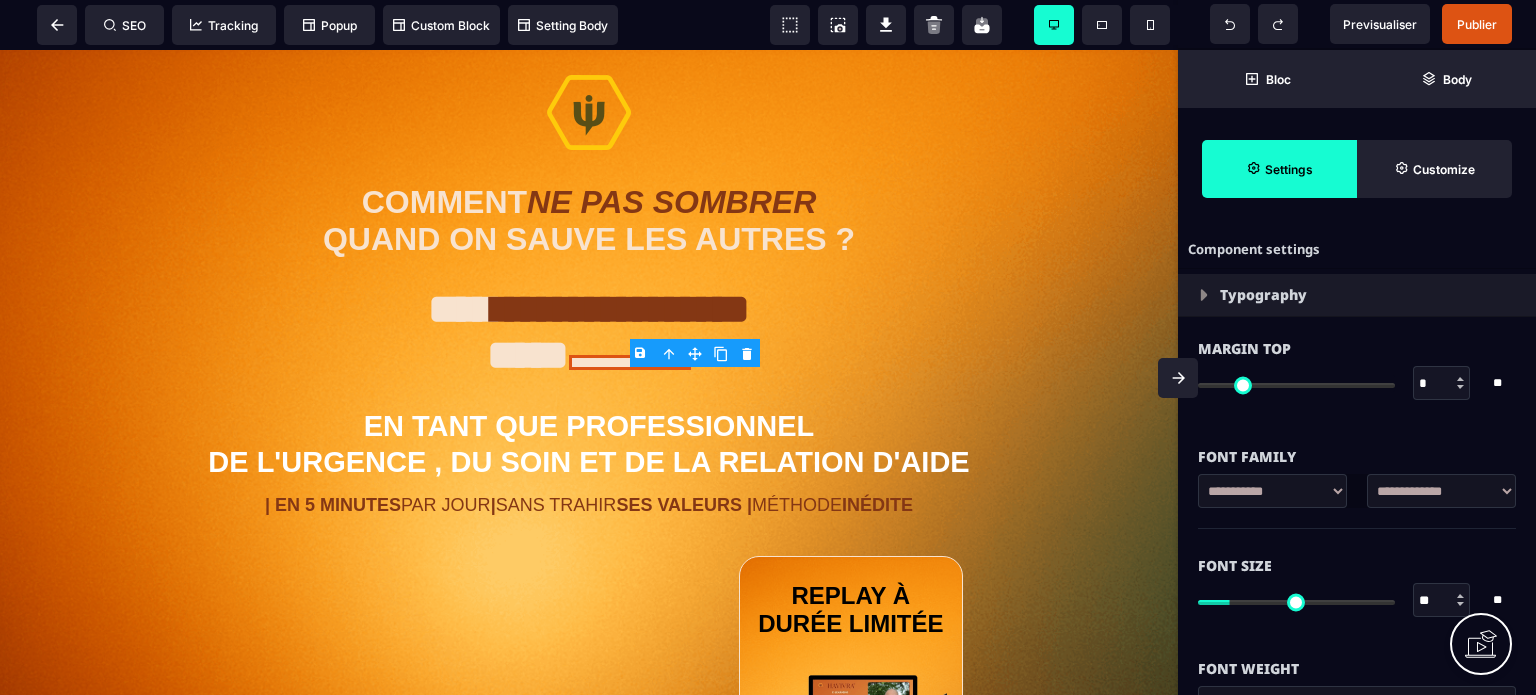 type on "*" 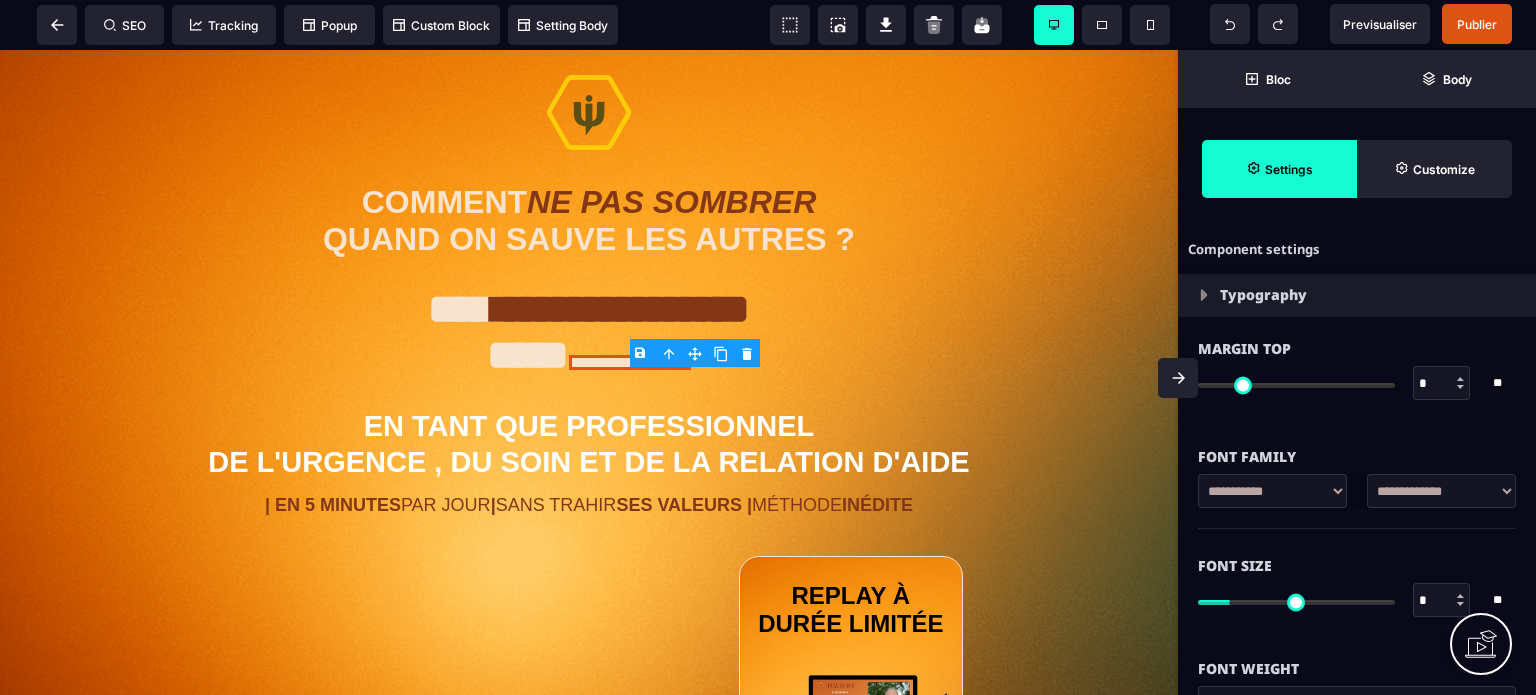 type on "*" 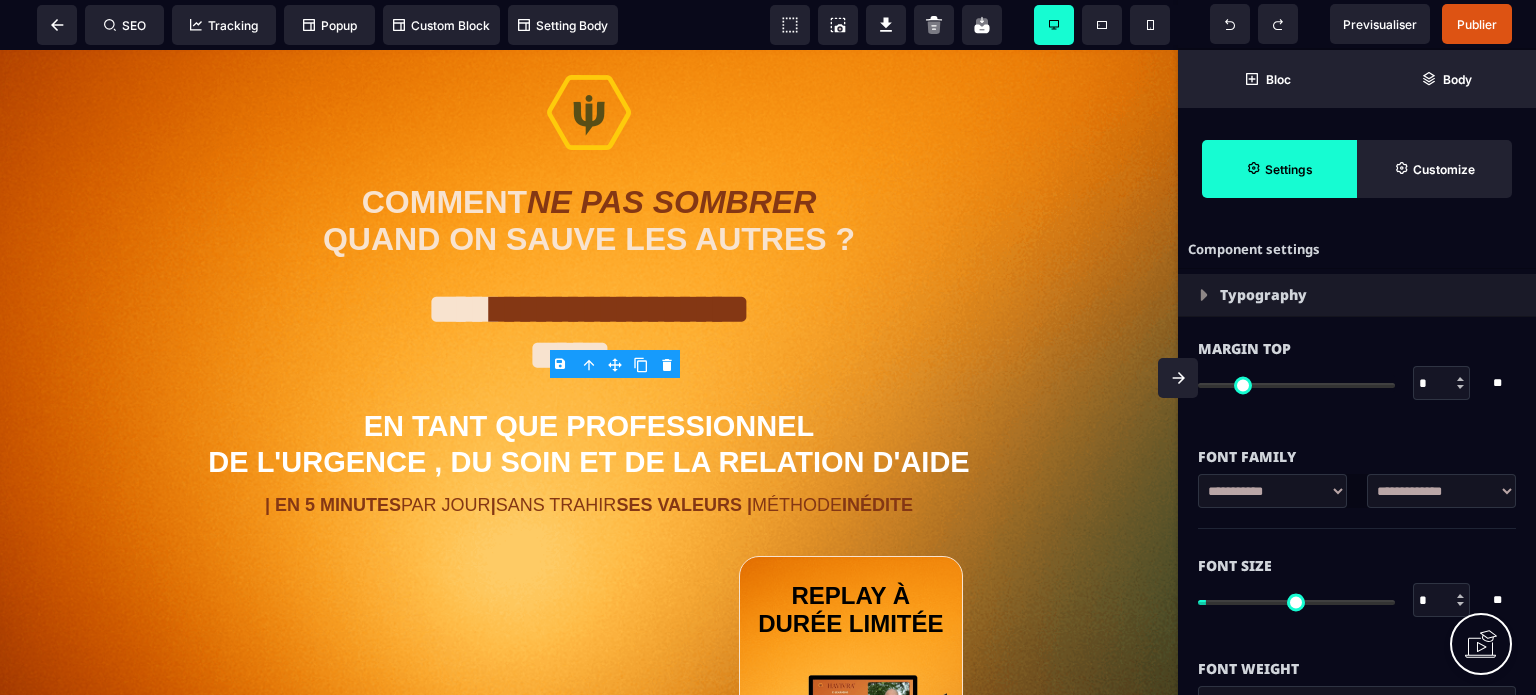 type on "**" 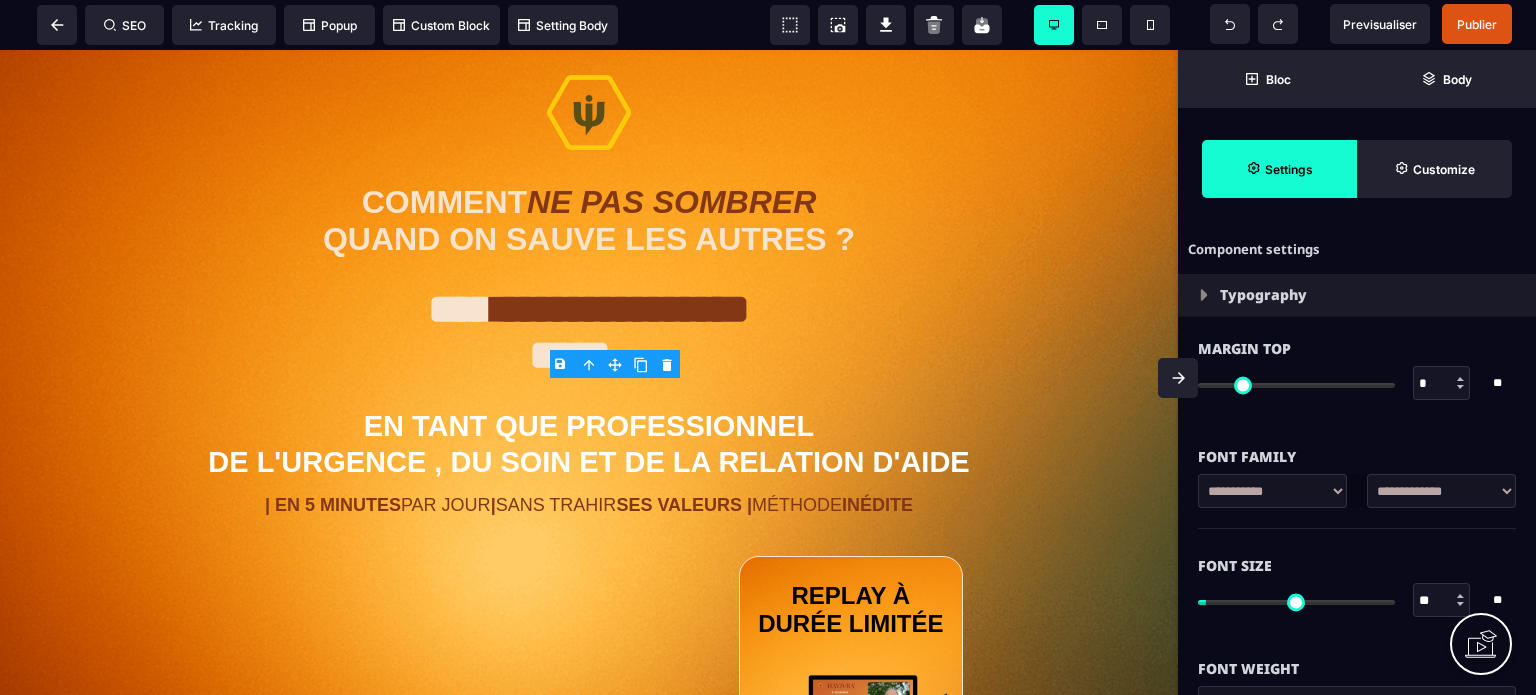 type on "**" 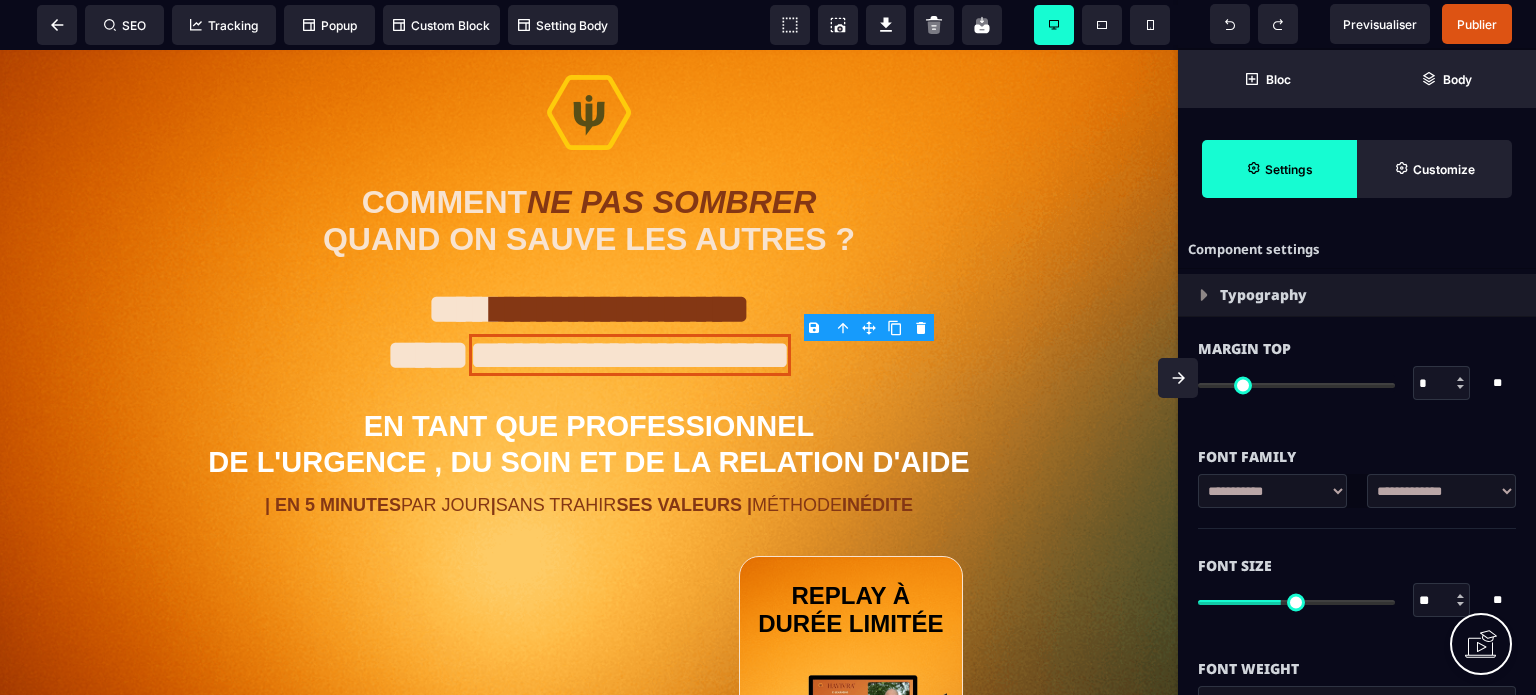 type on "**" 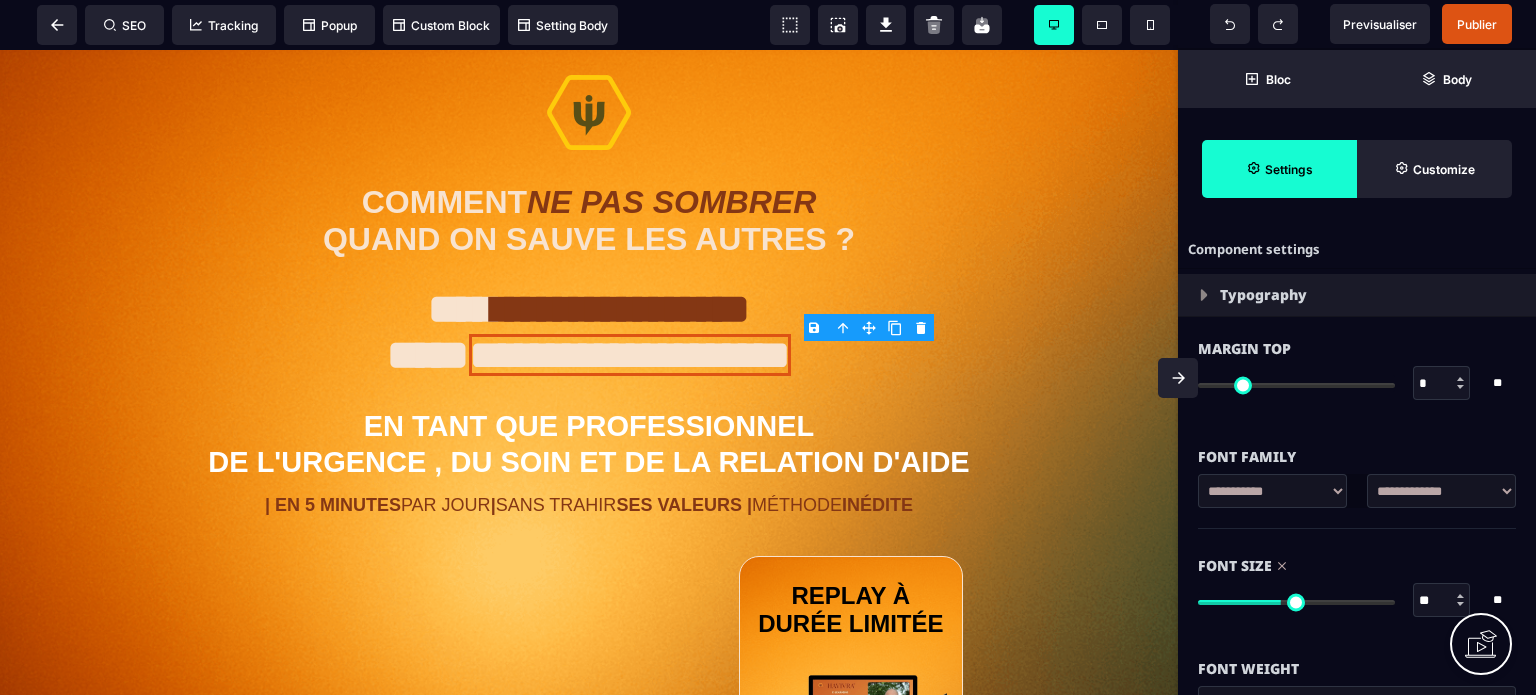 click on "Font Size
**
*
**
All" at bounding box center (1357, 585) 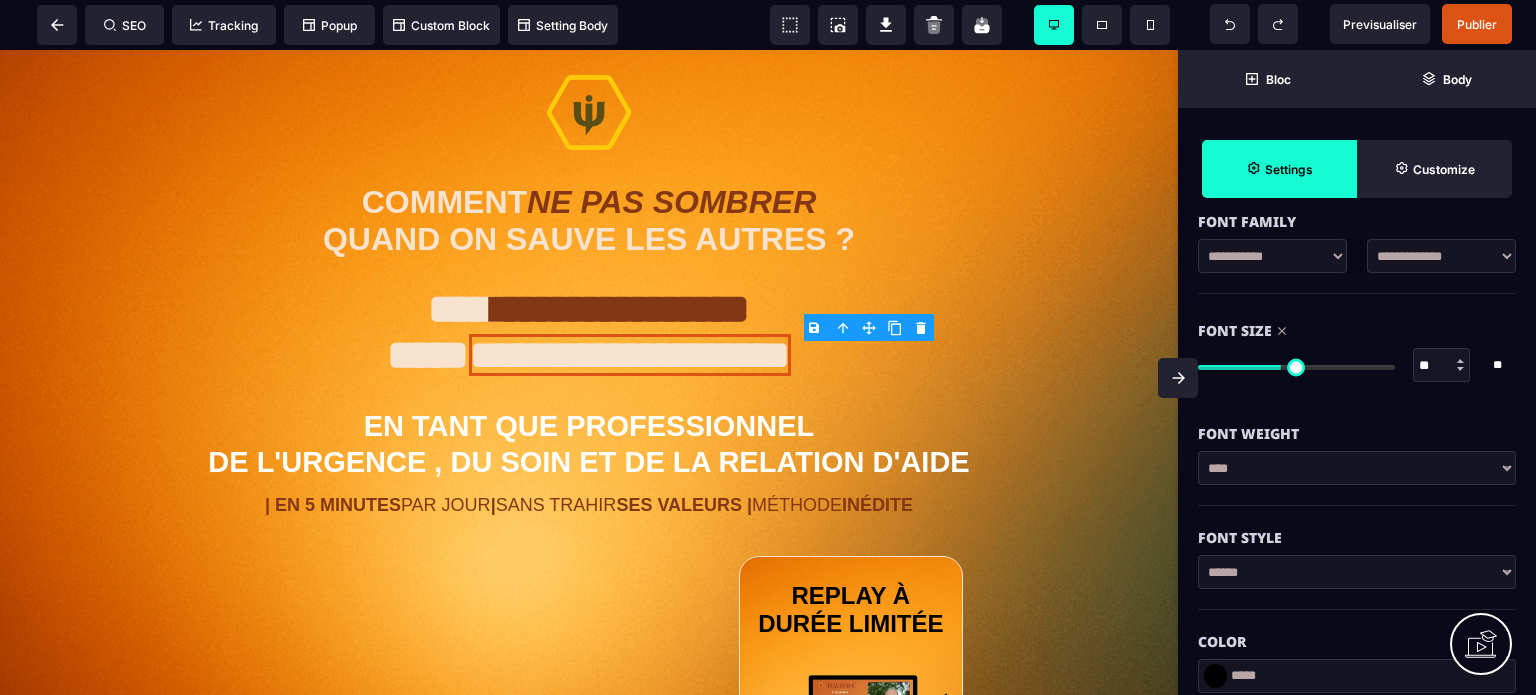 scroll, scrollTop: 400, scrollLeft: 0, axis: vertical 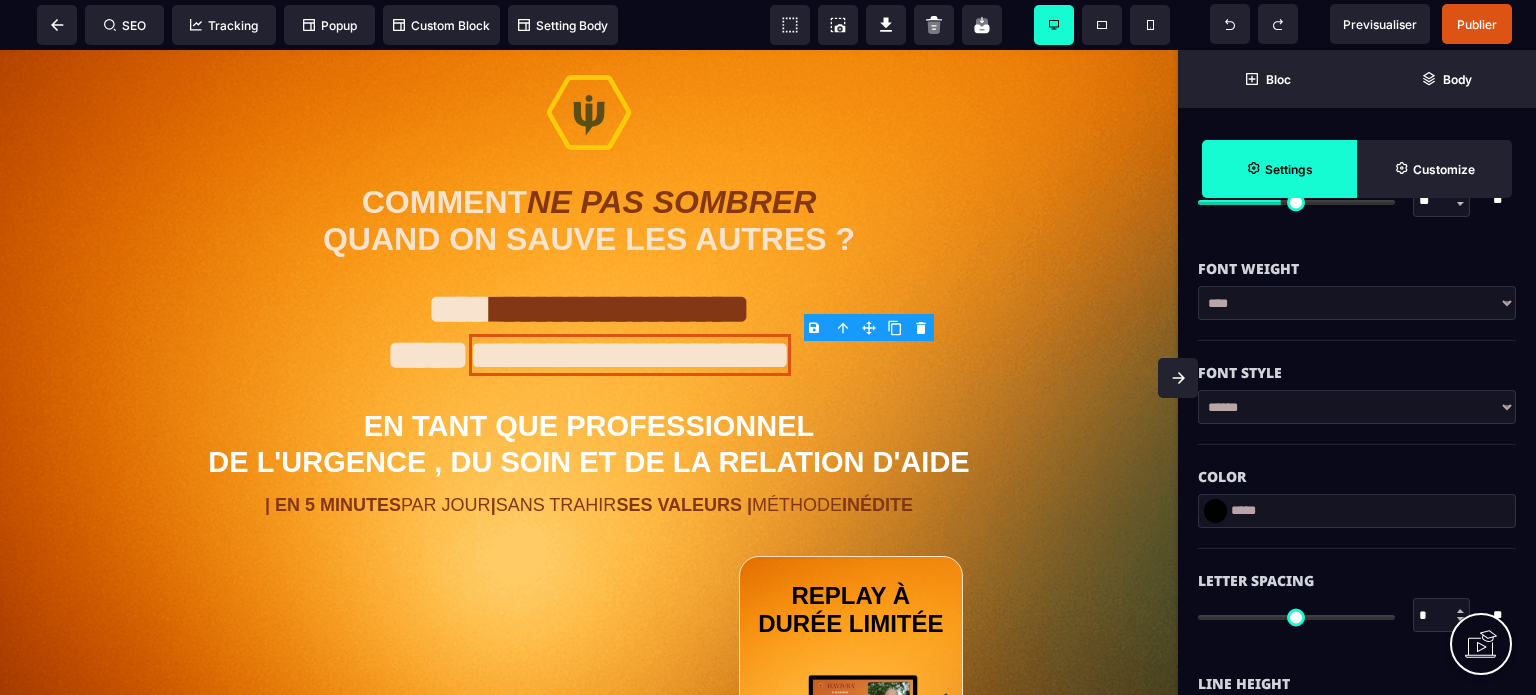 click on "*****" at bounding box center (1357, 511) 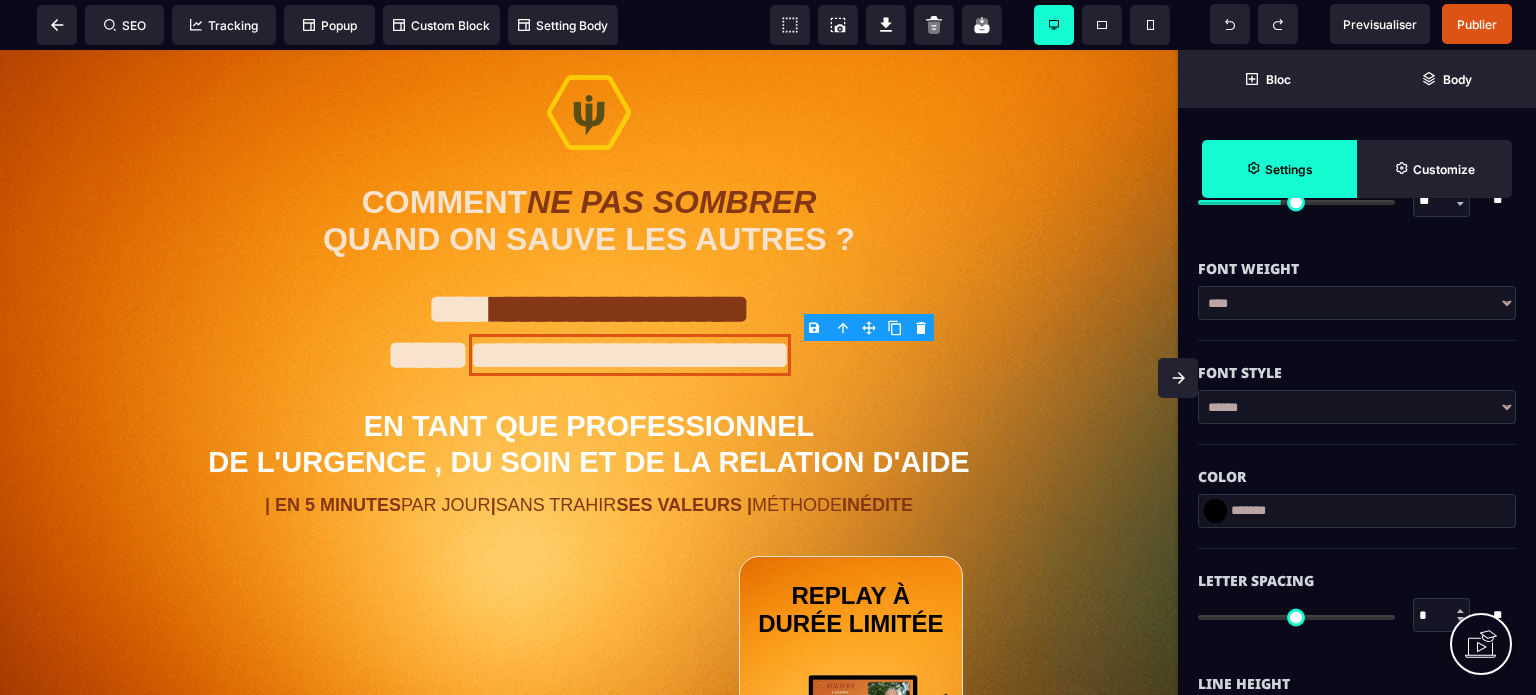type on "*******" 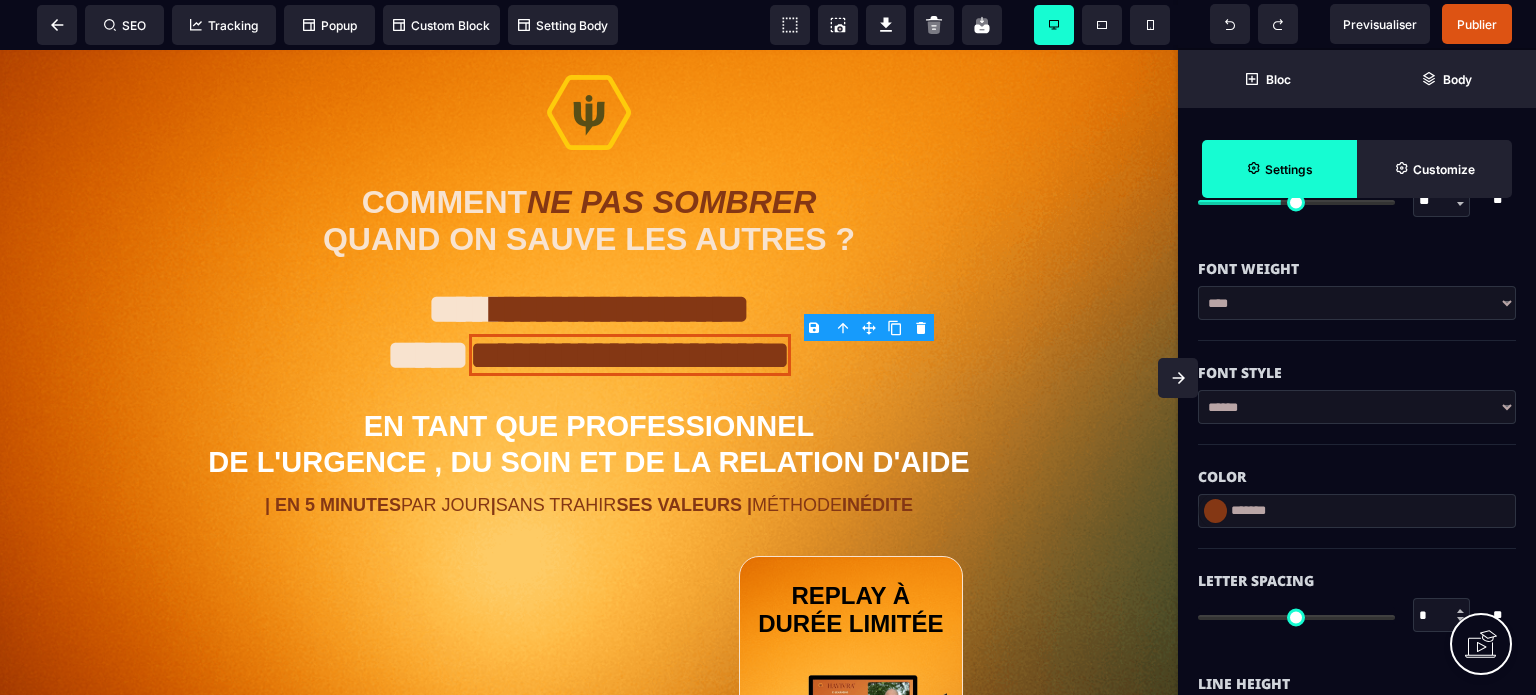 click on "**********" at bounding box center (1357, 303) 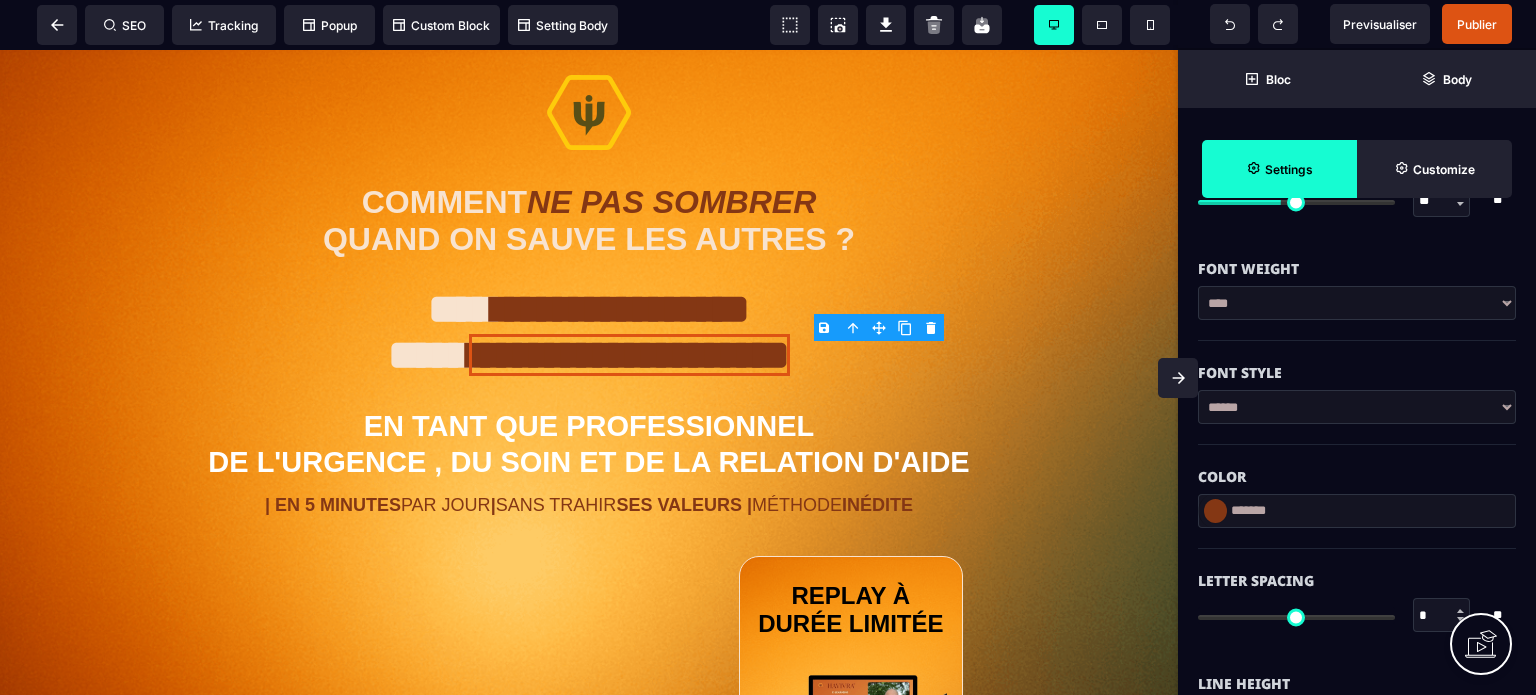 click 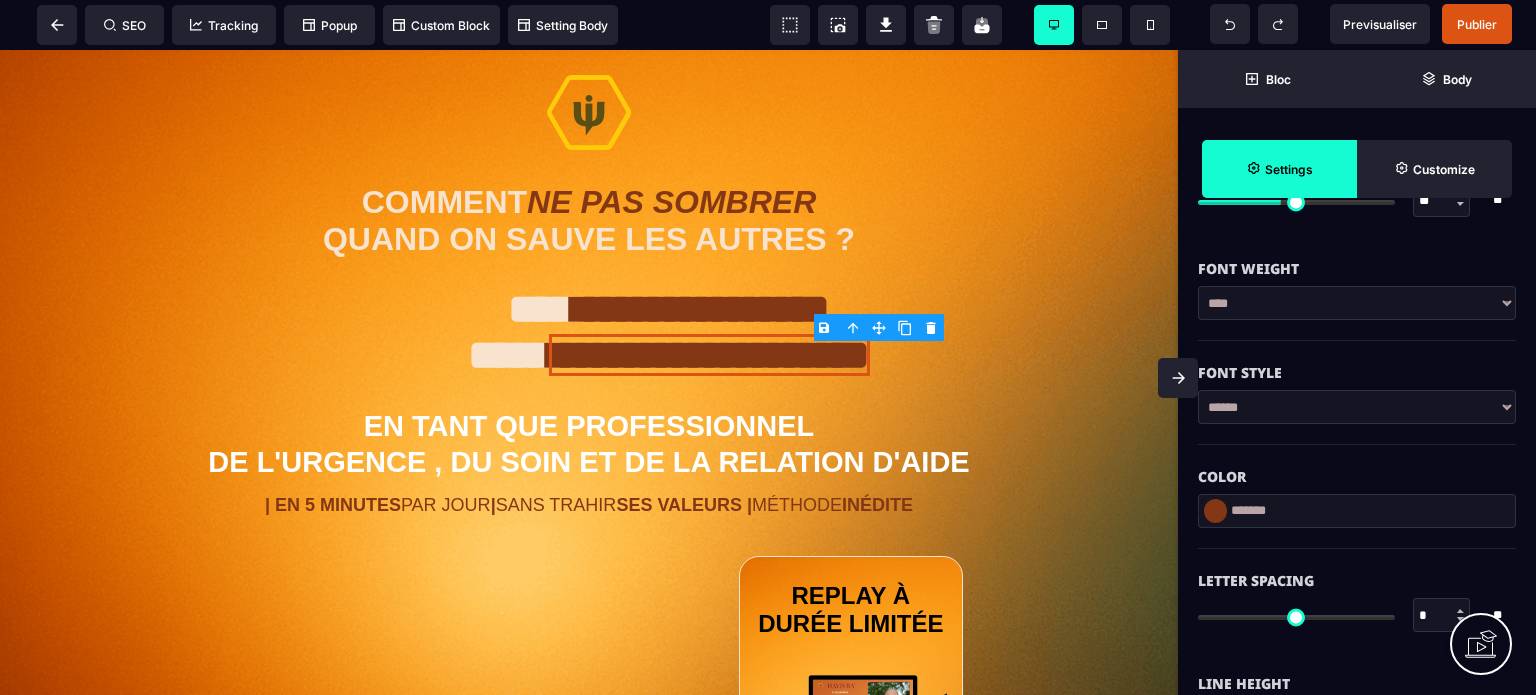 scroll, scrollTop: 0, scrollLeft: 0, axis: both 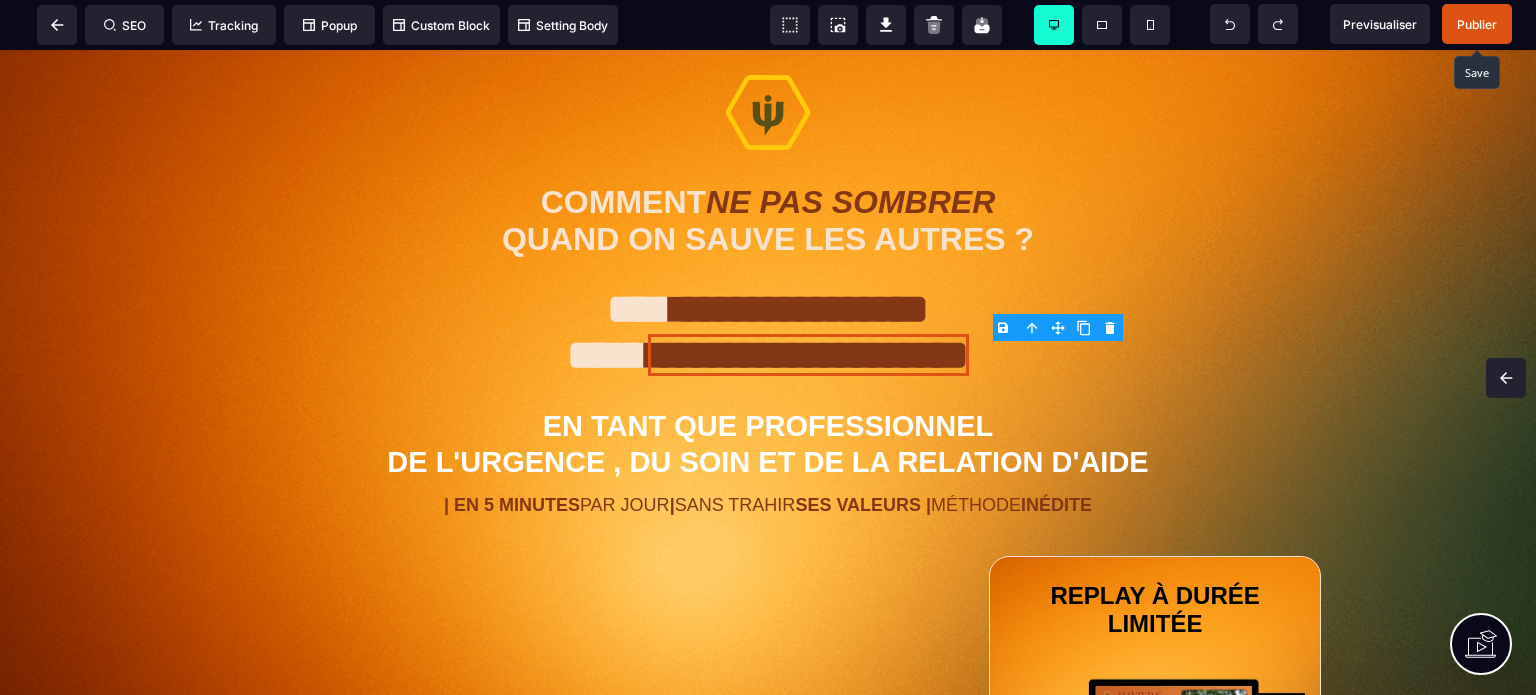 click on "Publier" at bounding box center [1477, 24] 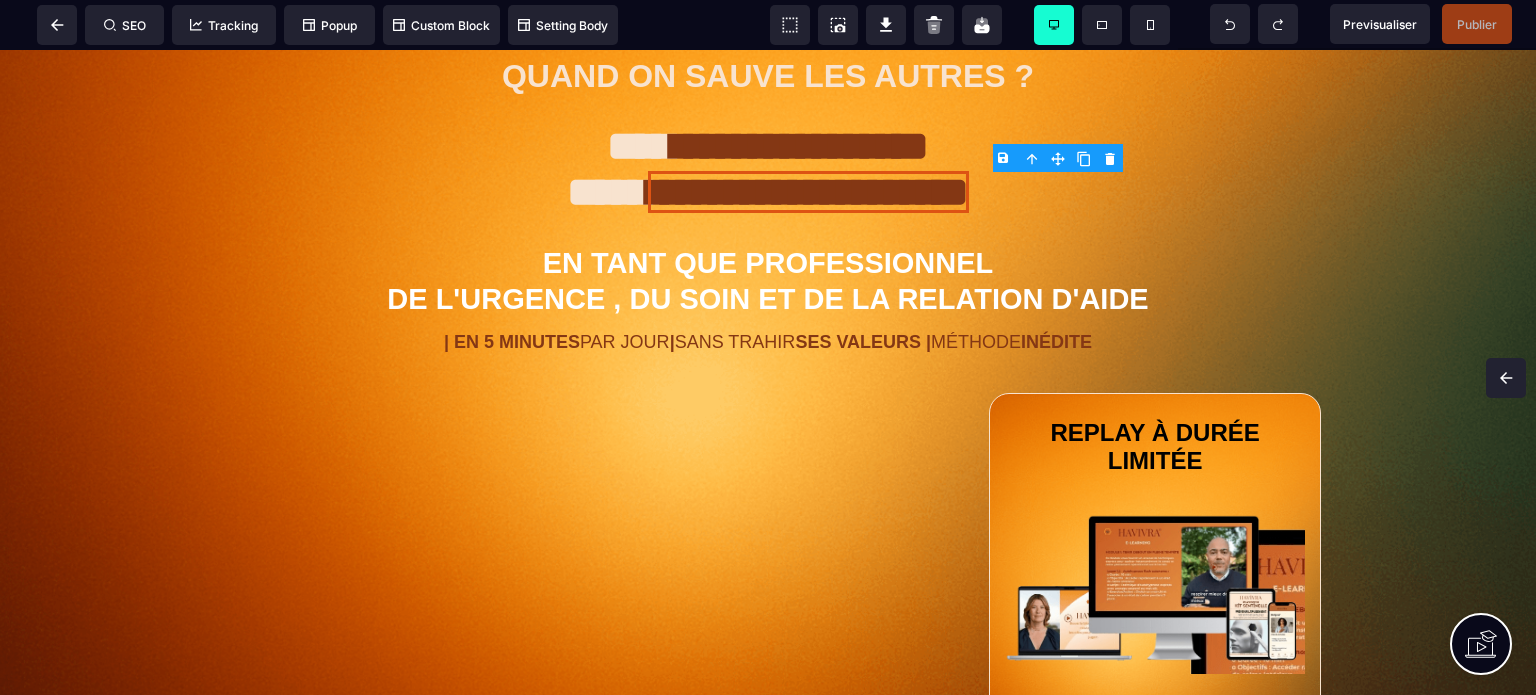 scroll, scrollTop: 158, scrollLeft: 0, axis: vertical 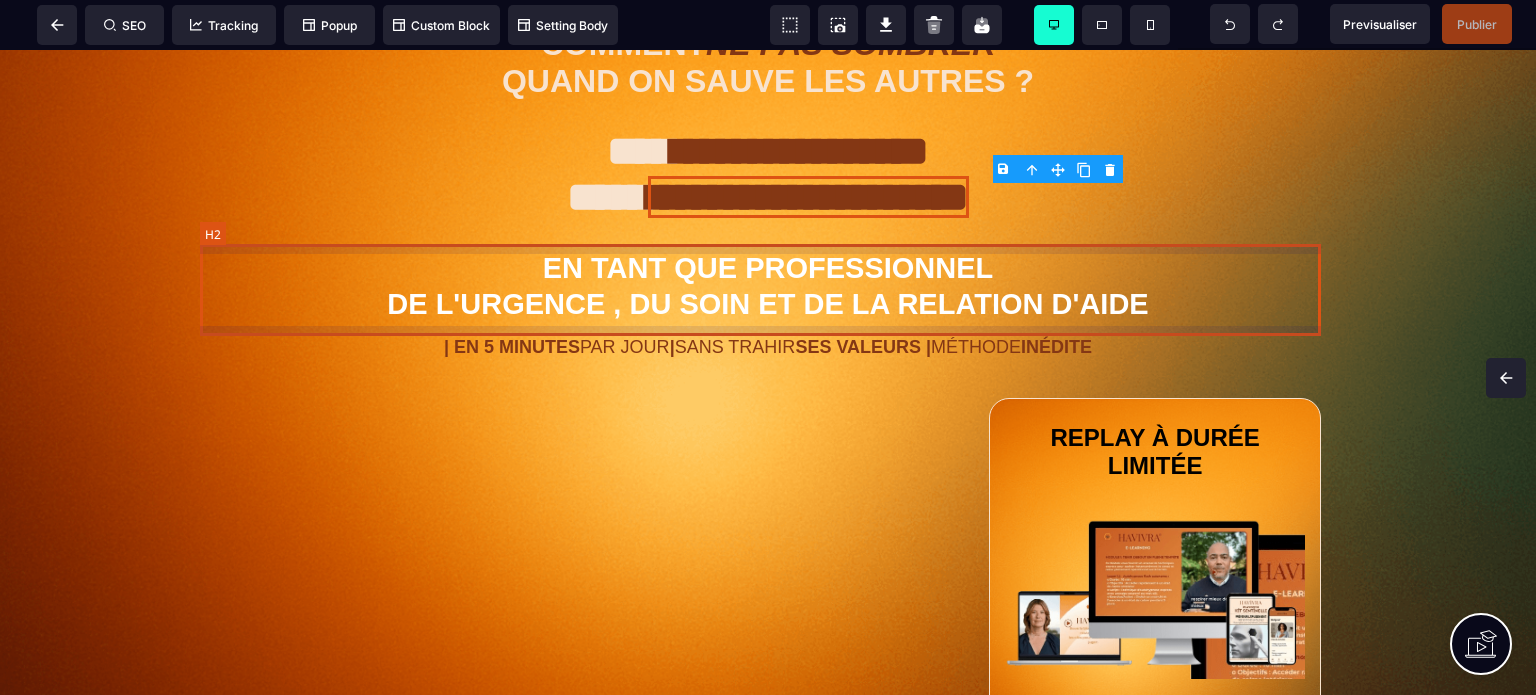 click on "EN TANT QUE PROFESSIONNEL DE L'URGENCE , DU SOIN ET DE LA RELATION D'AIDE" at bounding box center (768, 286) 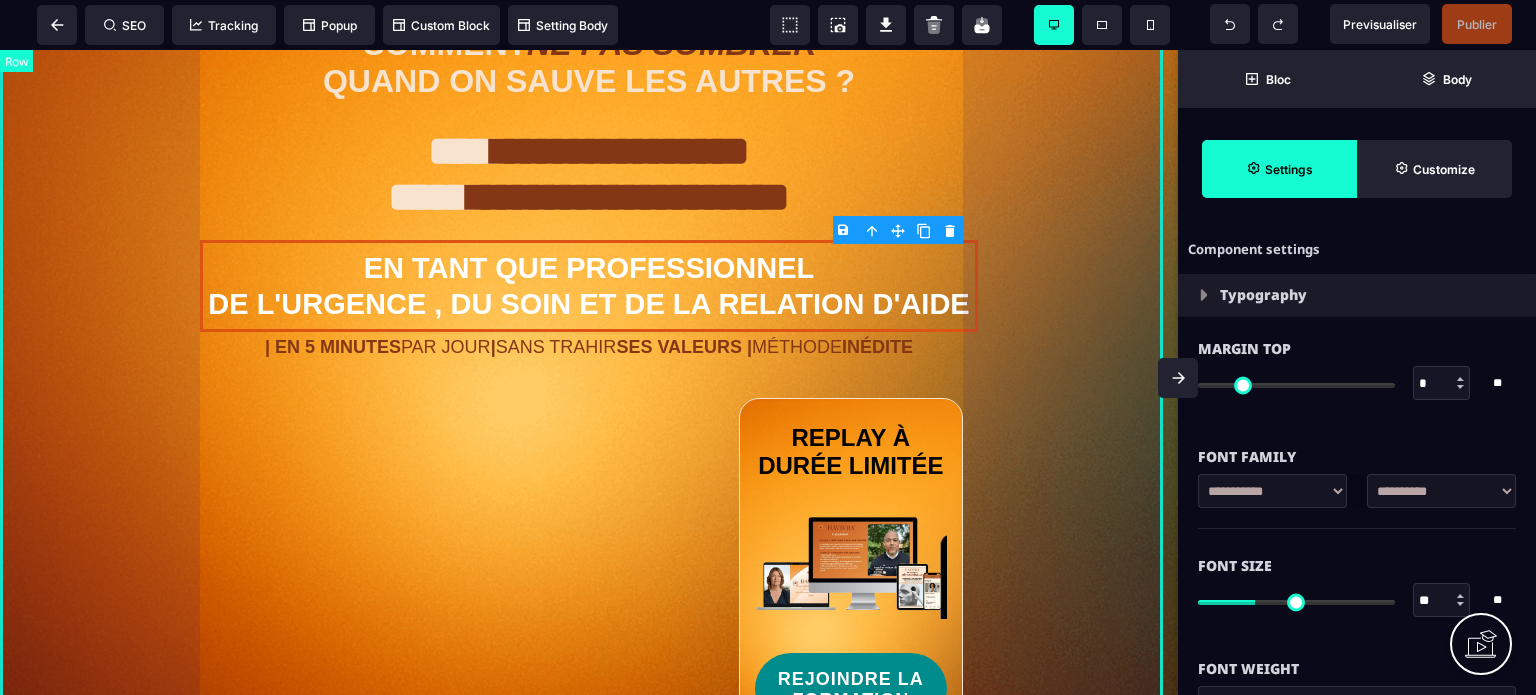 click on "**********" at bounding box center (589, 425) 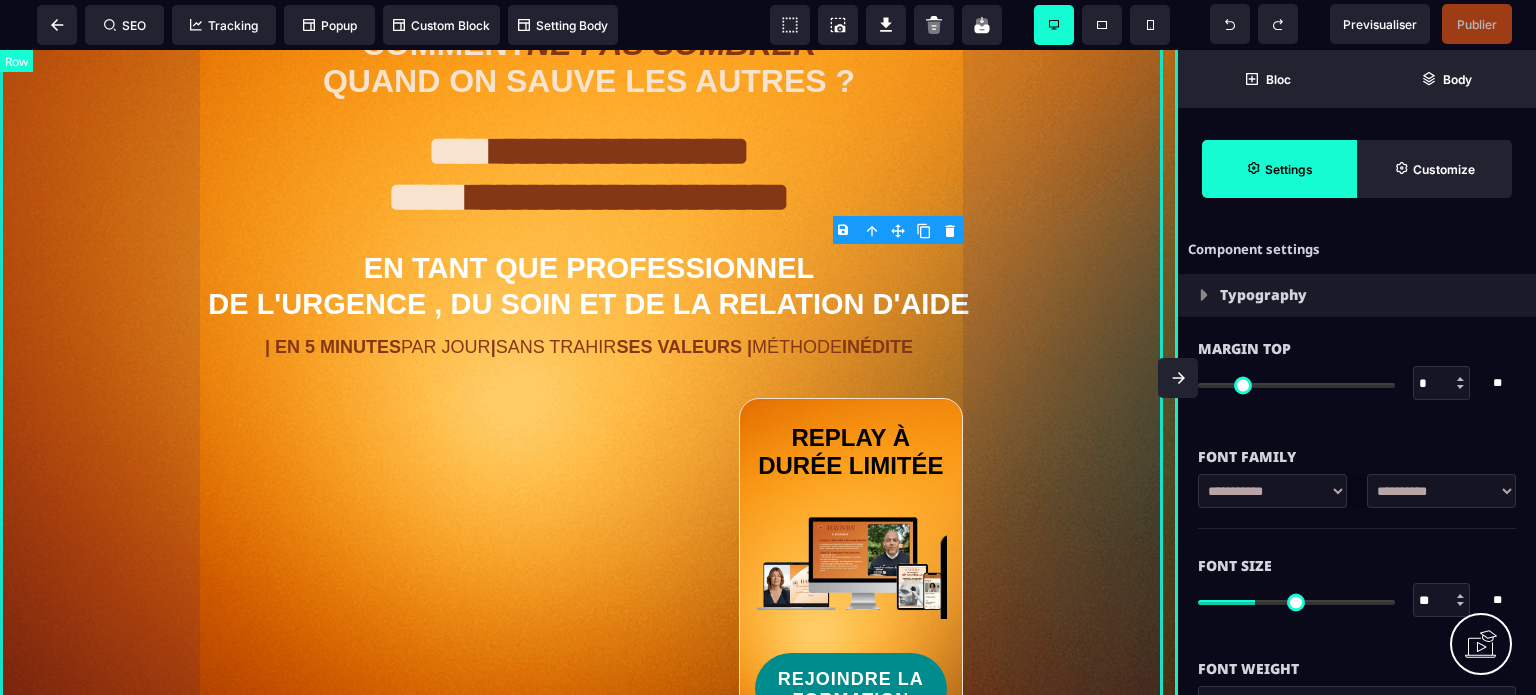 select on "**" 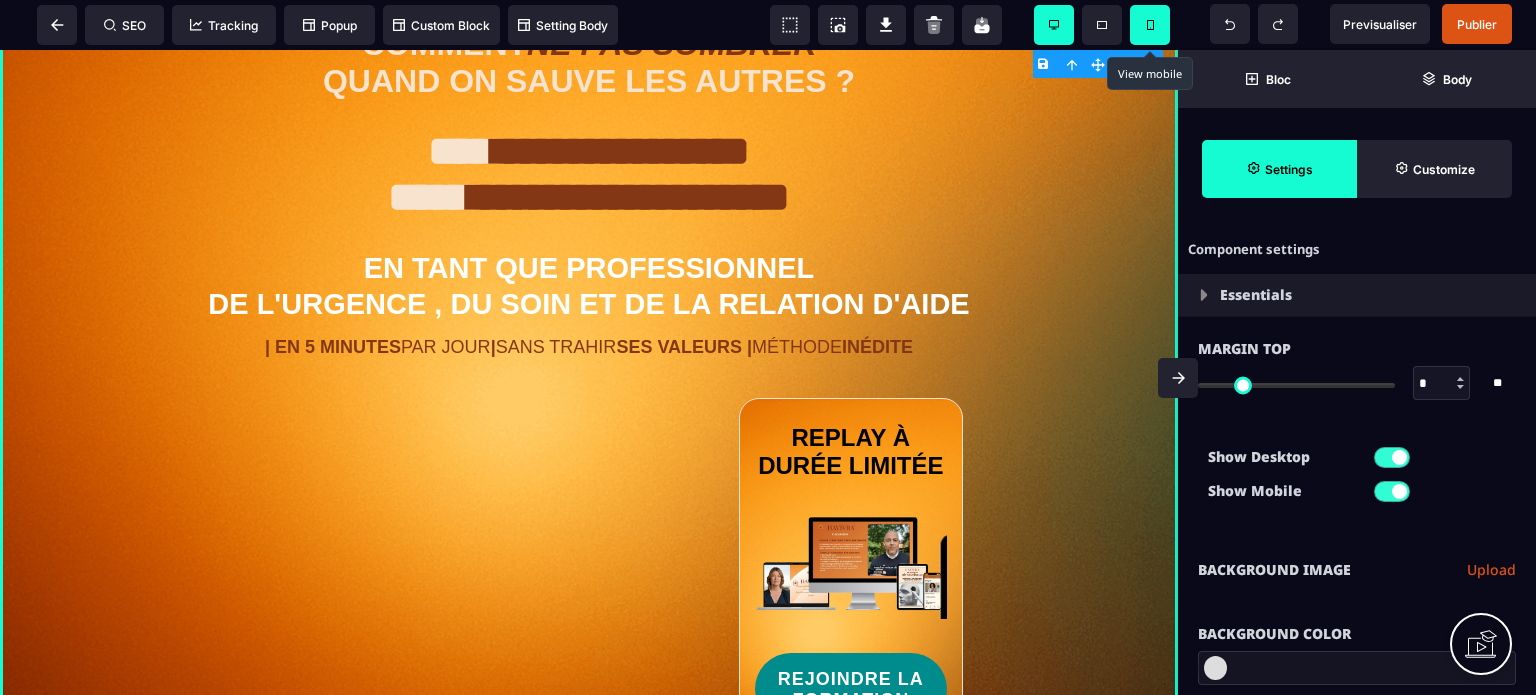 click at bounding box center (1150, 25) 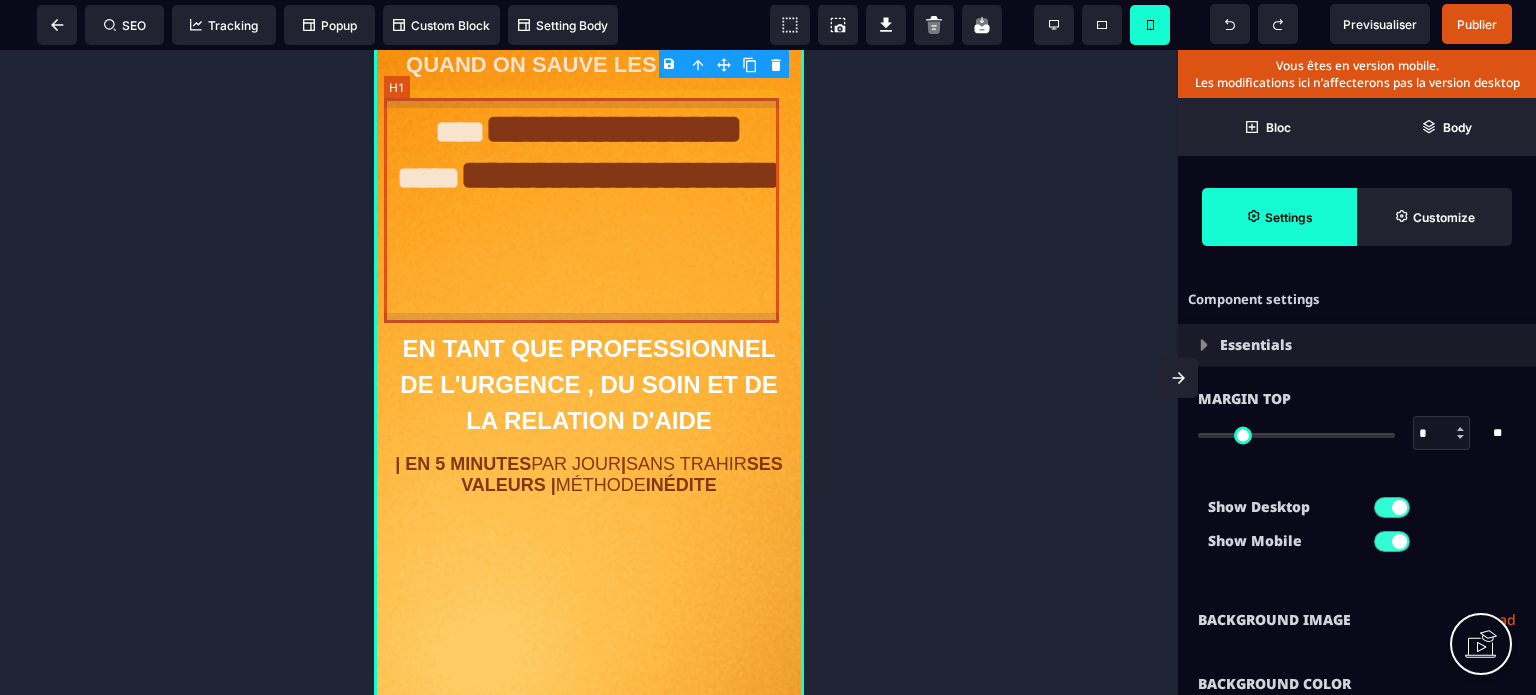click on "**********" at bounding box center (588, 208) 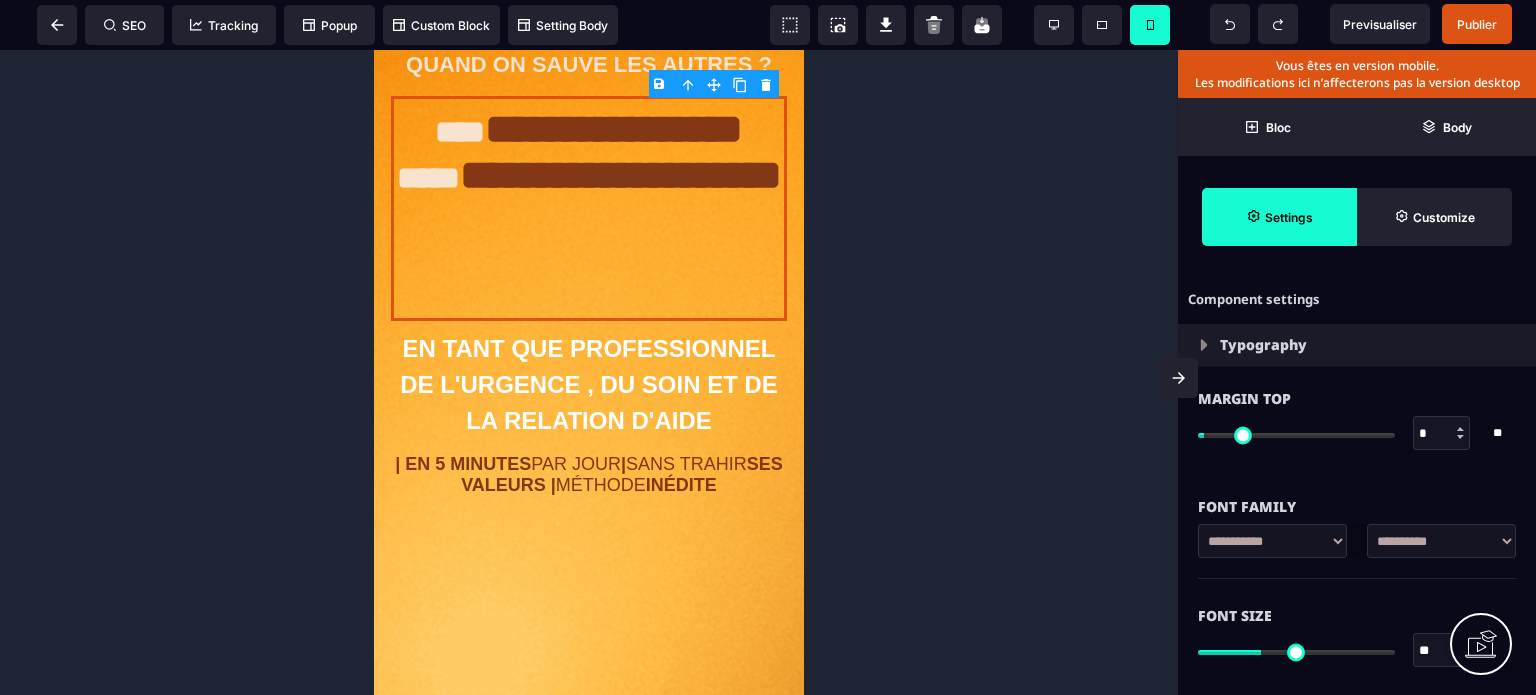 drag, startPoint x: 1448, startPoint y: 640, endPoint x: 1408, endPoint y: 655, distance: 42.72002 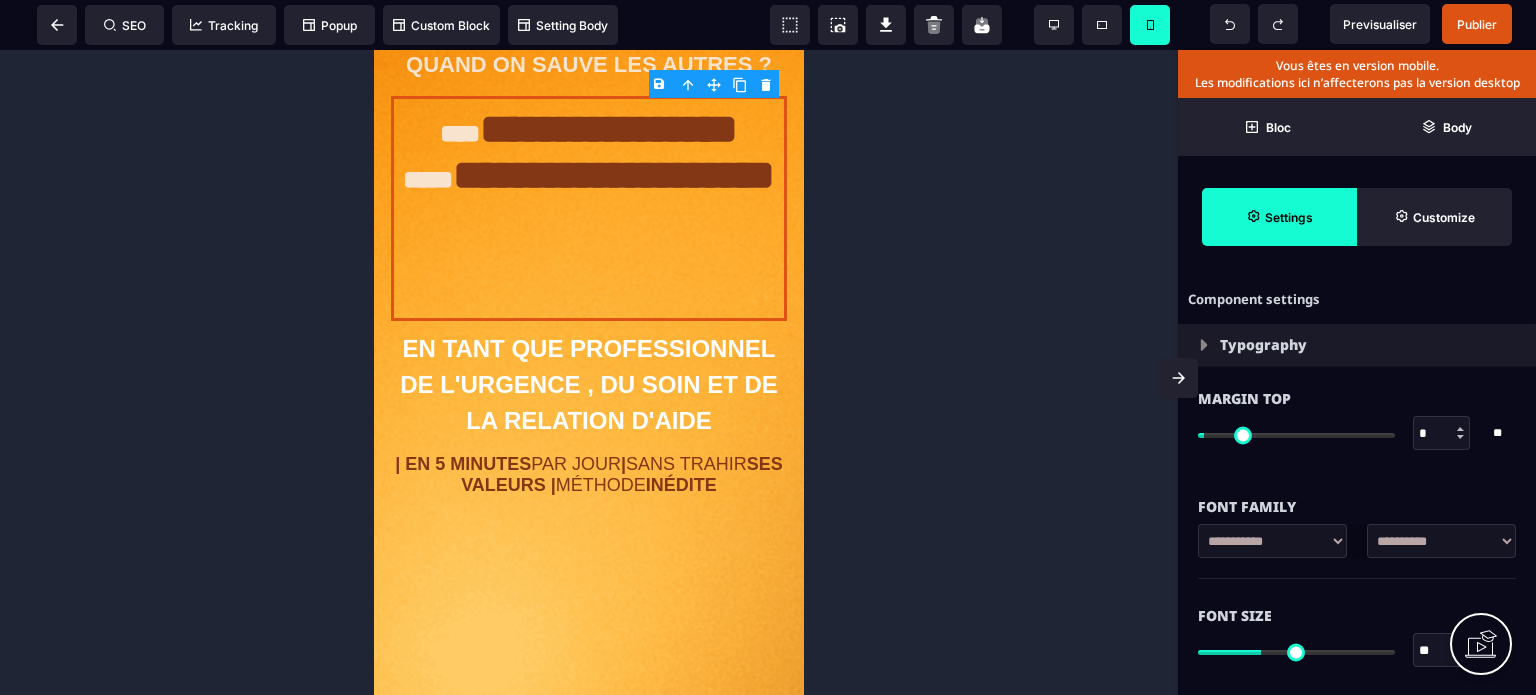 click on "Font Size
**
*
**
All" at bounding box center [1357, 635] 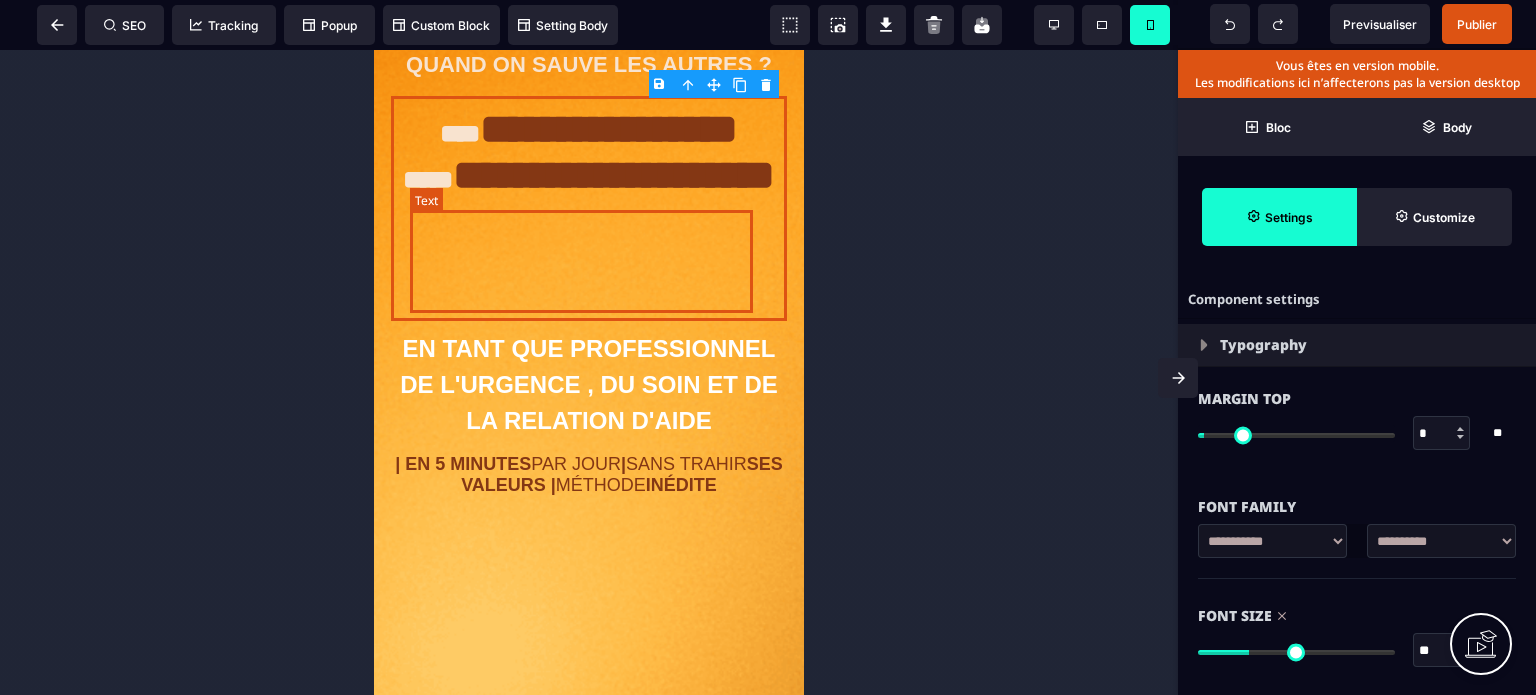 click on "**********" at bounding box center (614, 175) 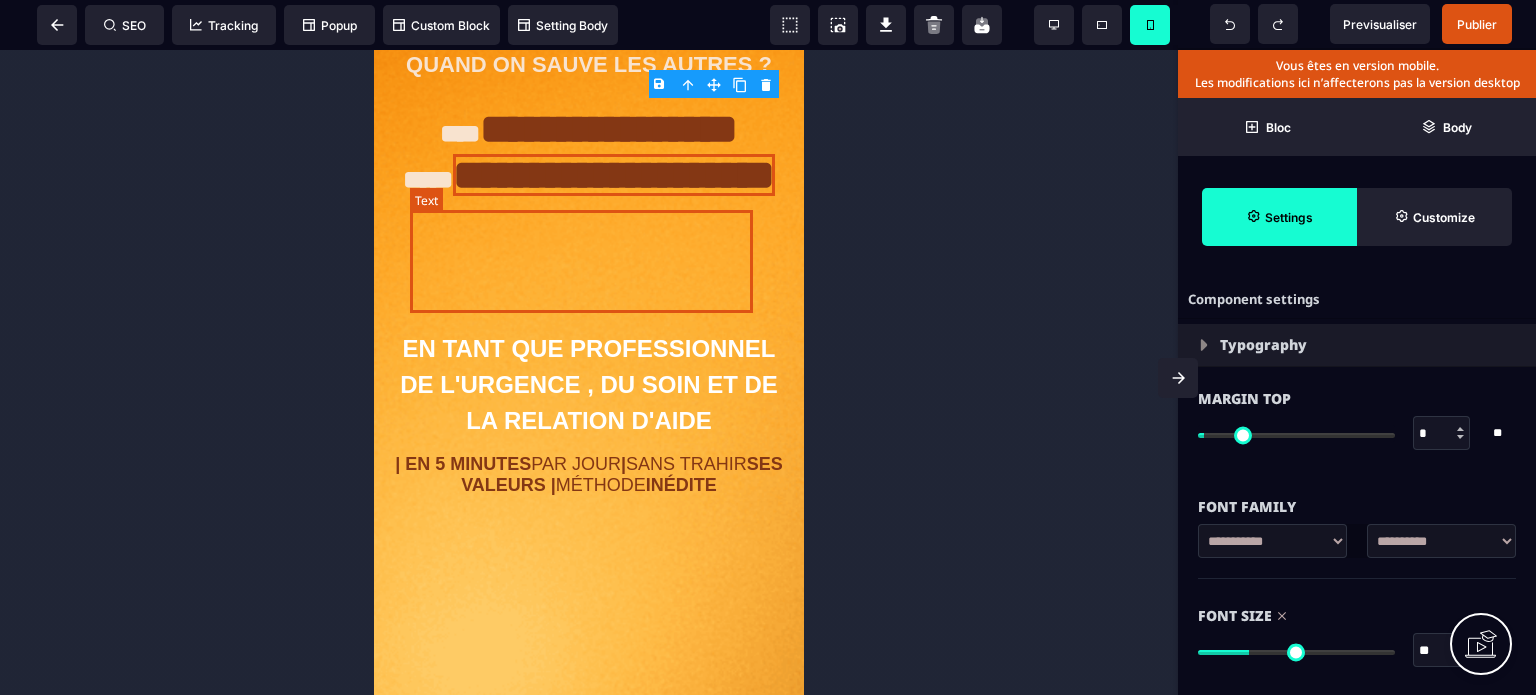 select on "***" 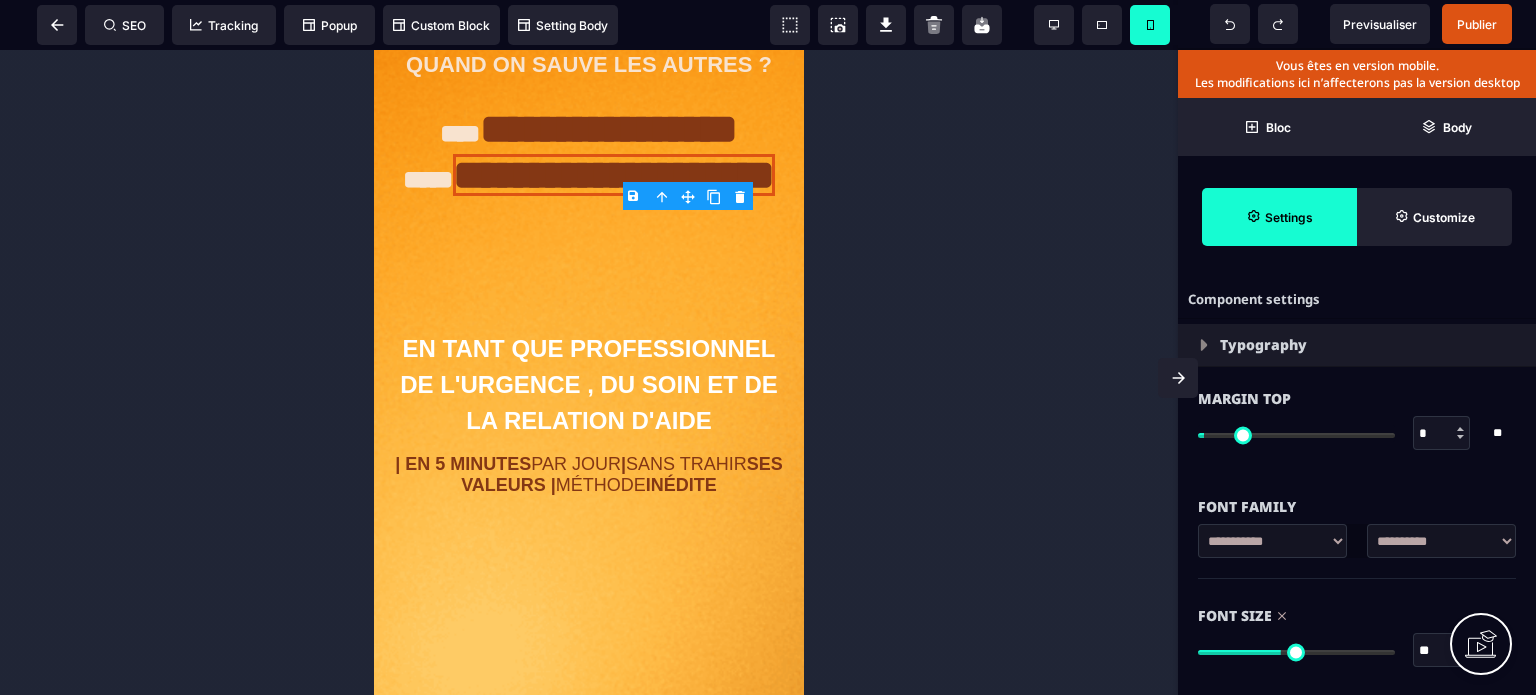 drag, startPoint x: 1444, startPoint y: 652, endPoint x: 1412, endPoint y: 654, distance: 32.06244 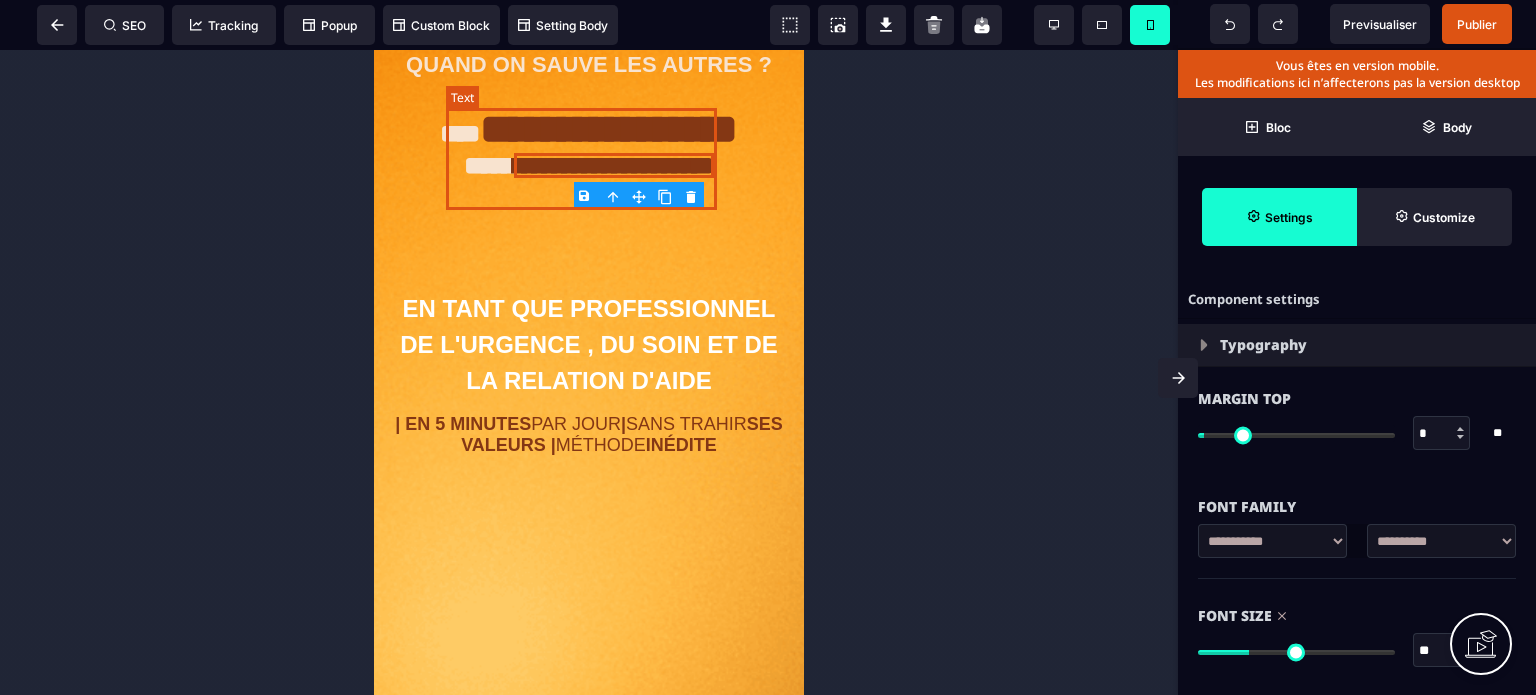 click on "**********" at bounding box center (609, 129) 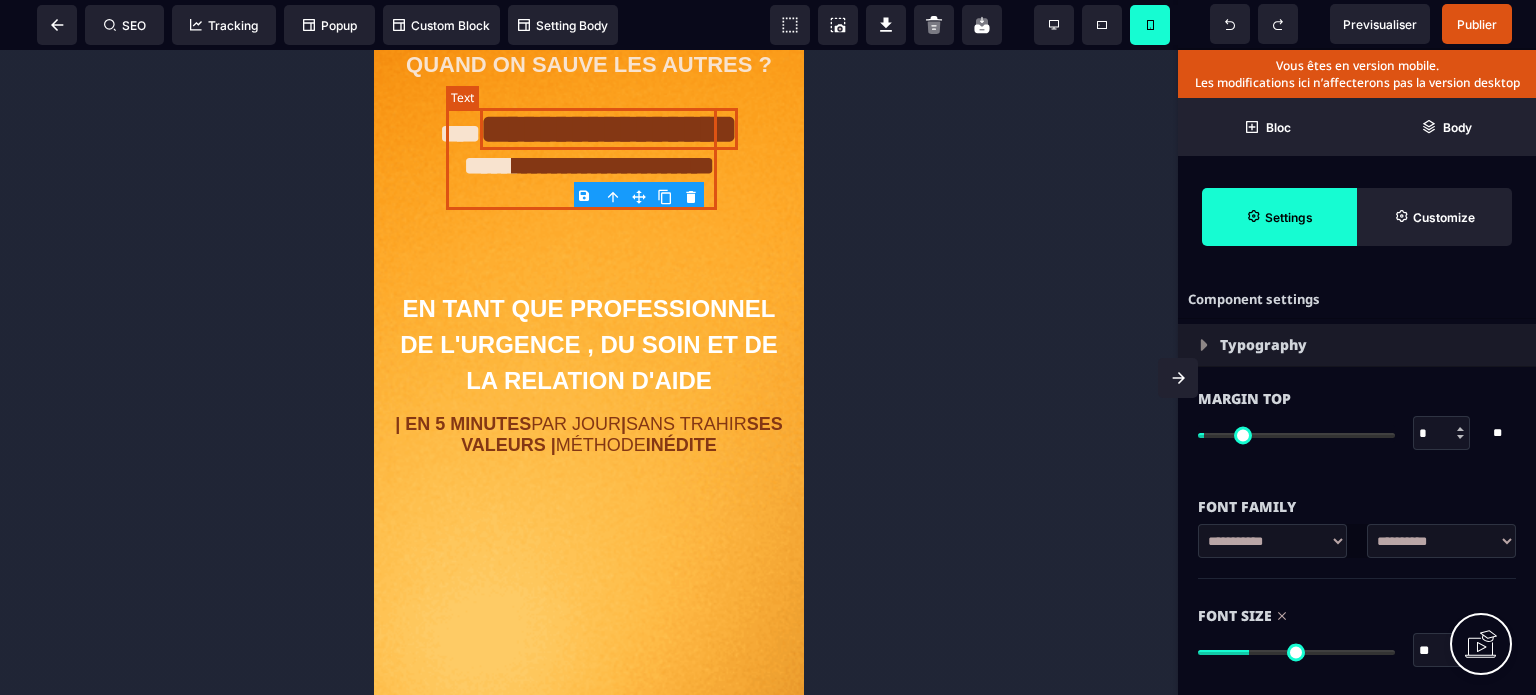 select on "***" 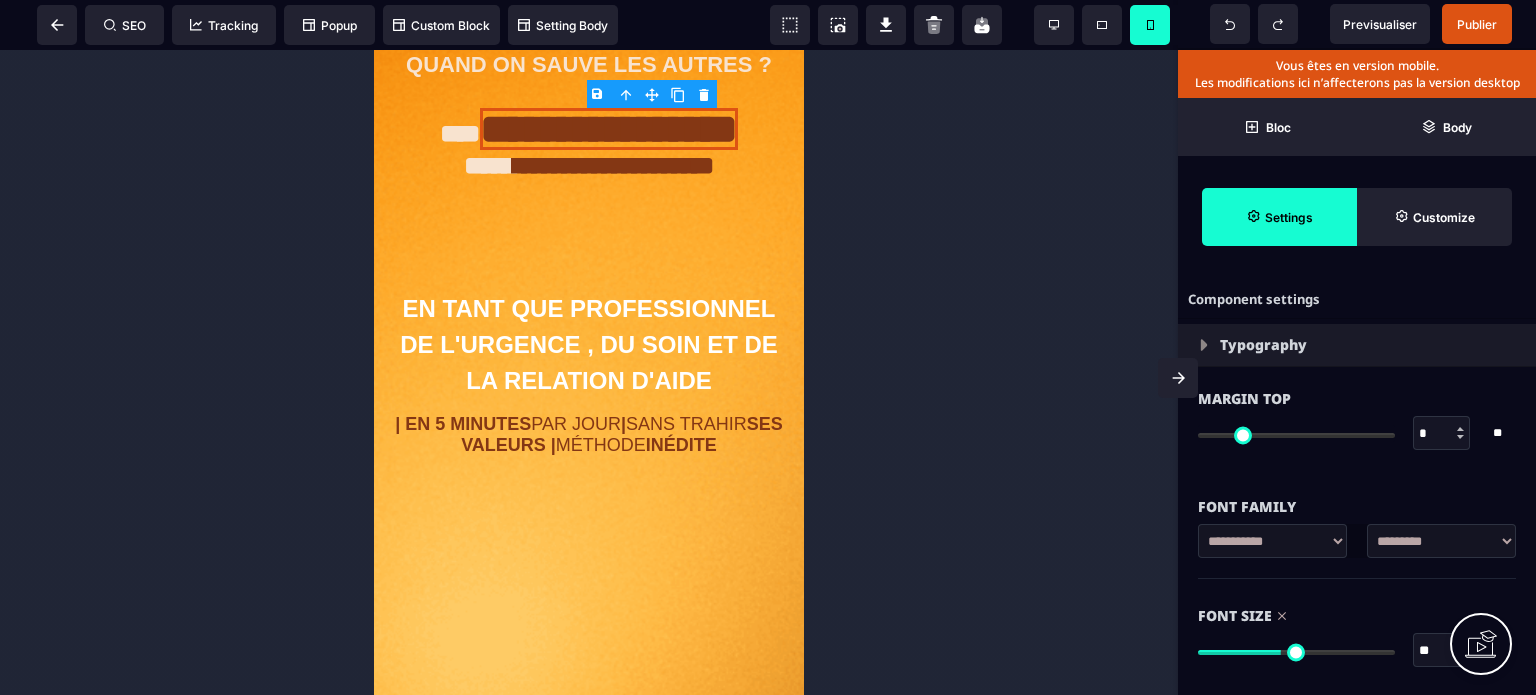 drag, startPoint x: 1443, startPoint y: 641, endPoint x: 1400, endPoint y: 646, distance: 43.289722 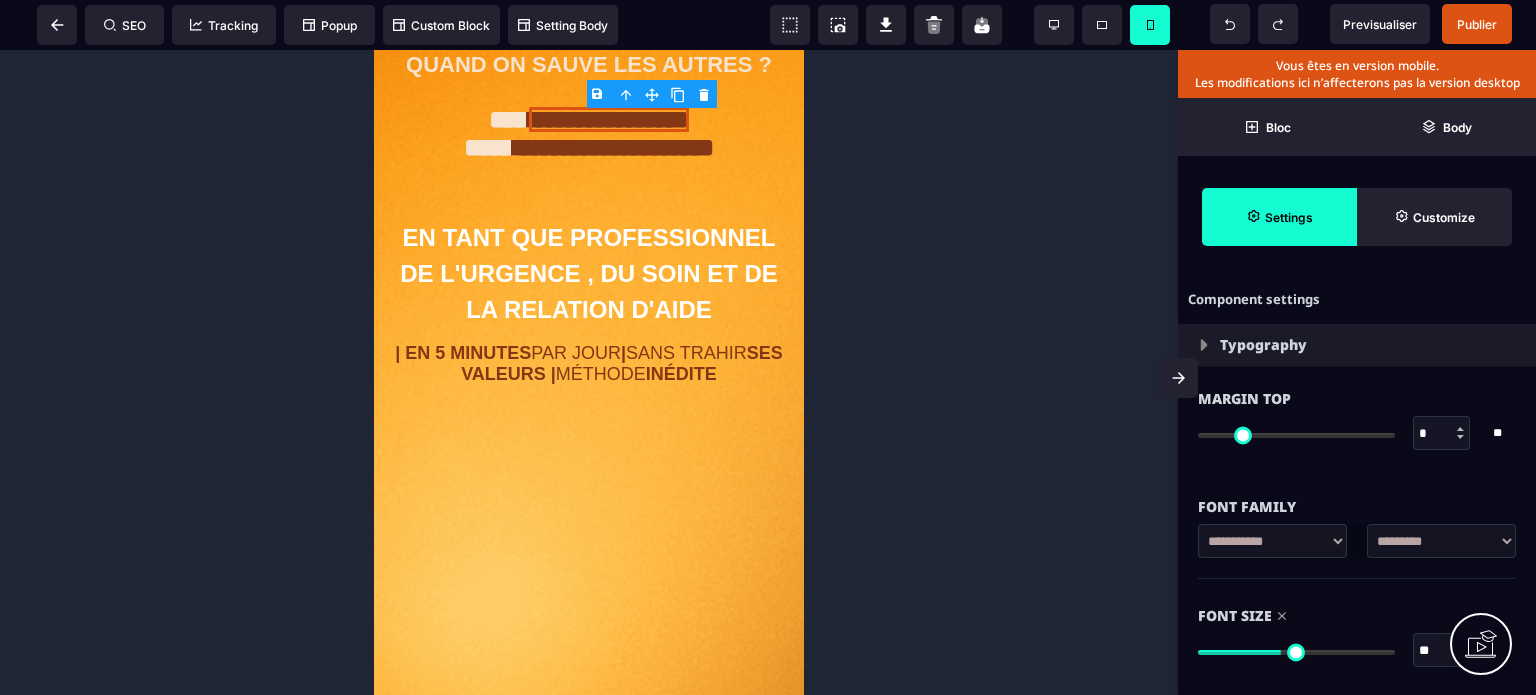 click on "Font Size
**
*
**
All" at bounding box center [1357, 635] 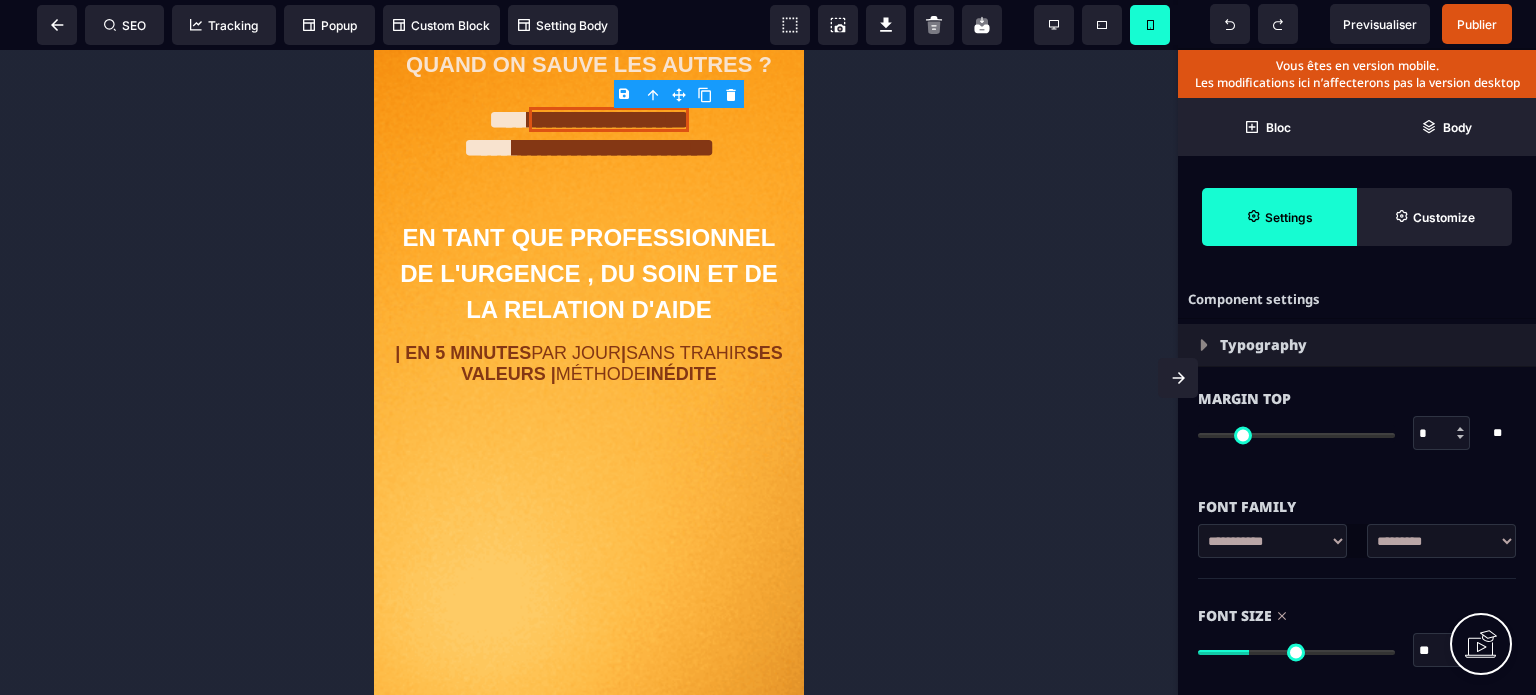 click at bounding box center [589, 372] 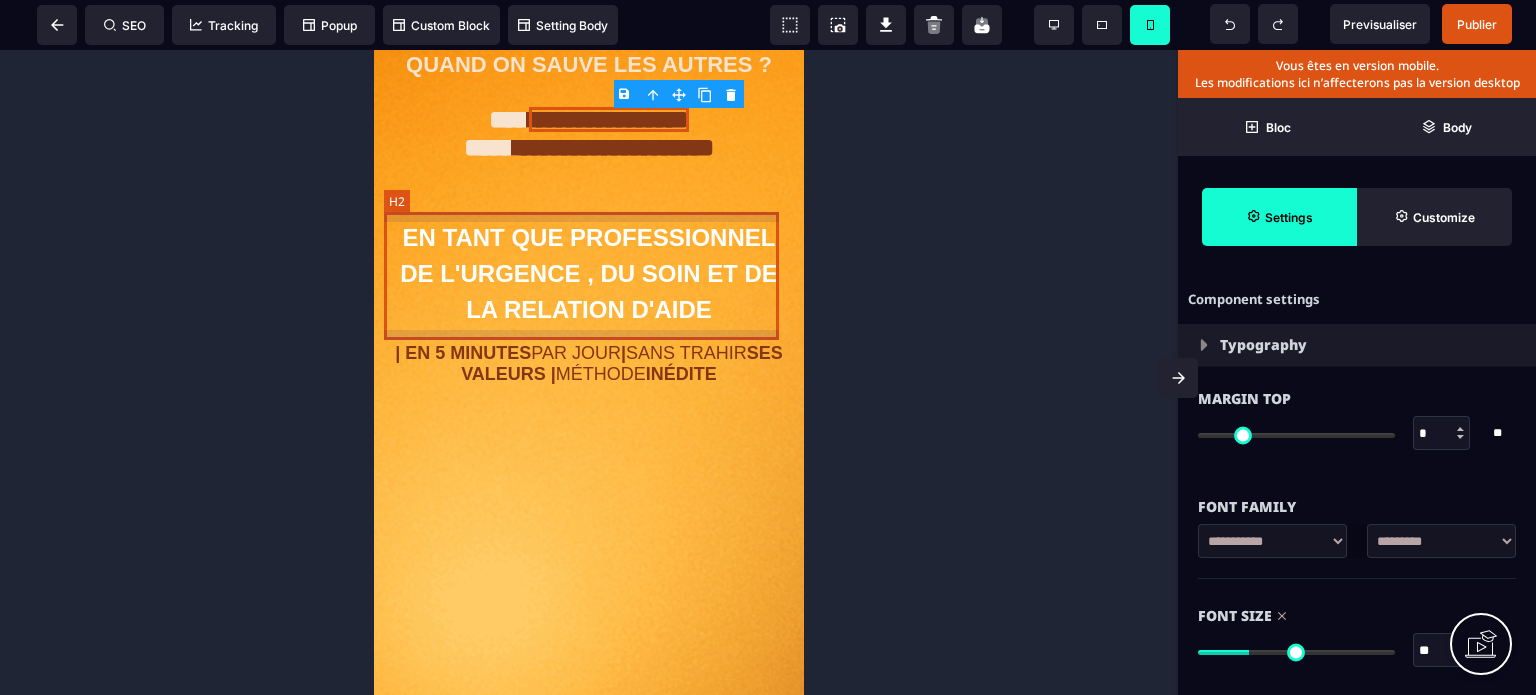 click on "EN TANT QUE PROFESSIONNEL DE L'URGENCE , DU SOIN ET DE LA RELATION D'AIDE" at bounding box center (589, 274) 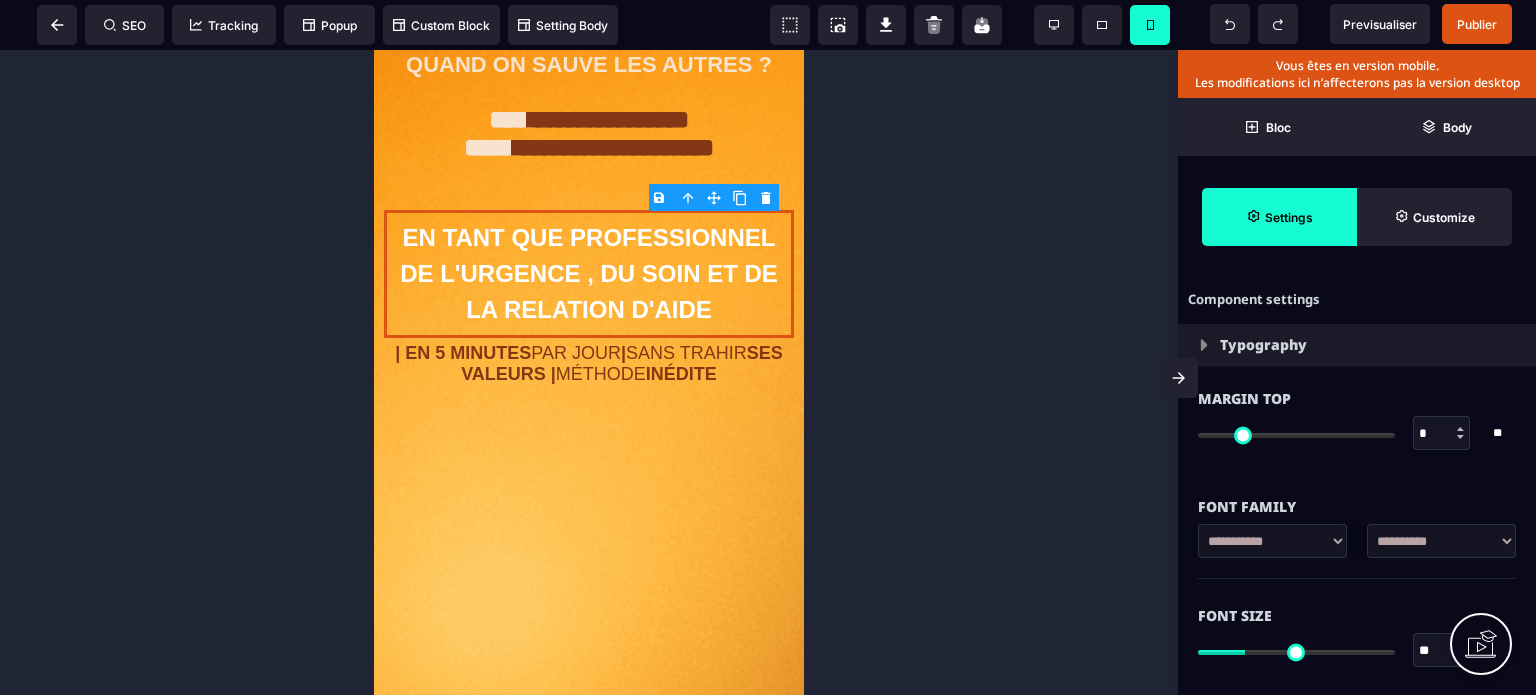 drag, startPoint x: 1425, startPoint y: 643, endPoint x: 1437, endPoint y: 649, distance: 13.416408 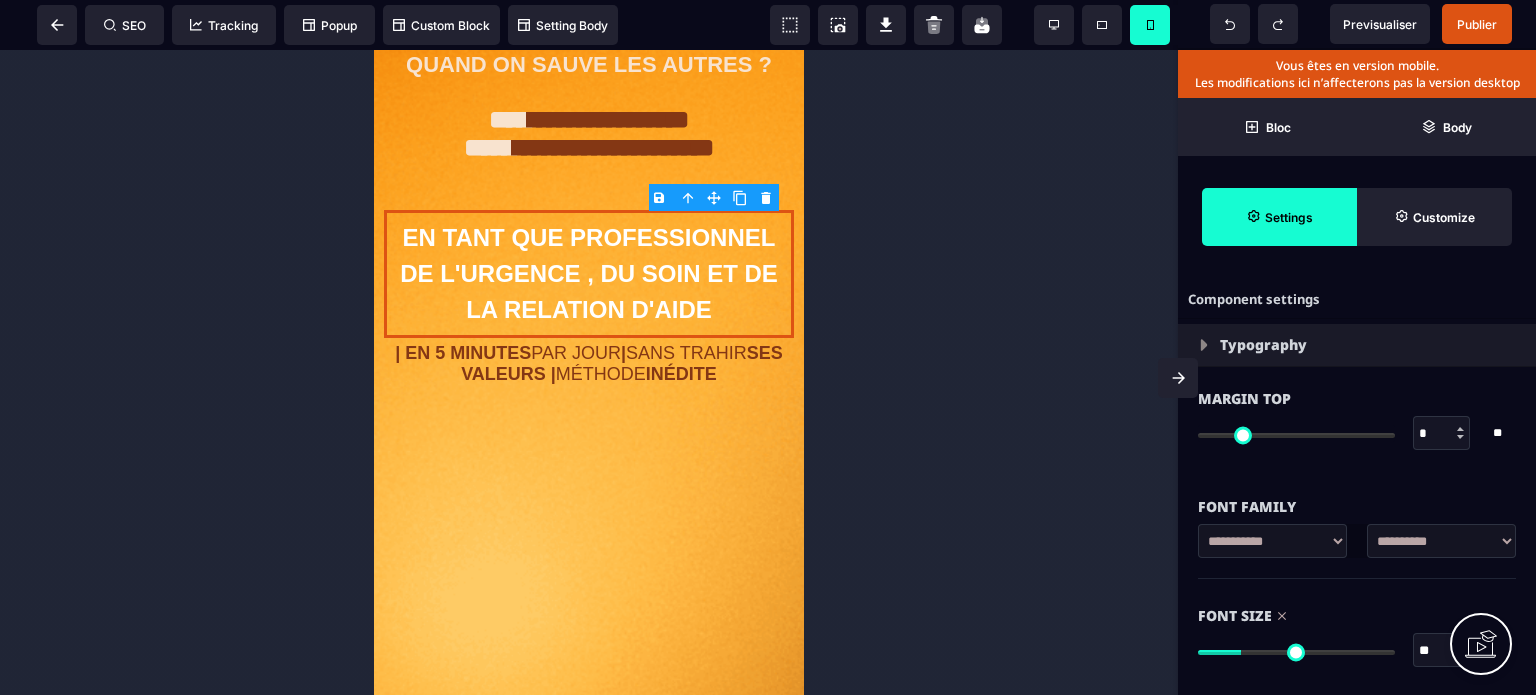 type on "**" 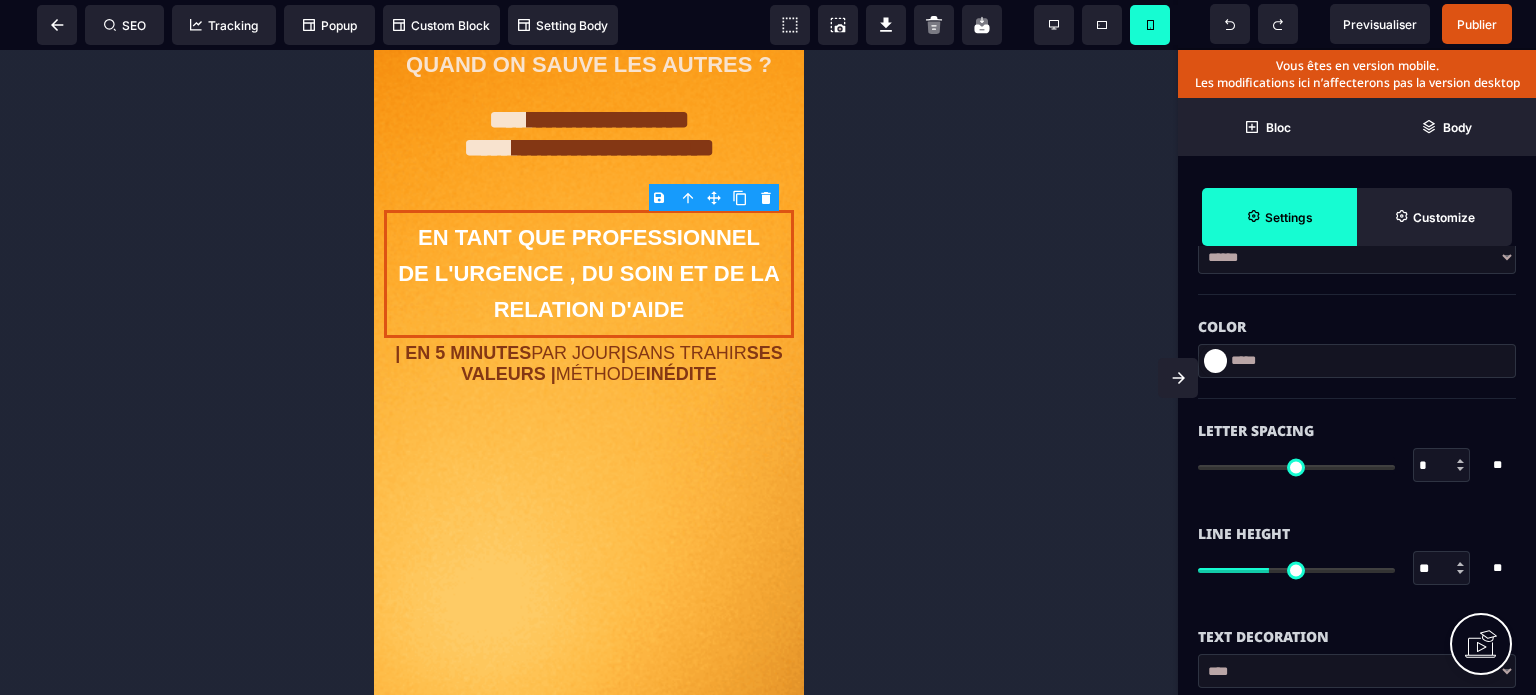 scroll, scrollTop: 640, scrollLeft: 0, axis: vertical 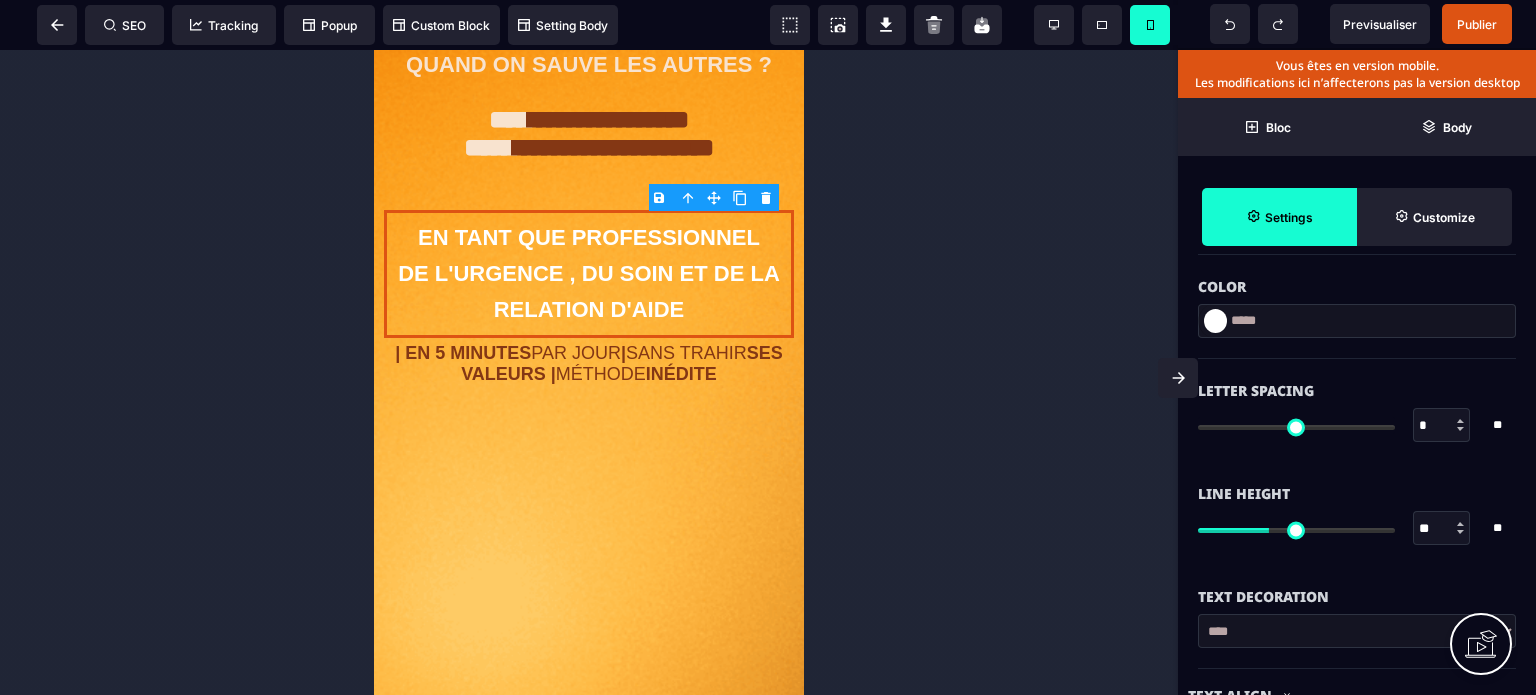 drag, startPoint x: 1425, startPoint y: 521, endPoint x: 1443, endPoint y: 521, distance: 18 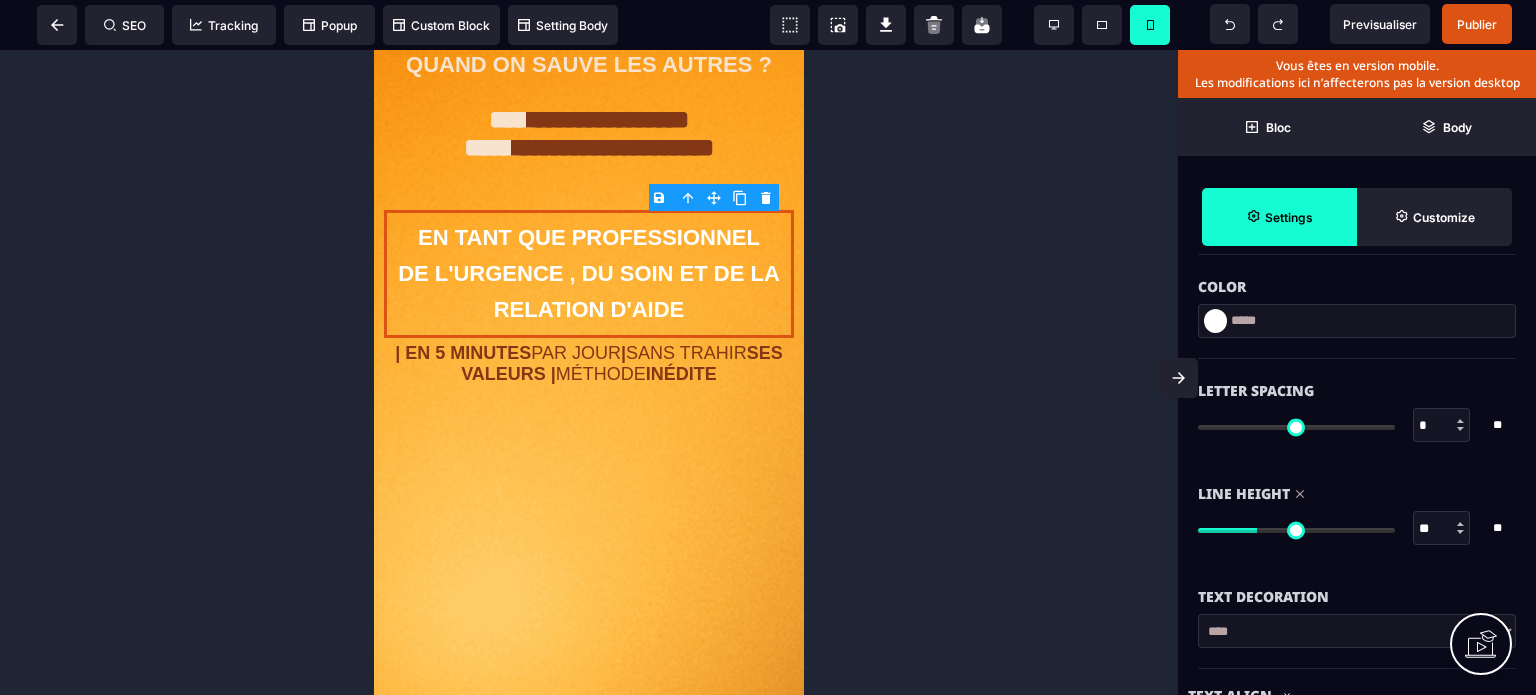 click on "Line Height" at bounding box center (1357, 494) 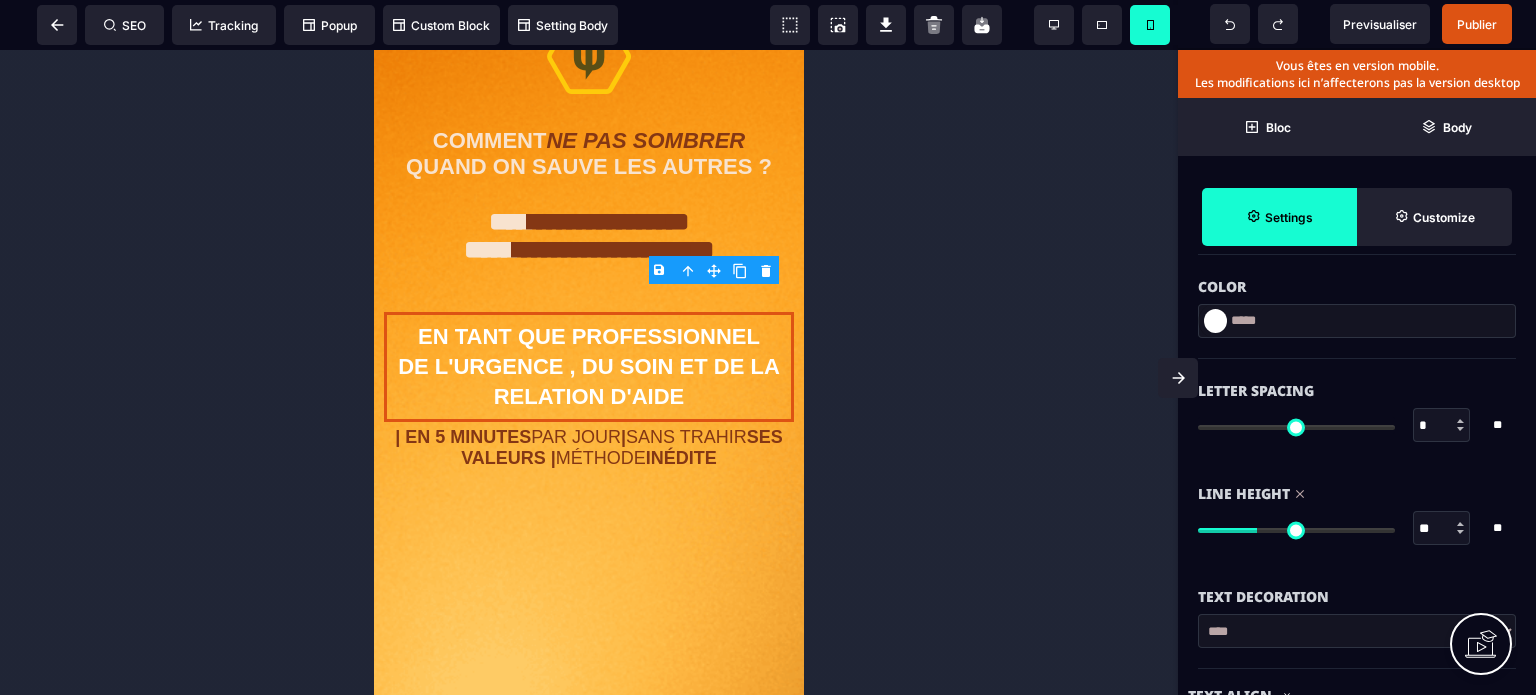 scroll, scrollTop: 0, scrollLeft: 0, axis: both 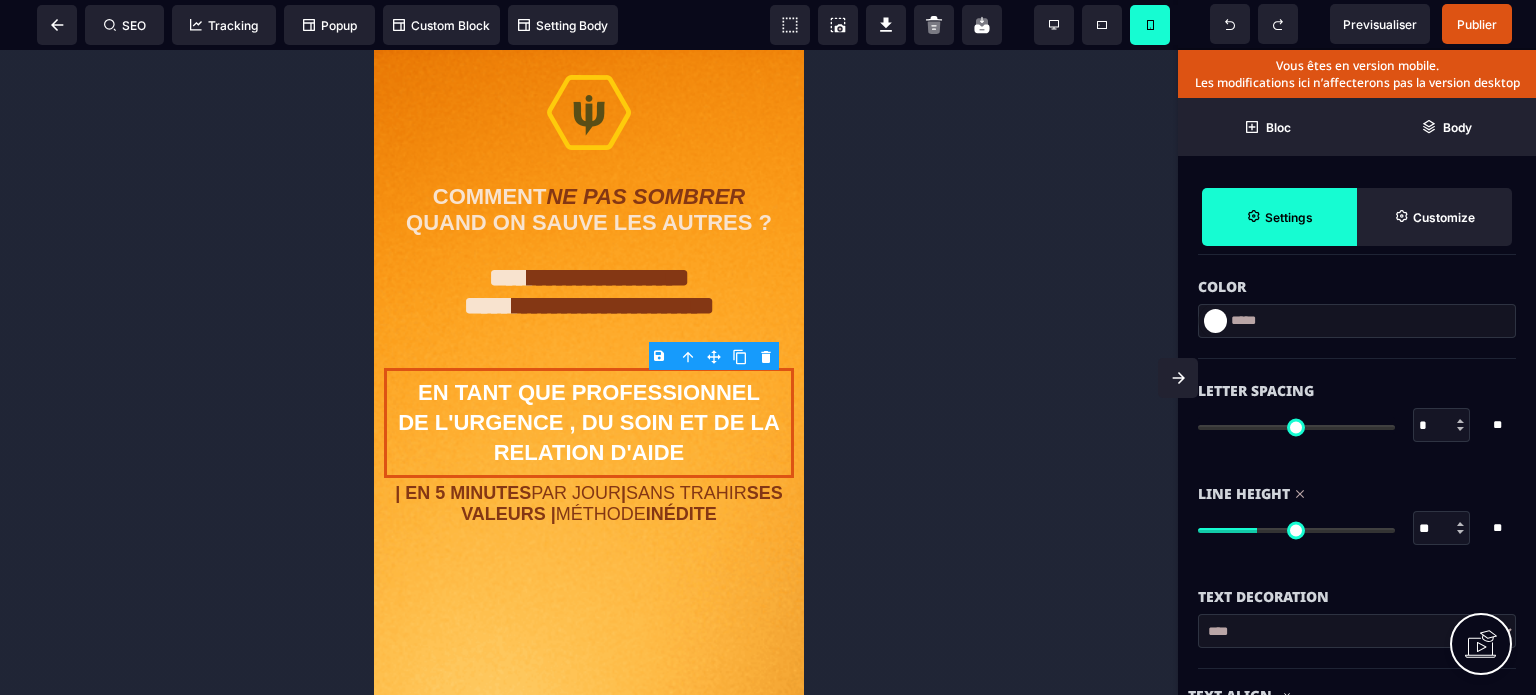 click on "Line Height
**
*
**
All" at bounding box center (1357, 513) 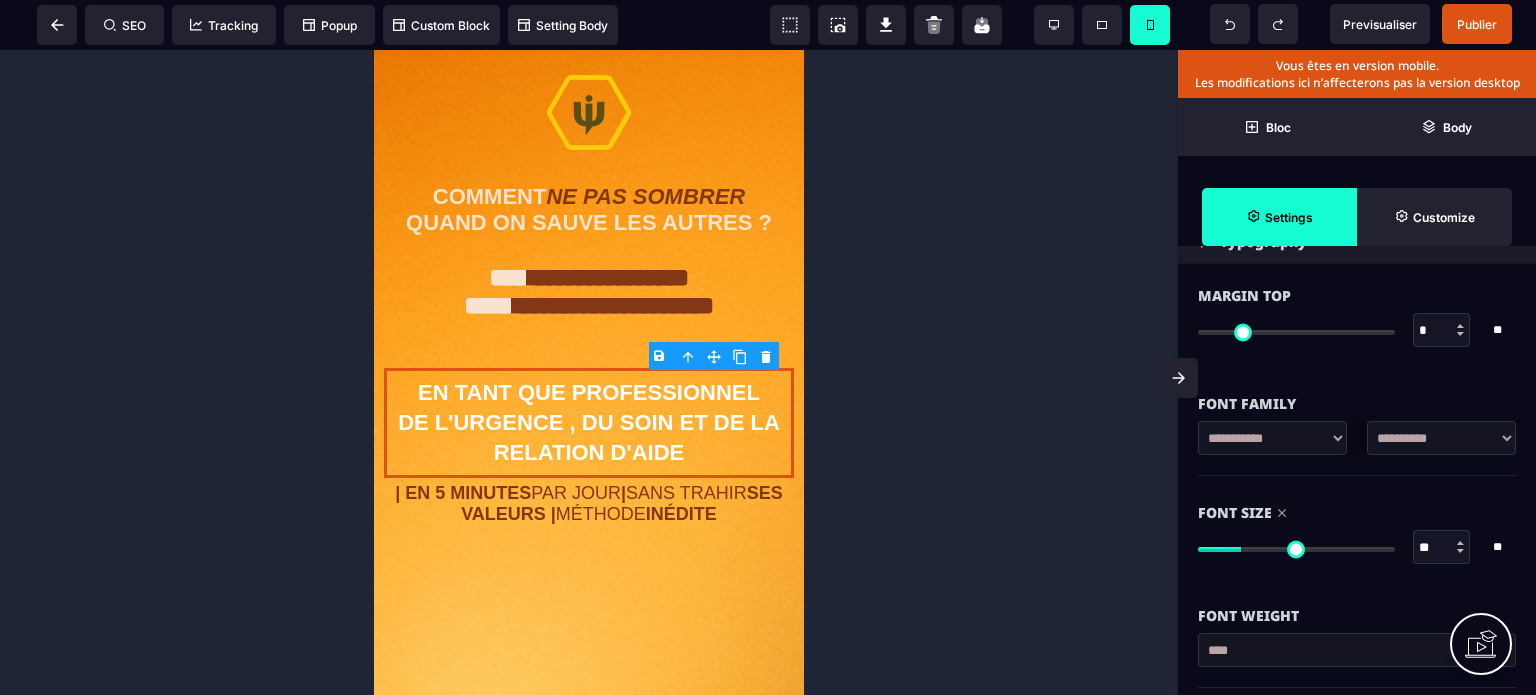 scroll, scrollTop: 80, scrollLeft: 0, axis: vertical 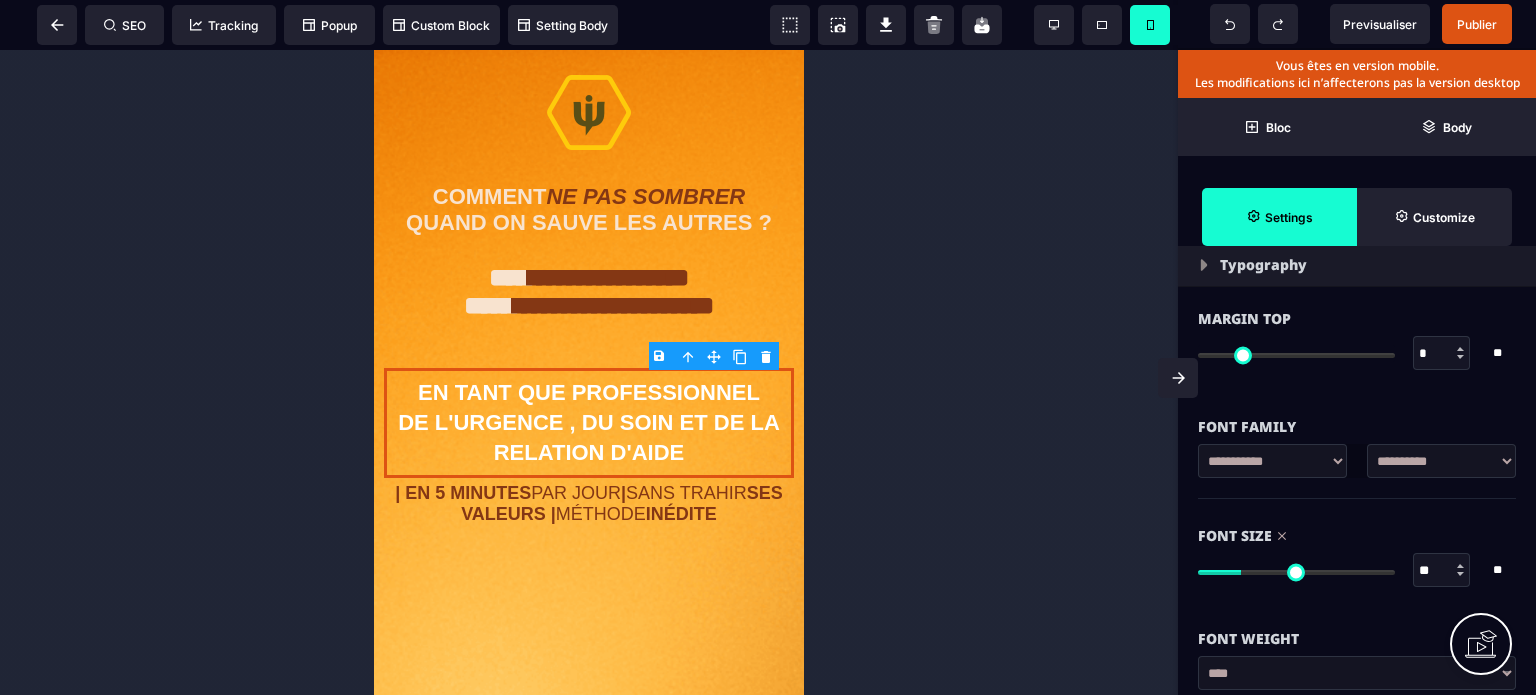 drag, startPoint x: 1441, startPoint y: 568, endPoint x: 1426, endPoint y: 575, distance: 16.552946 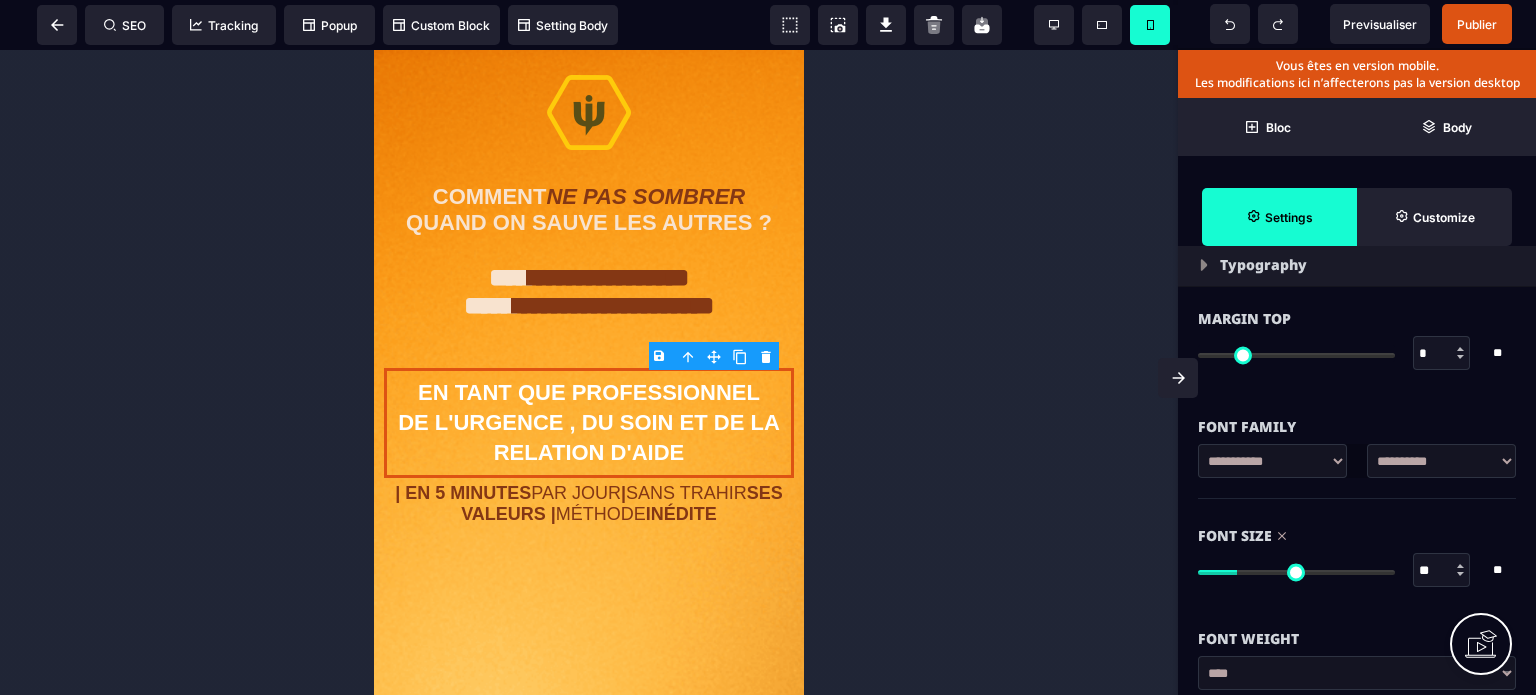 type on "**" 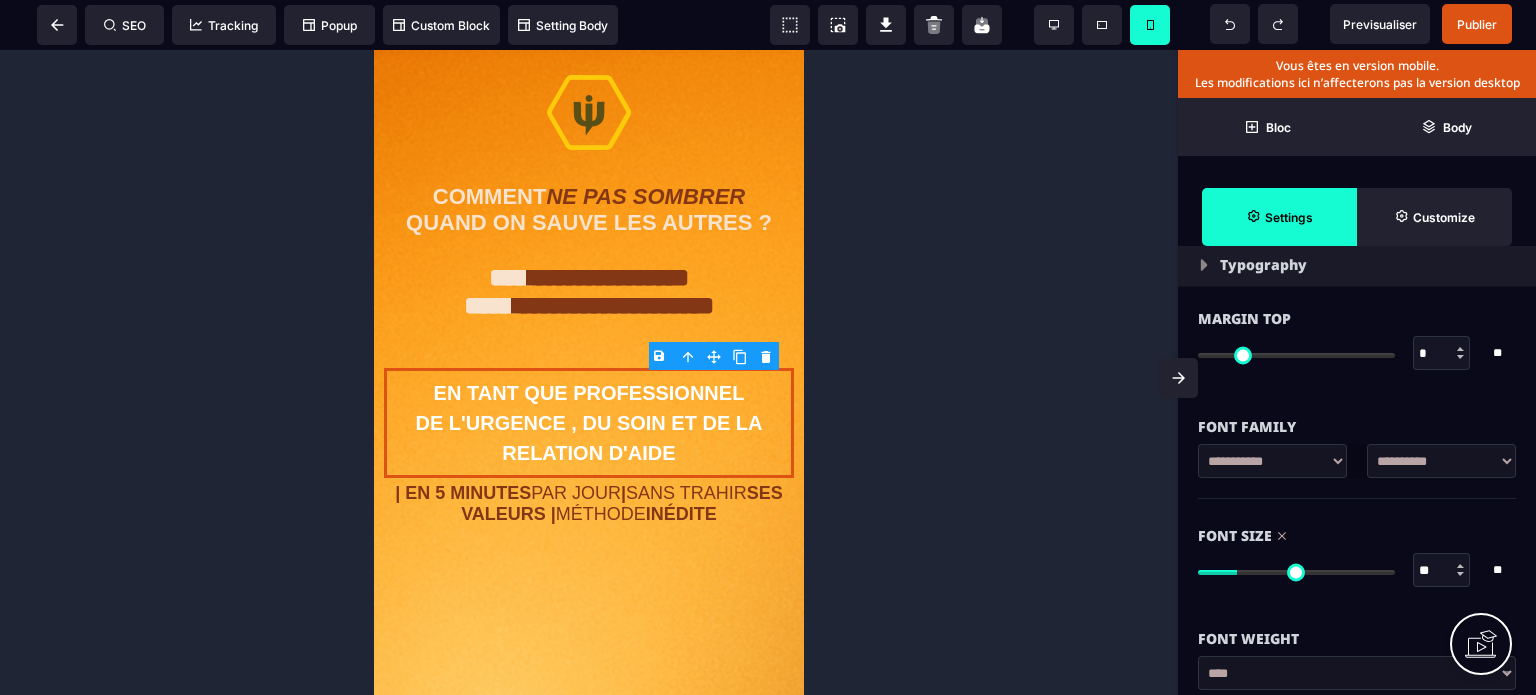 click on "Font Weight" at bounding box center [1357, 629] 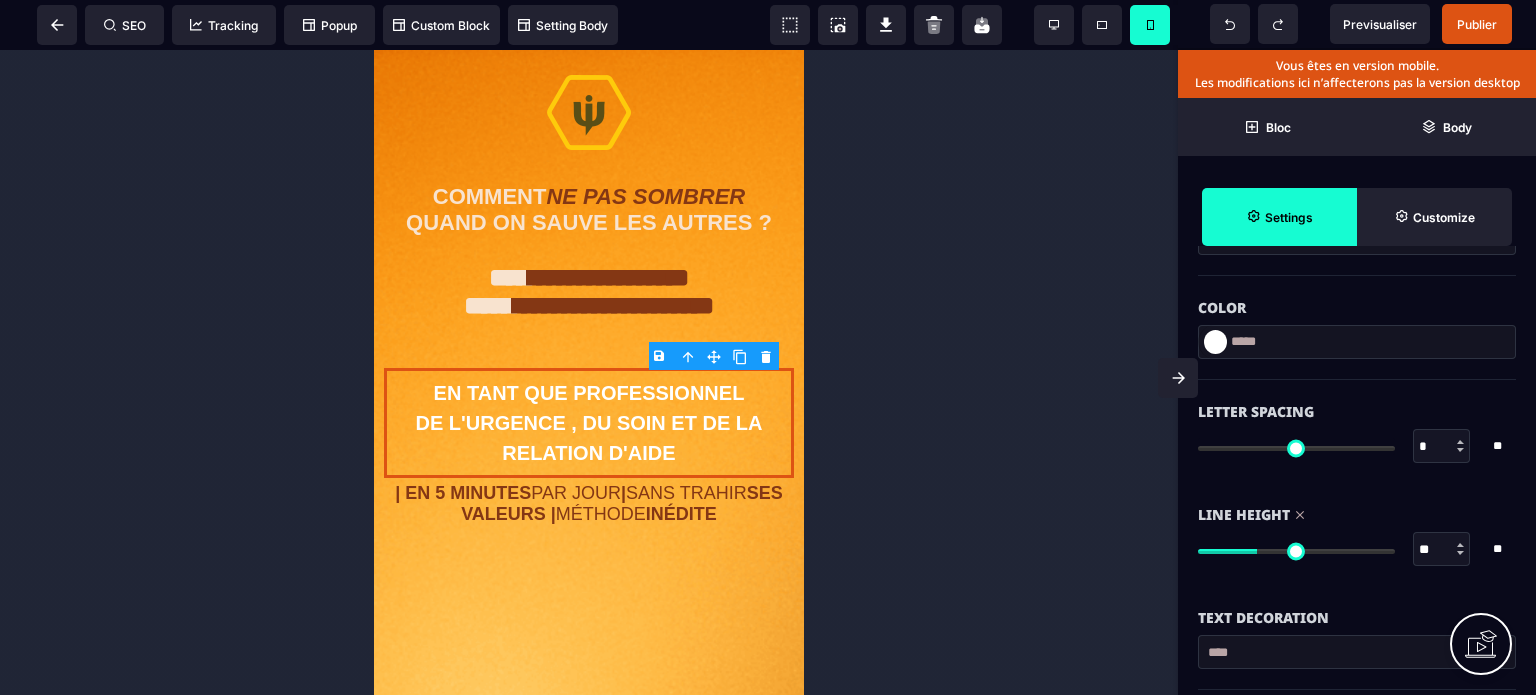 scroll, scrollTop: 680, scrollLeft: 0, axis: vertical 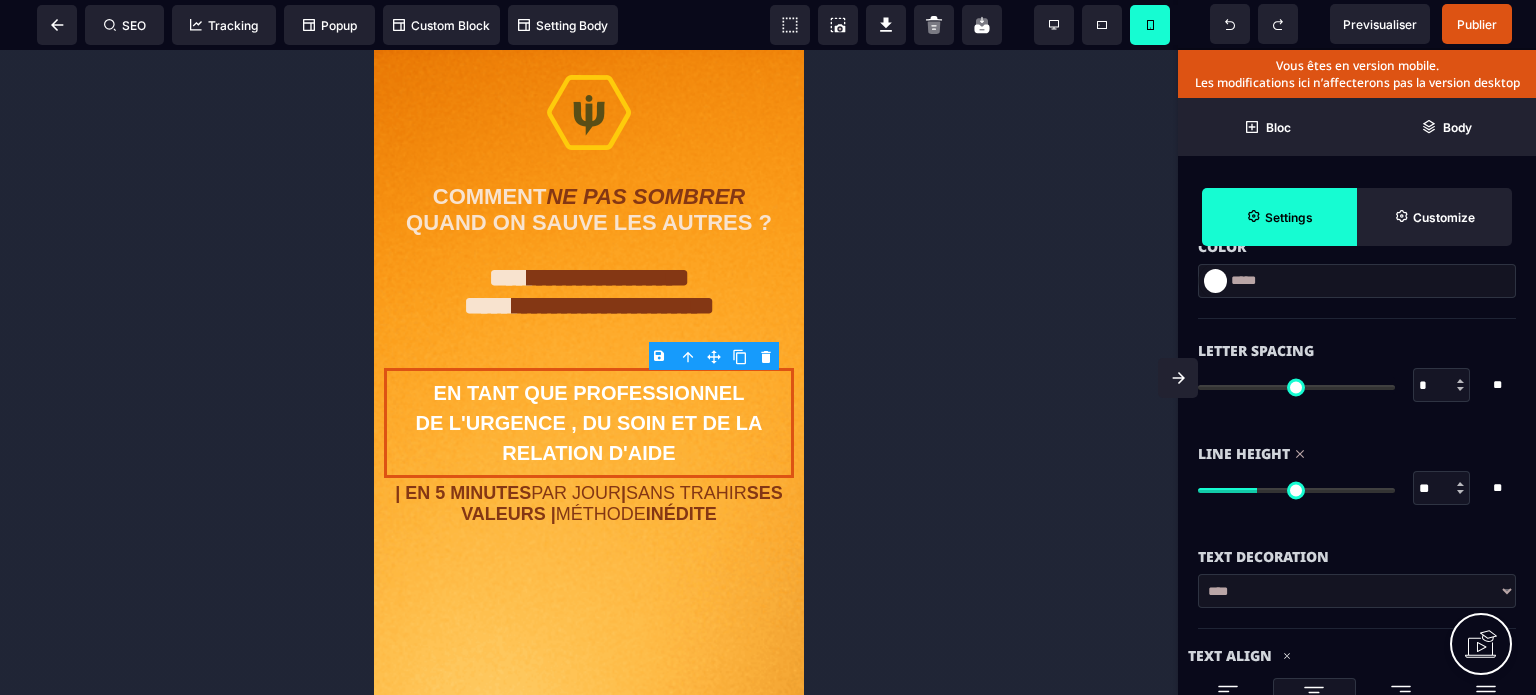 drag, startPoint x: 1436, startPoint y: 475, endPoint x: 1393, endPoint y: 485, distance: 44.14748 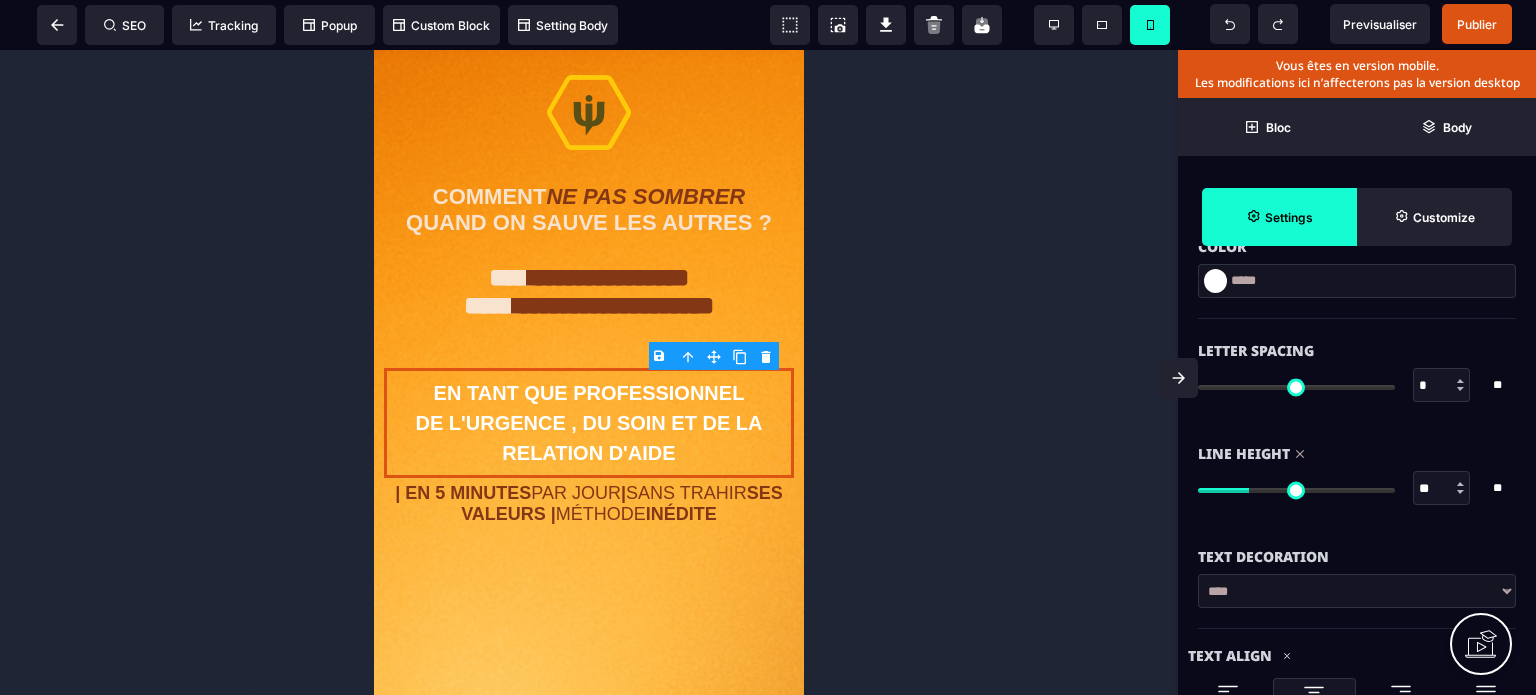 click on "Line Height" at bounding box center (1357, 454) 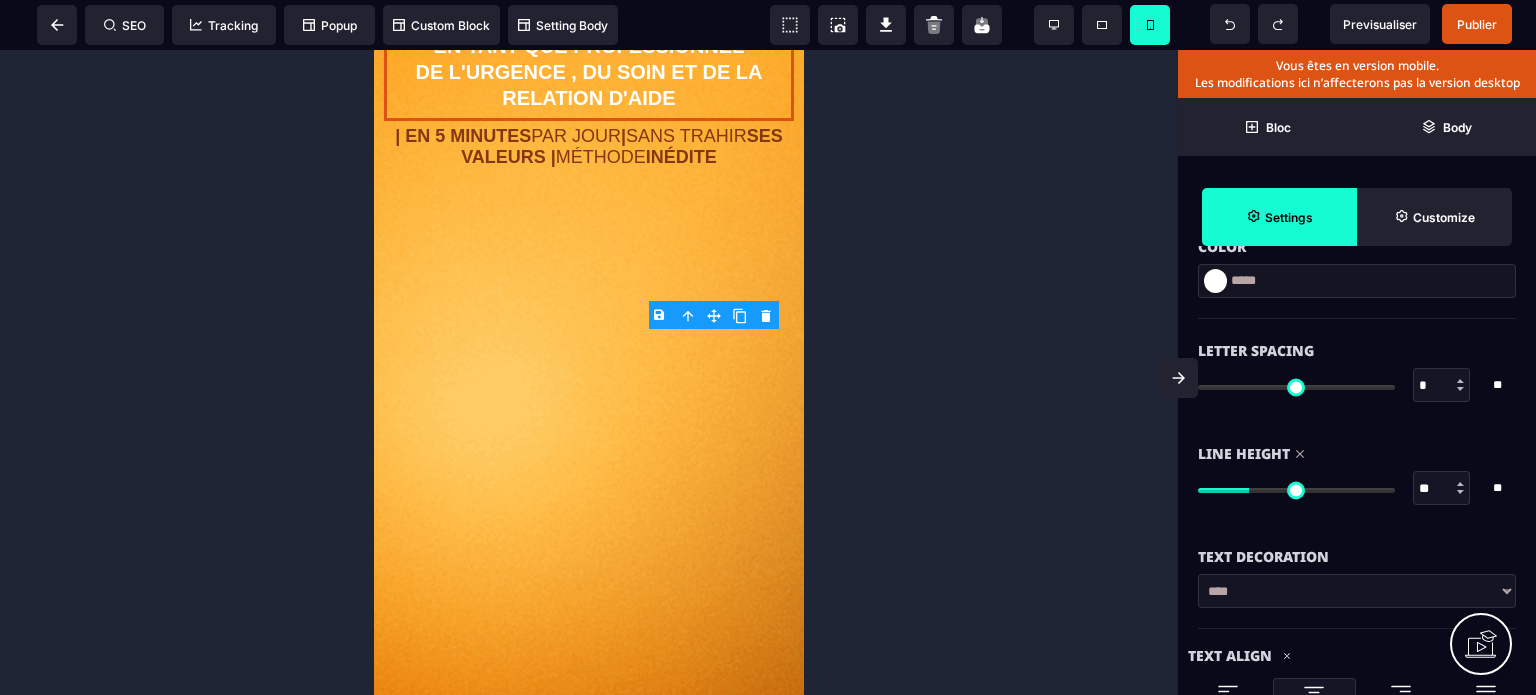 scroll, scrollTop: 0, scrollLeft: 0, axis: both 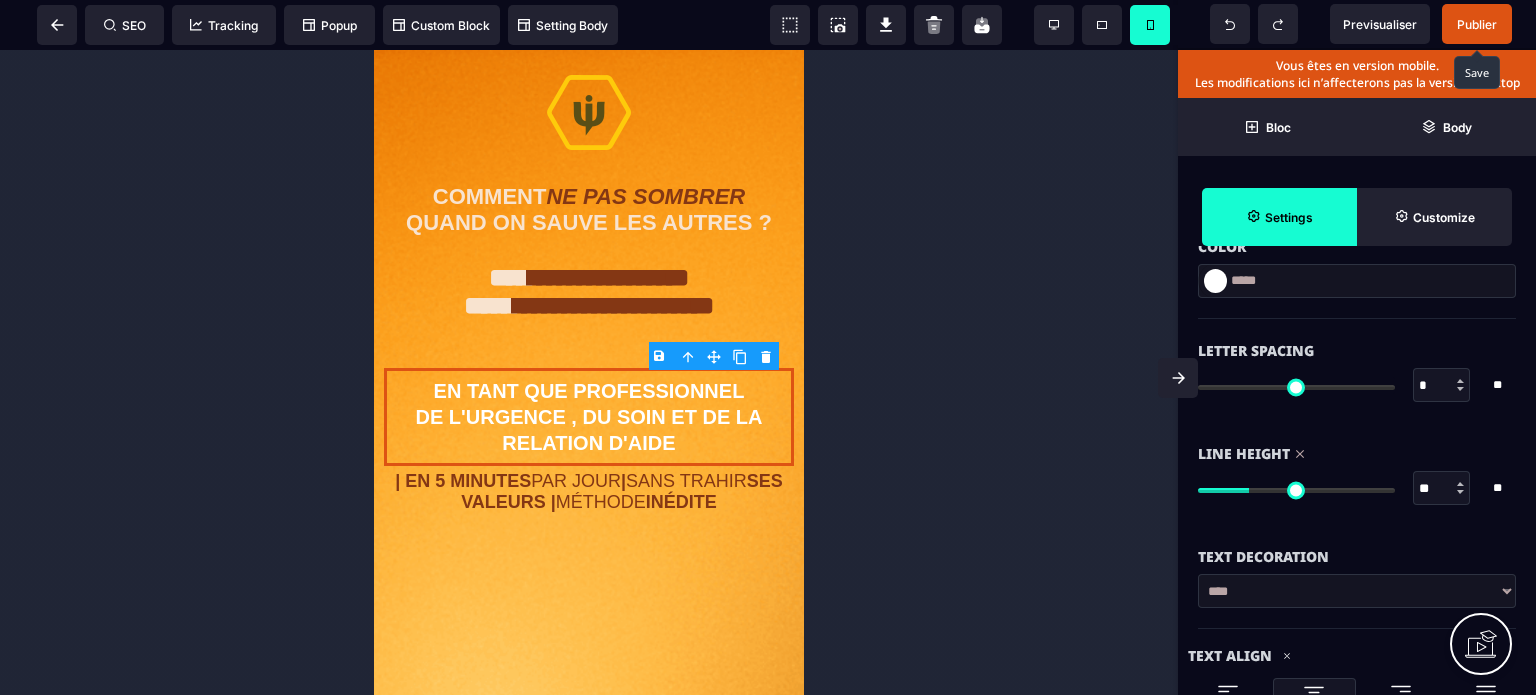 click on "Publier" at bounding box center [1477, 24] 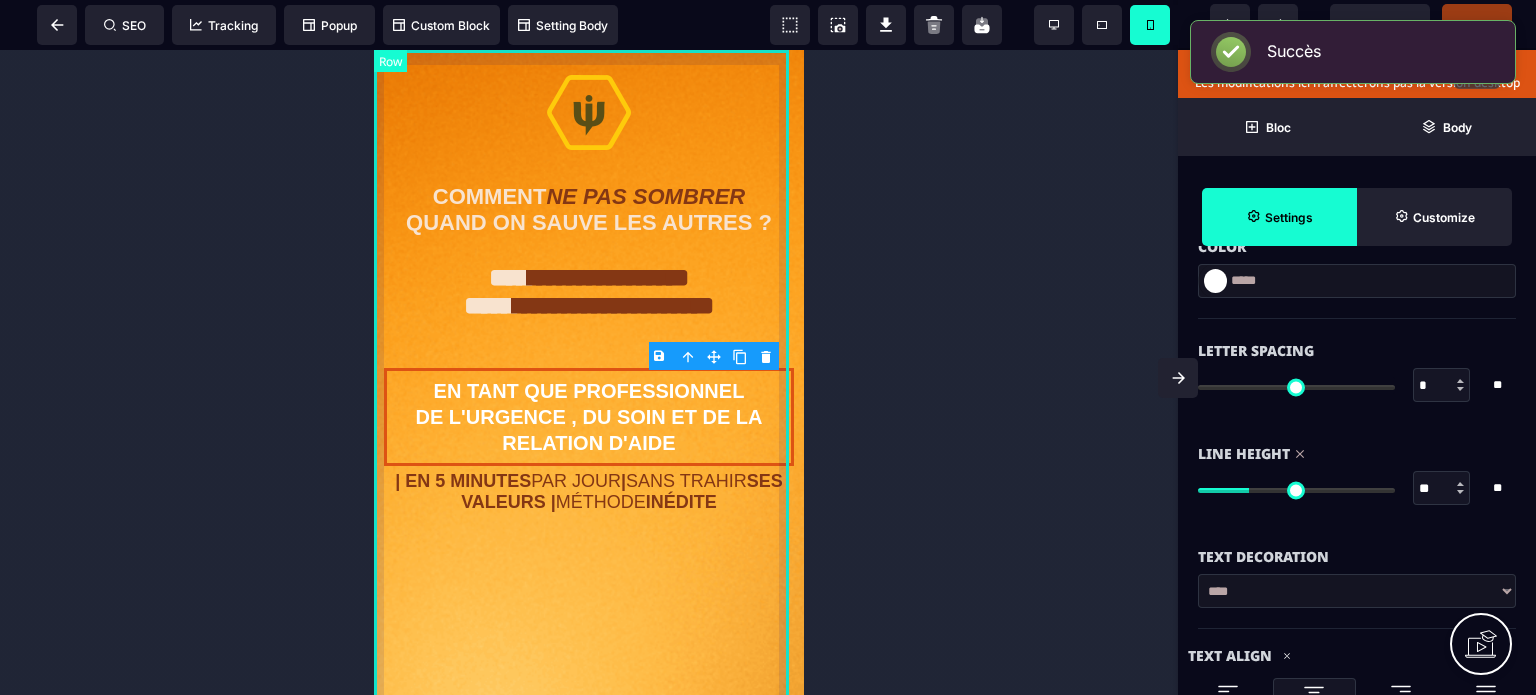 click on "**********" at bounding box center (589, 780) 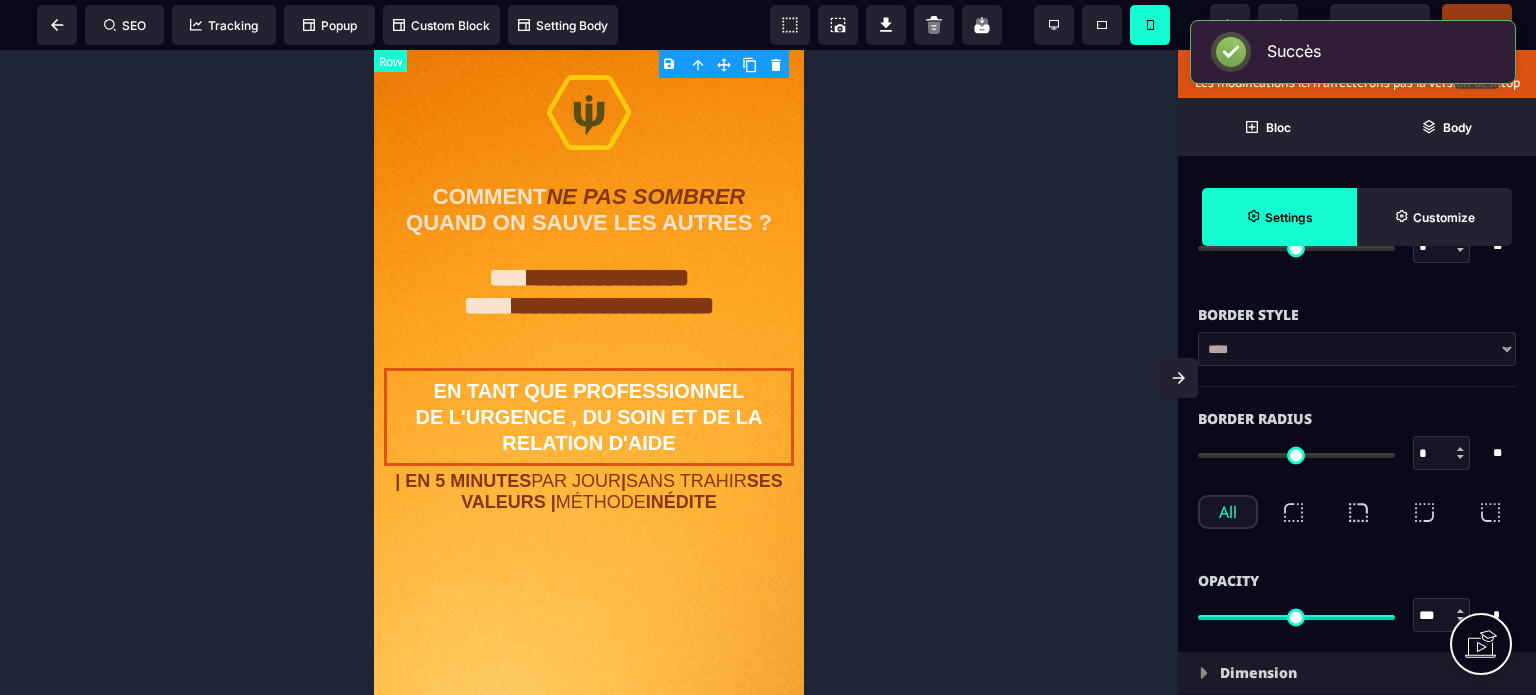 scroll, scrollTop: 0, scrollLeft: 0, axis: both 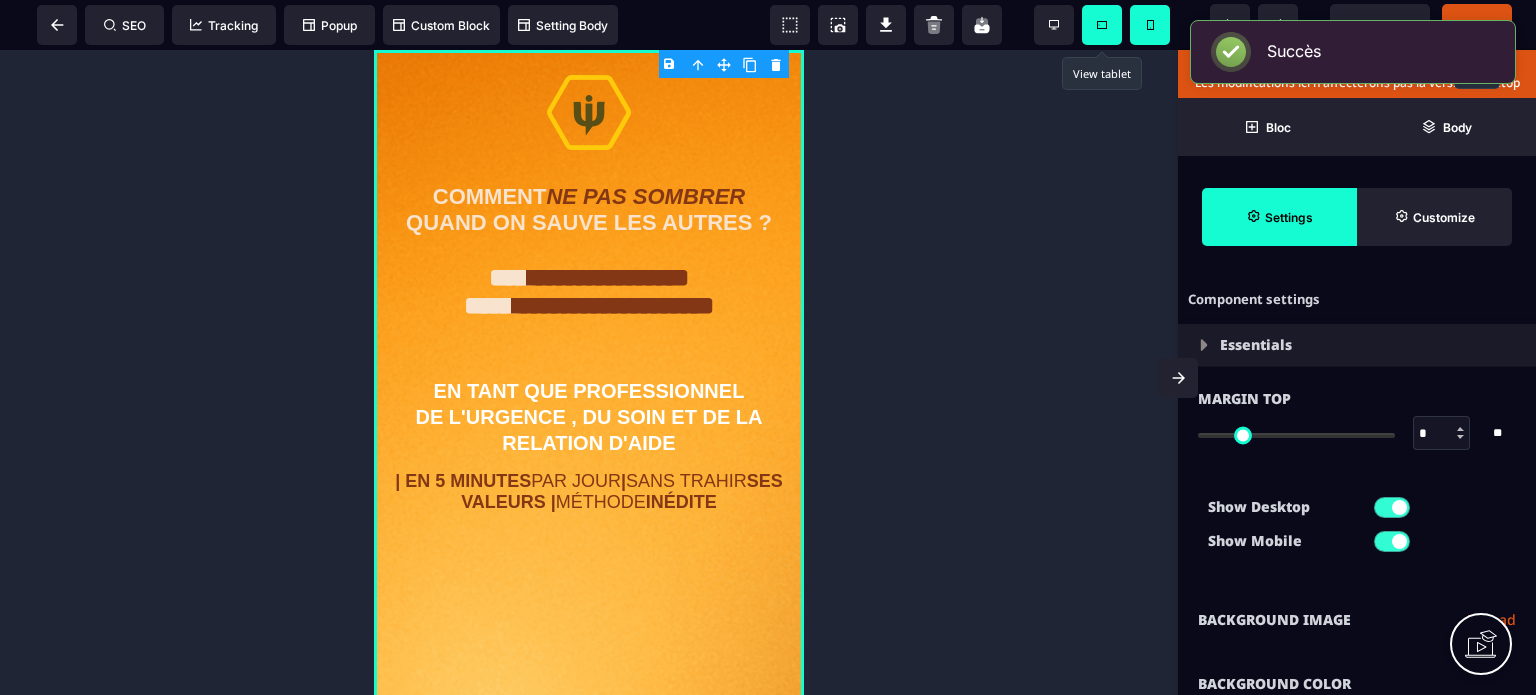click at bounding box center (1102, 25) 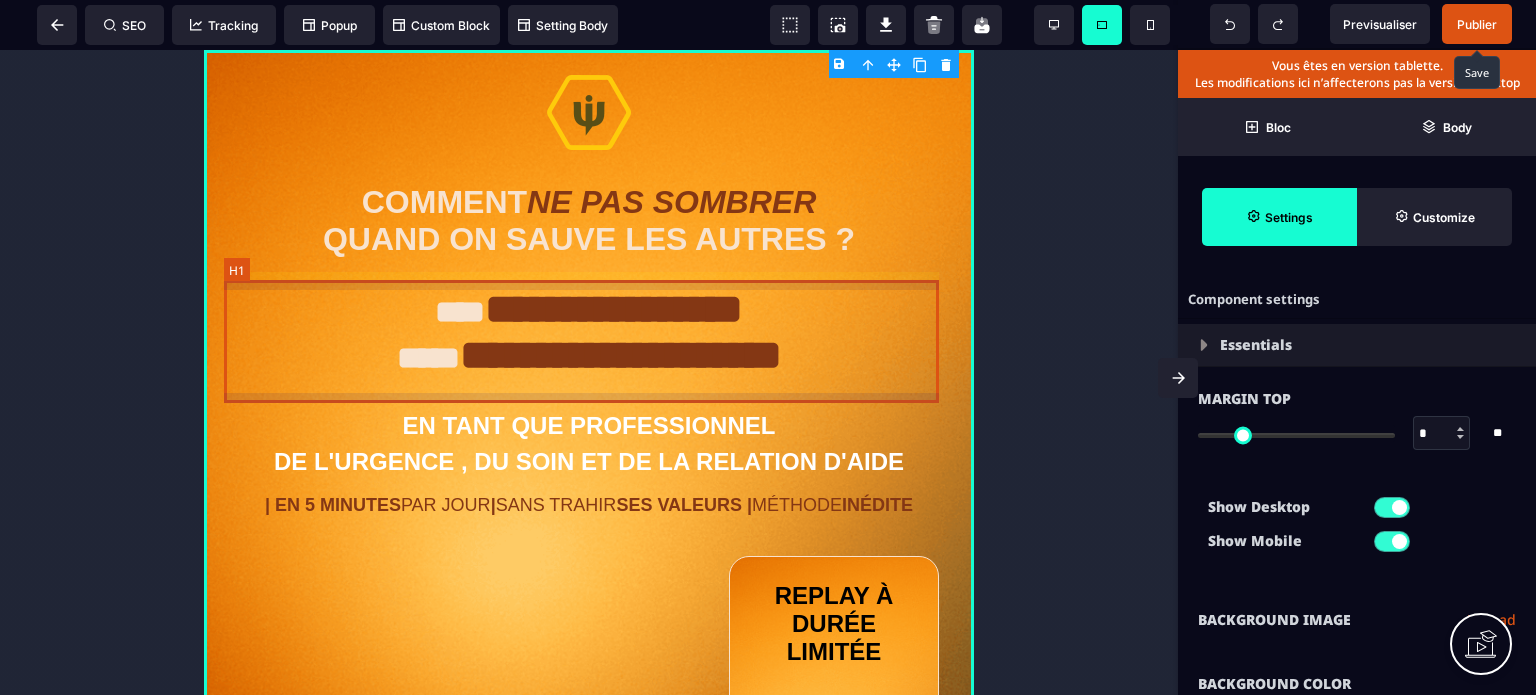 click on "**********" at bounding box center (588, 337) 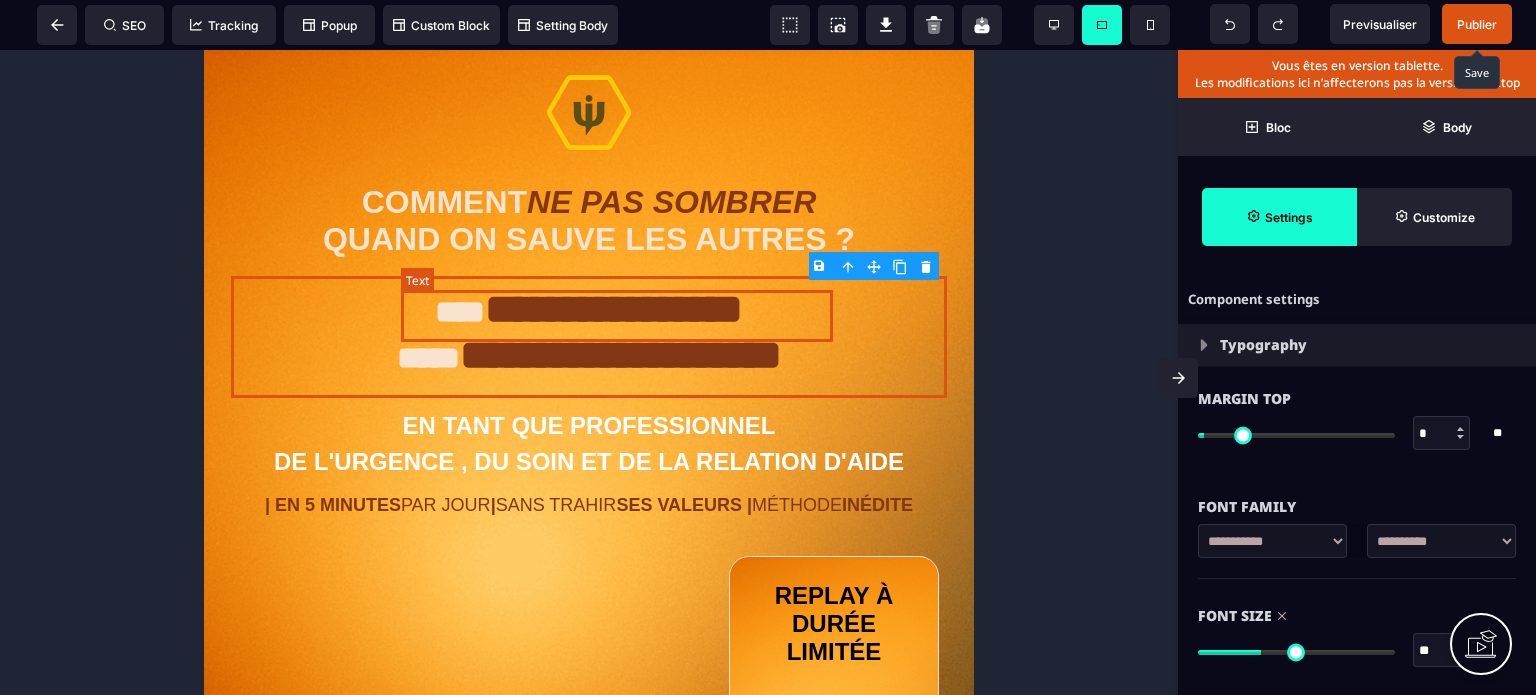 click on "**********" at bounding box center (614, 309) 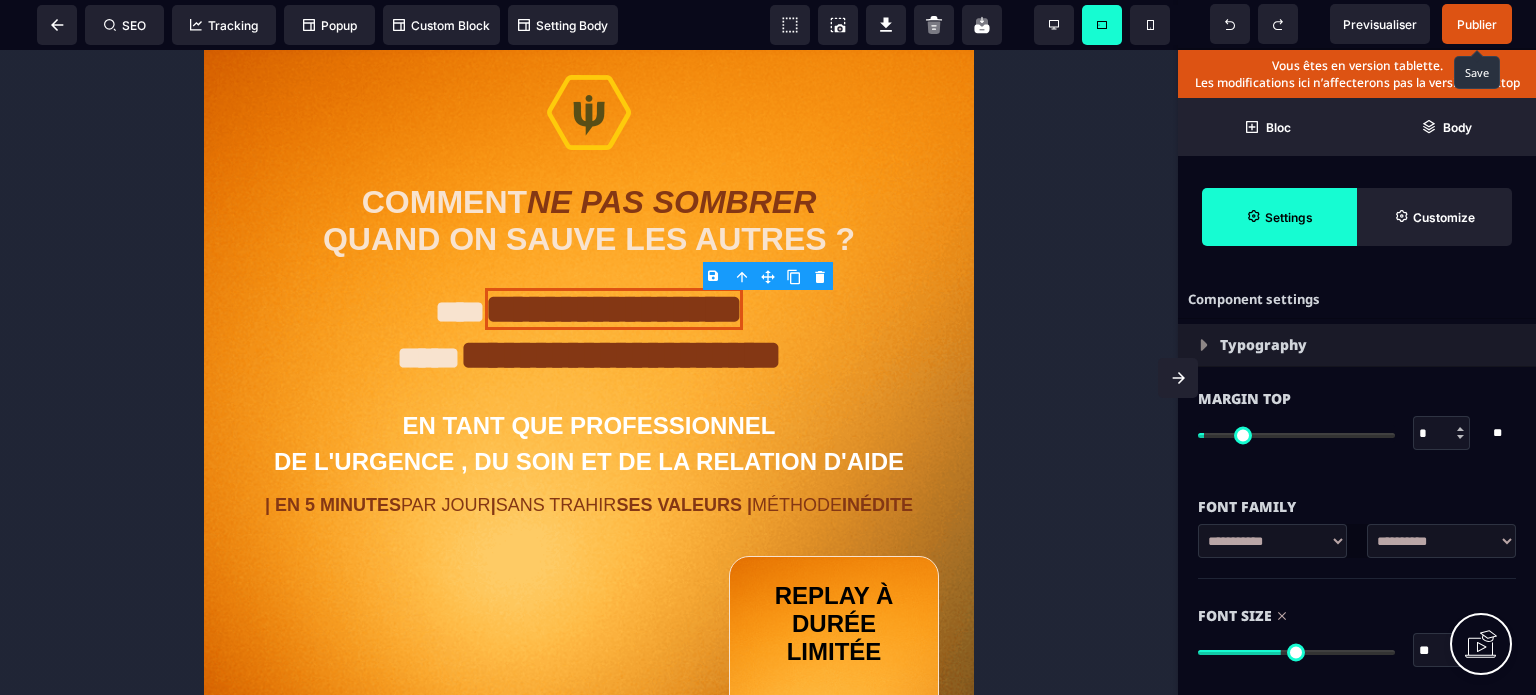 click on "**" at bounding box center [1442, 651] 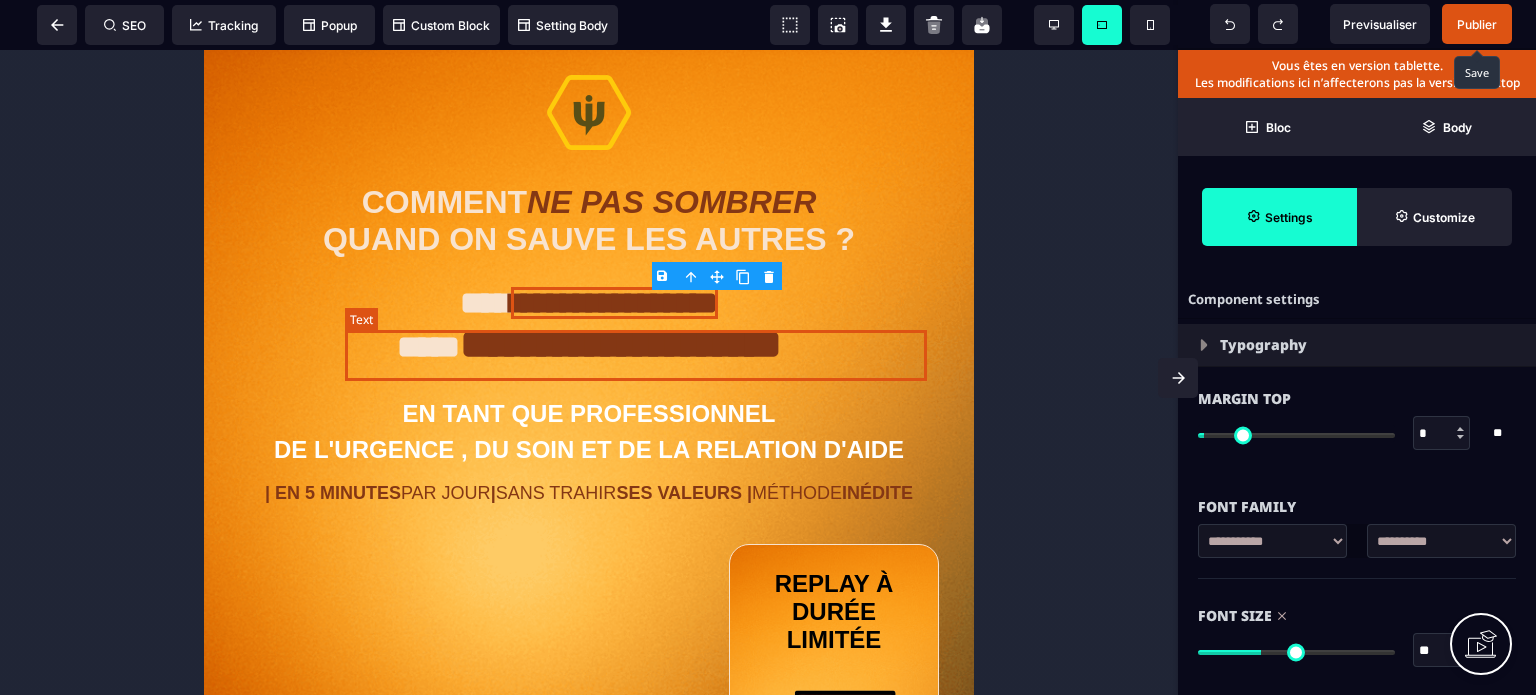 click on "**********" at bounding box center [621, 344] 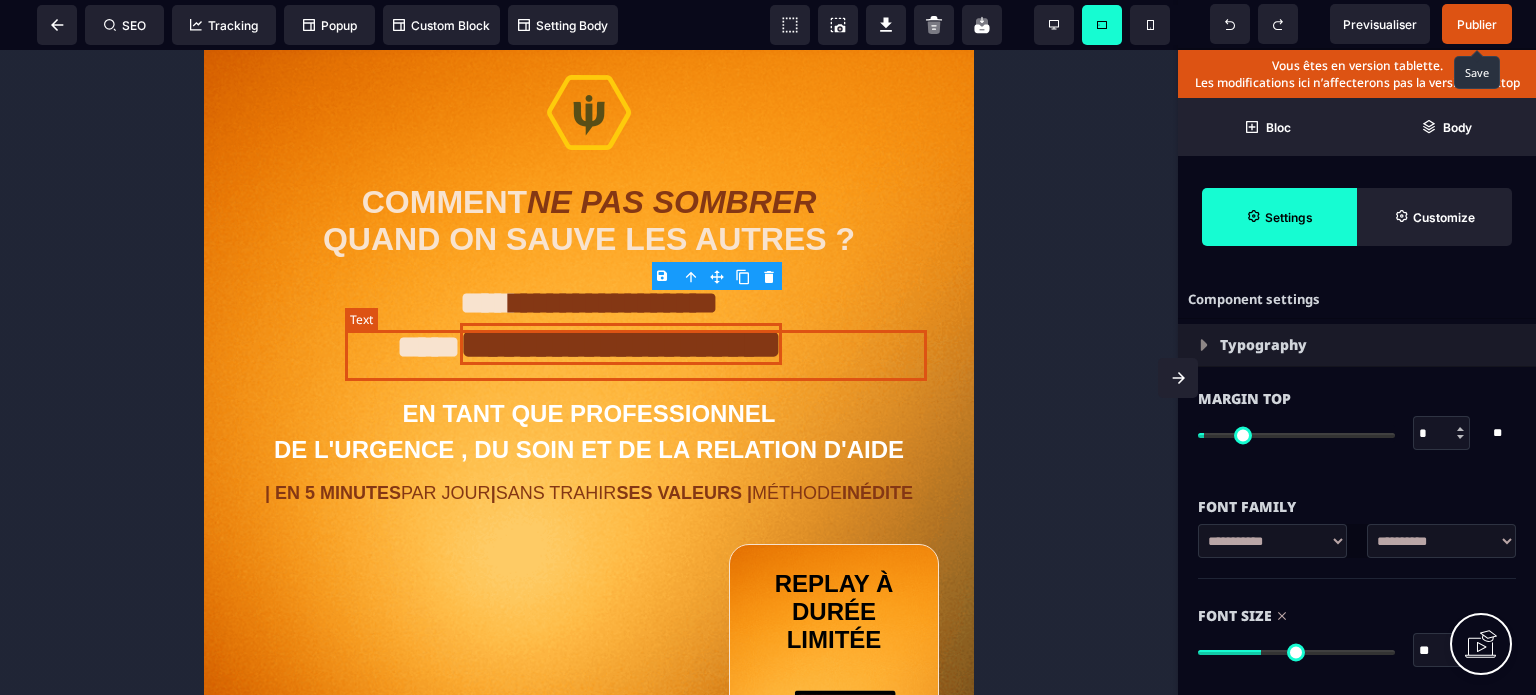 select on "***" 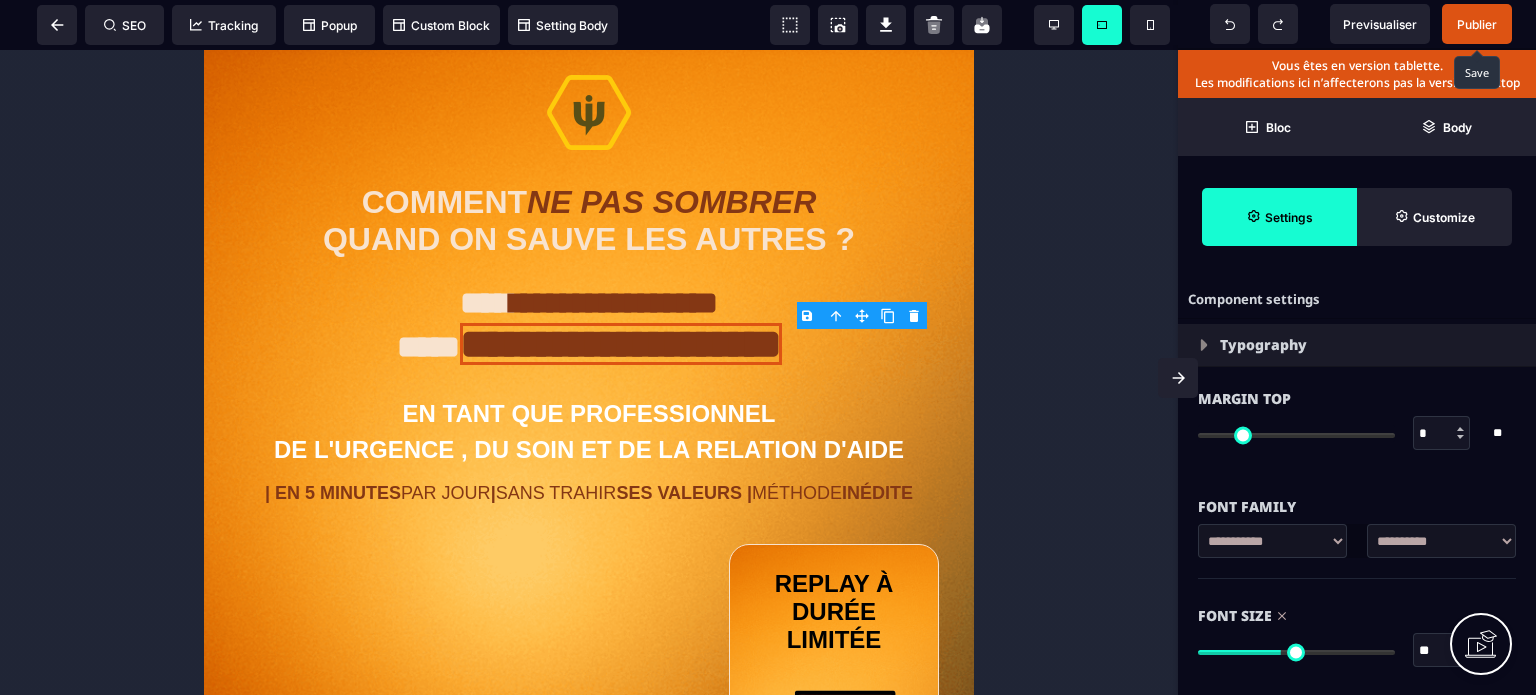 click on "**" at bounding box center (1442, 651) 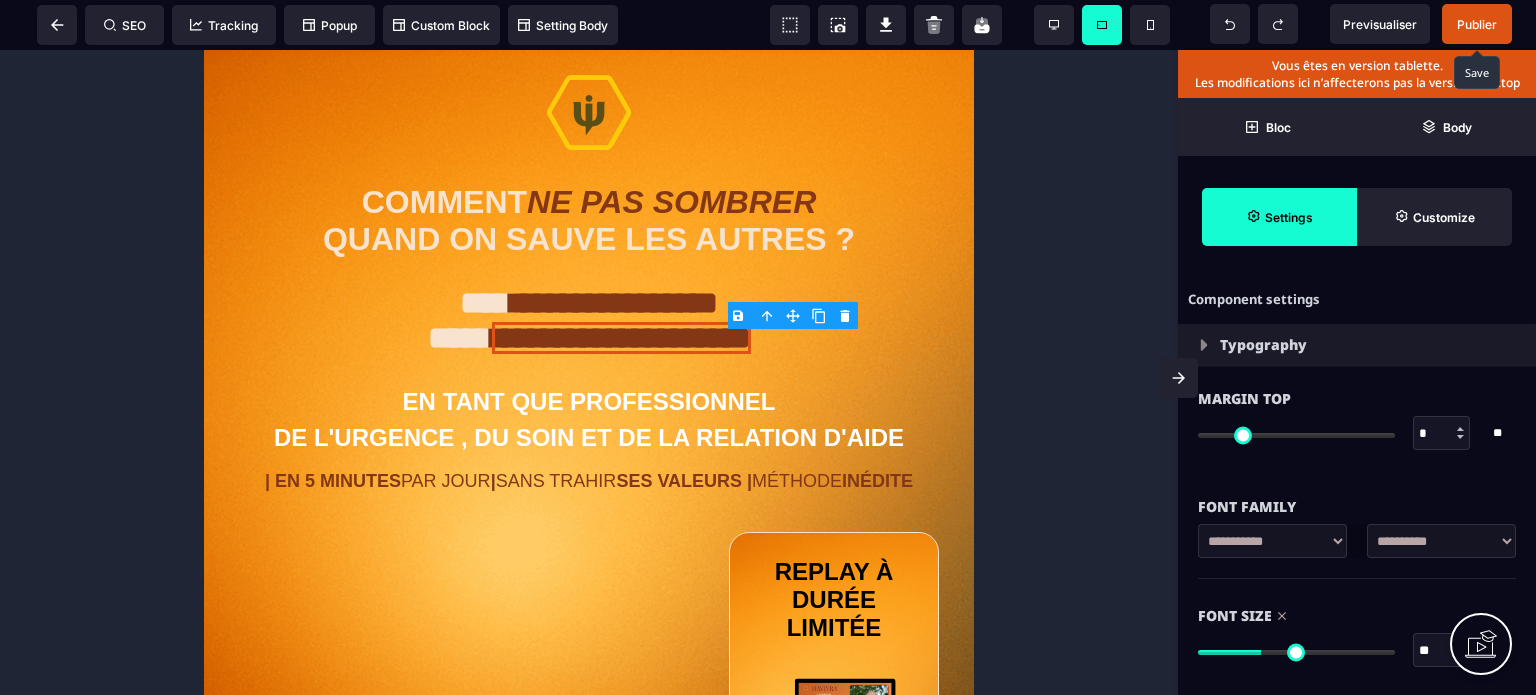 type on "**" 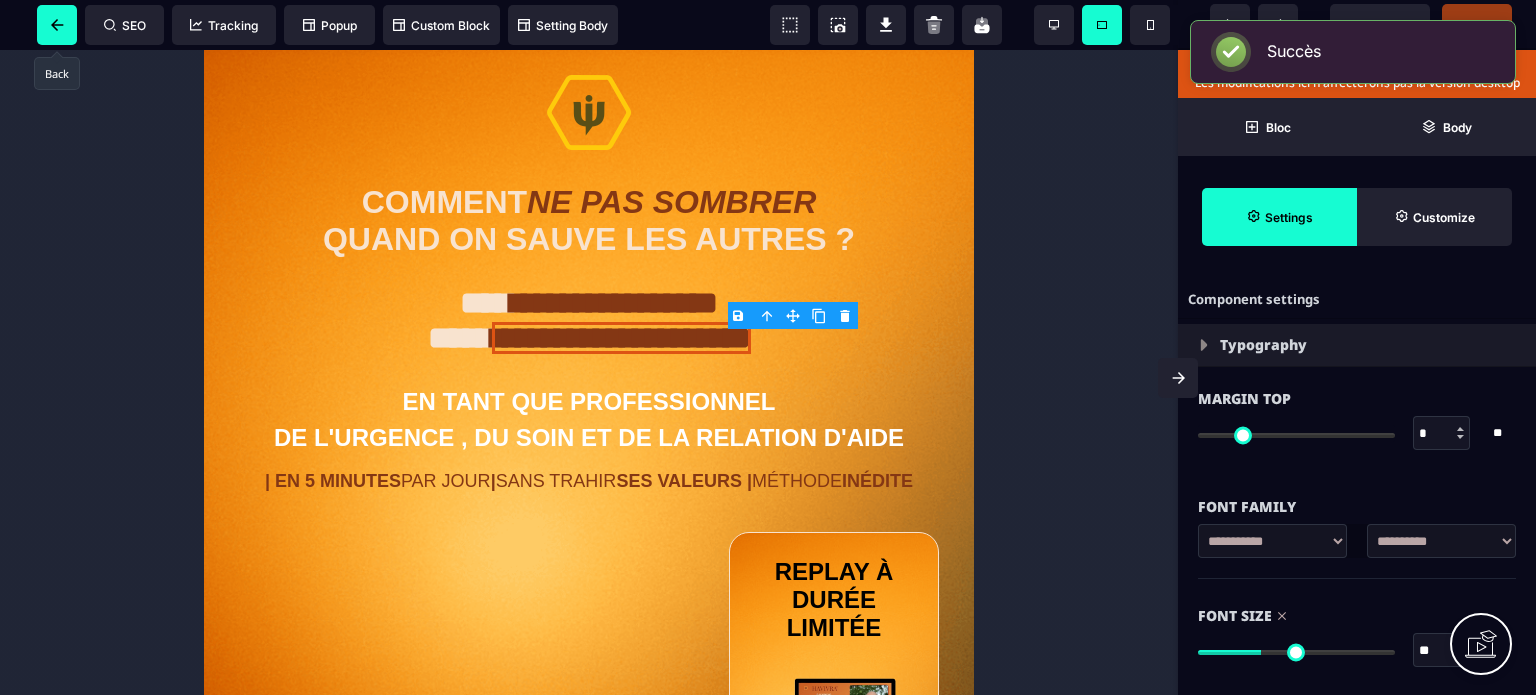 click at bounding box center (57, 25) 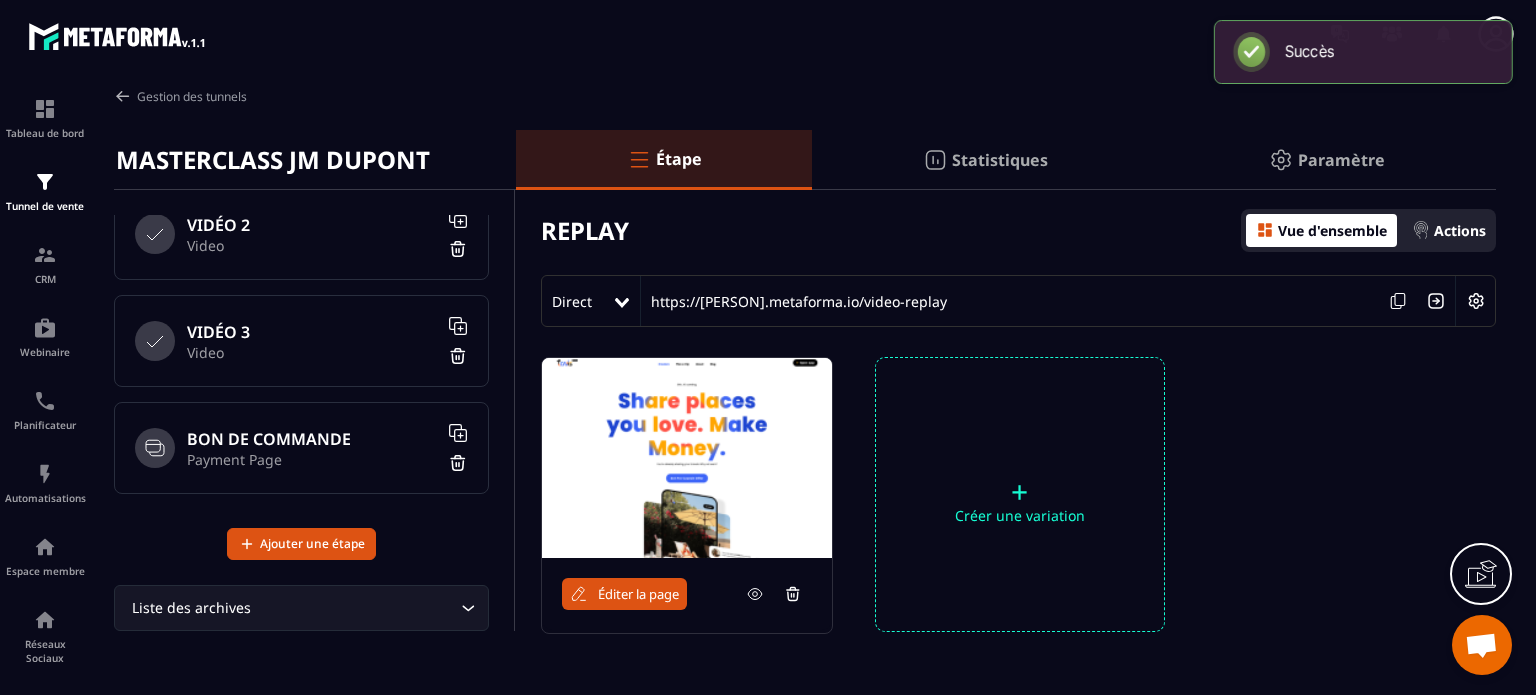 scroll, scrollTop: 564, scrollLeft: 0, axis: vertical 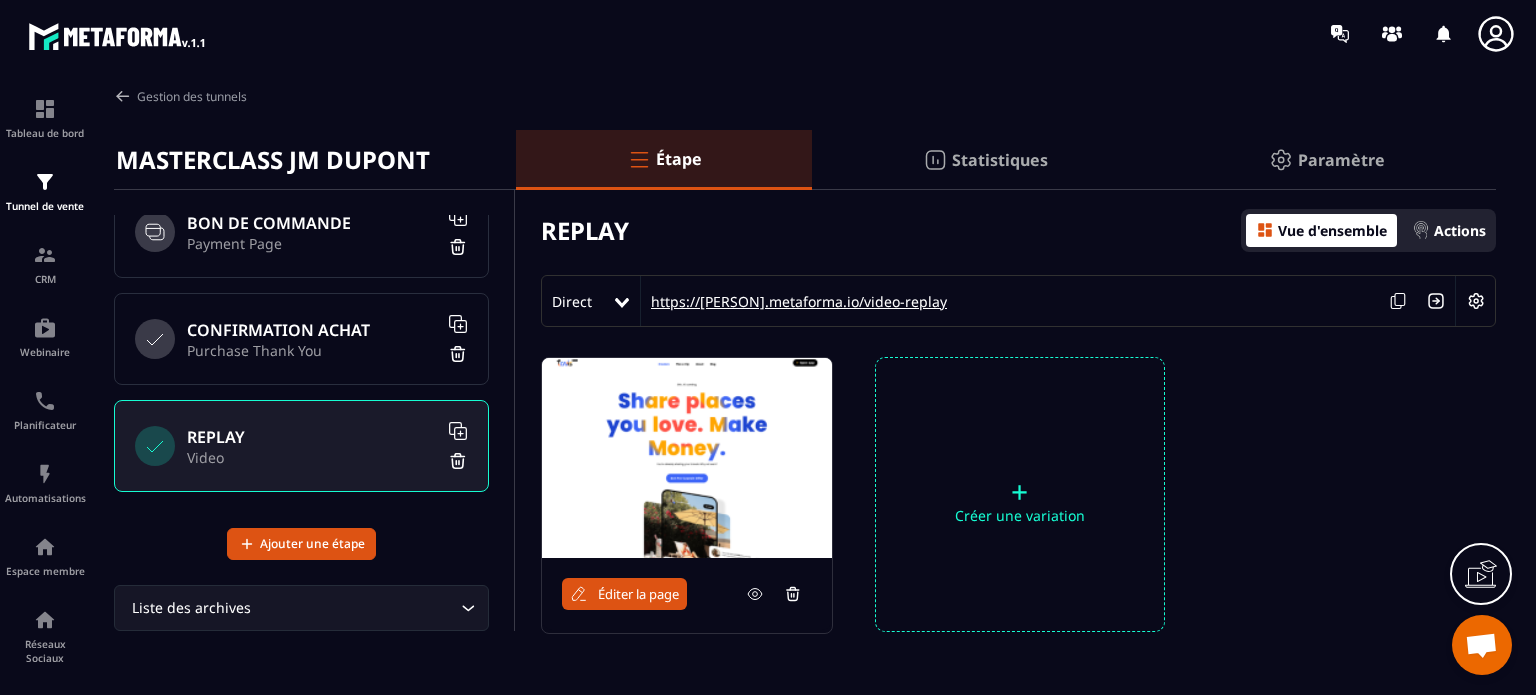click on "https://[PERSON].metaforma.io/video-replay" at bounding box center (794, 301) 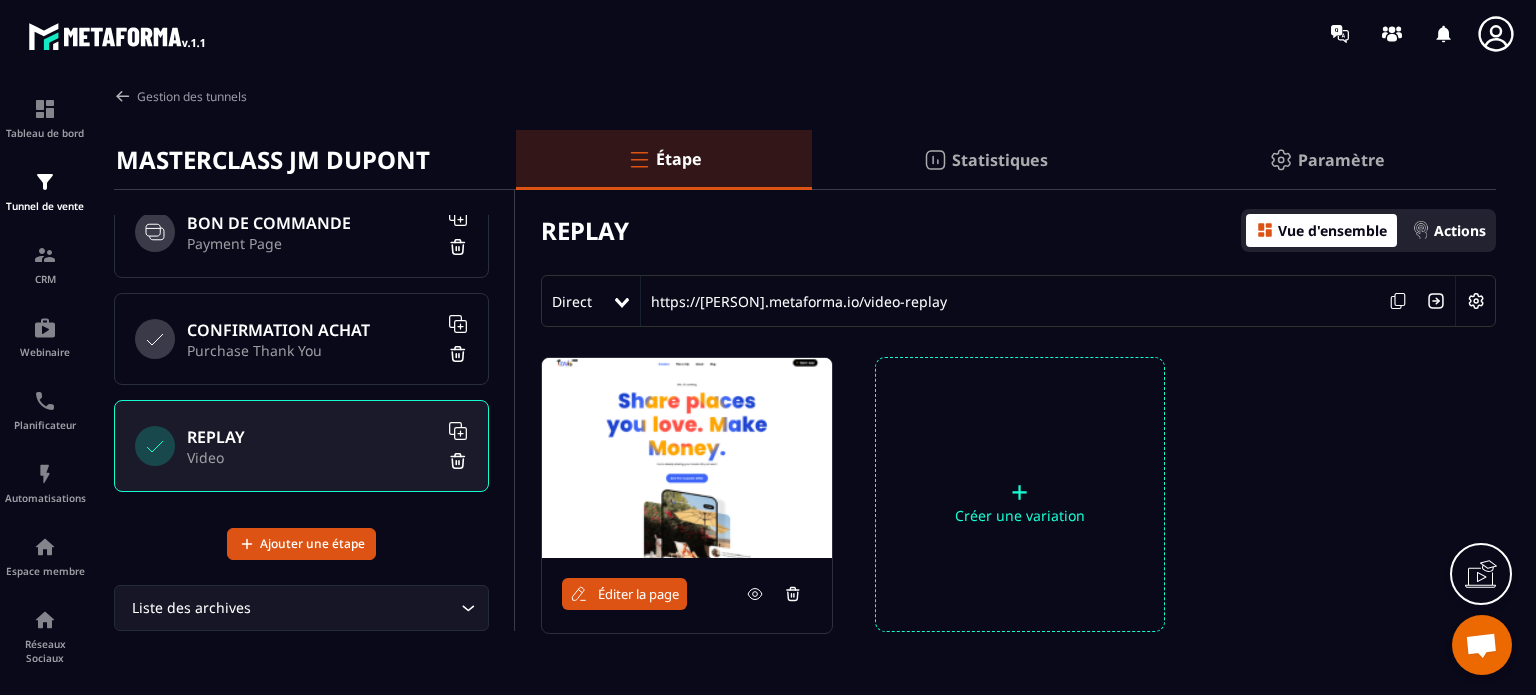 click on "Purchase Thank You" at bounding box center [312, 350] 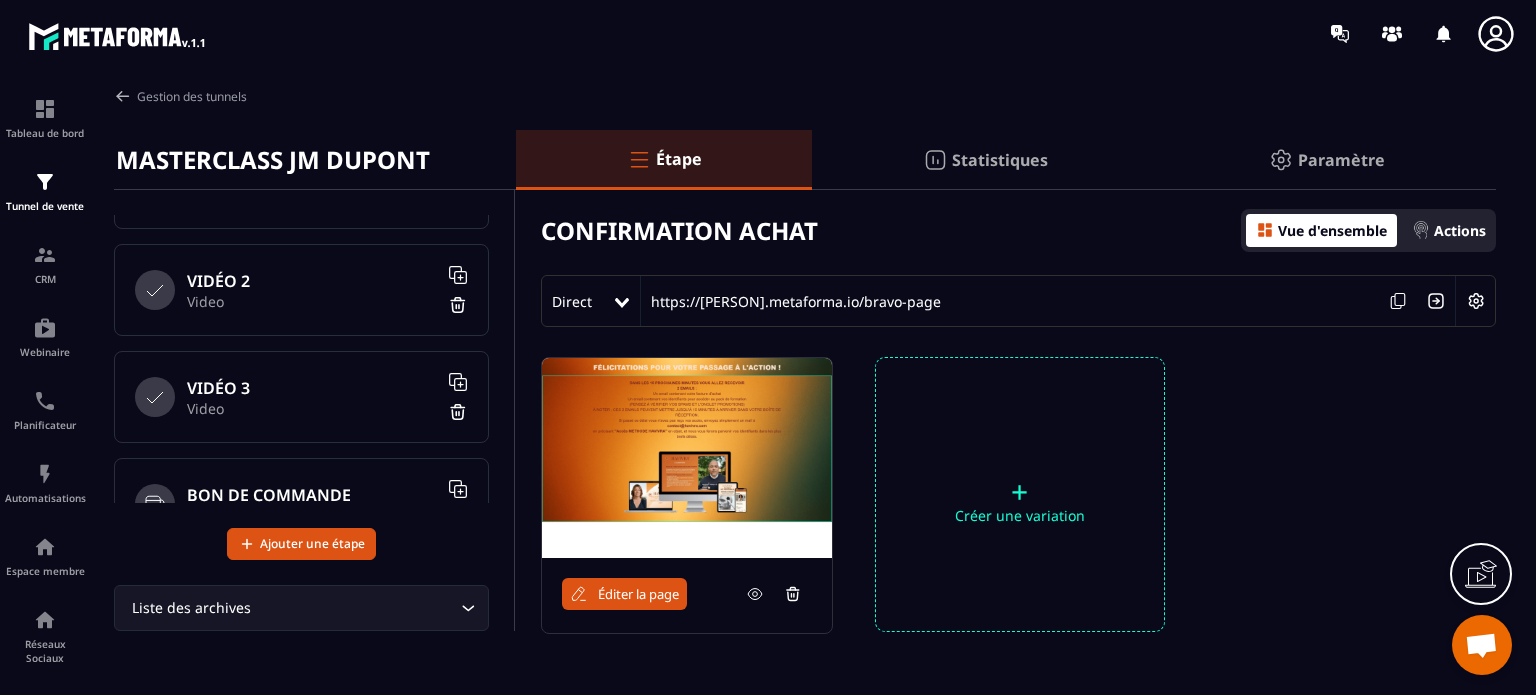 scroll, scrollTop: 268, scrollLeft: 0, axis: vertical 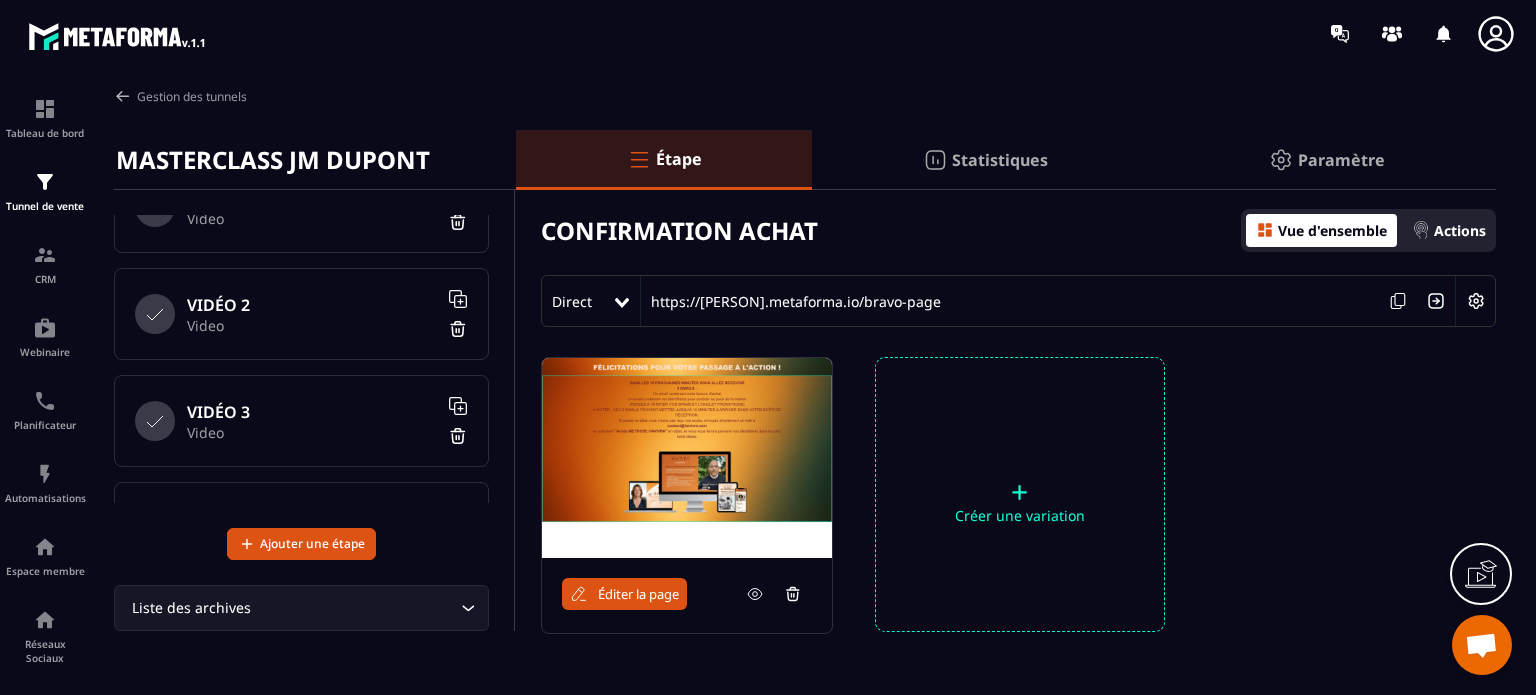 click on "Video" at bounding box center (312, 218) 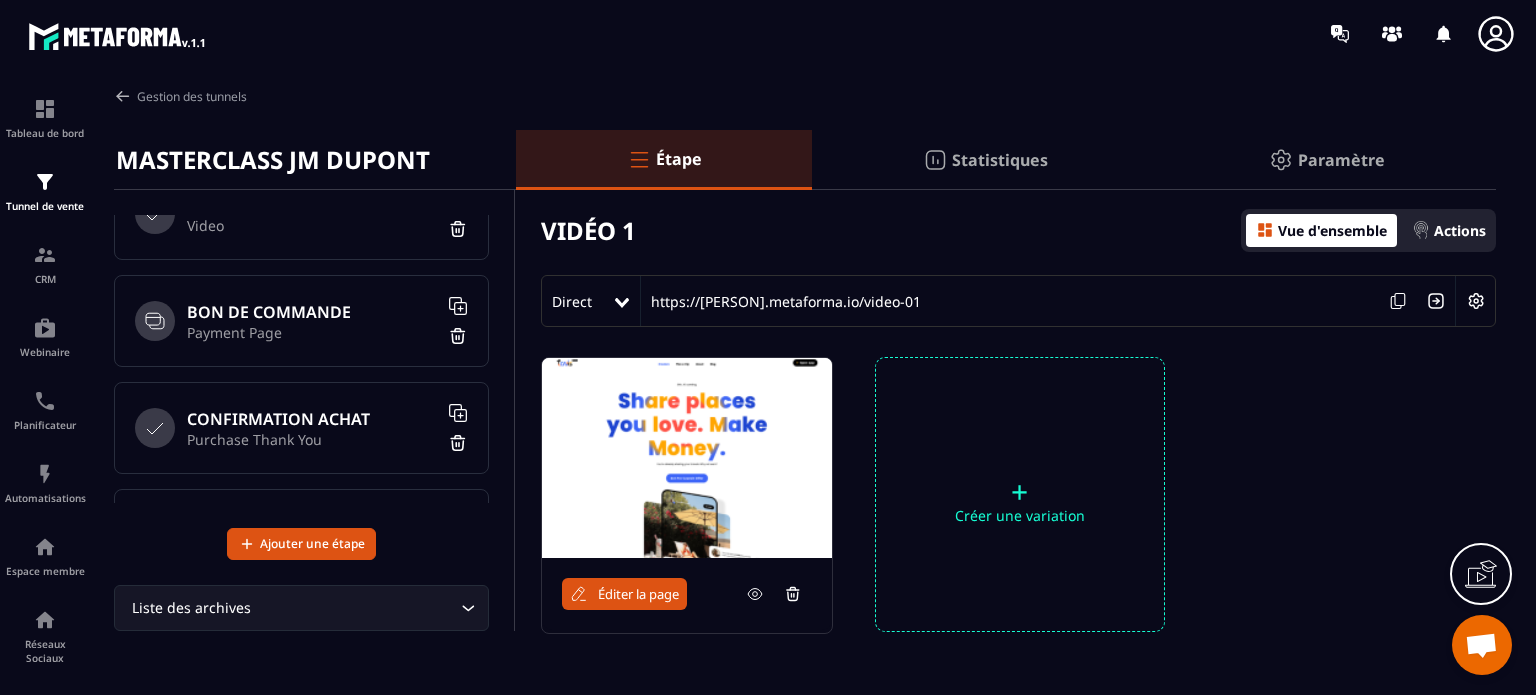 scroll, scrollTop: 456, scrollLeft: 0, axis: vertical 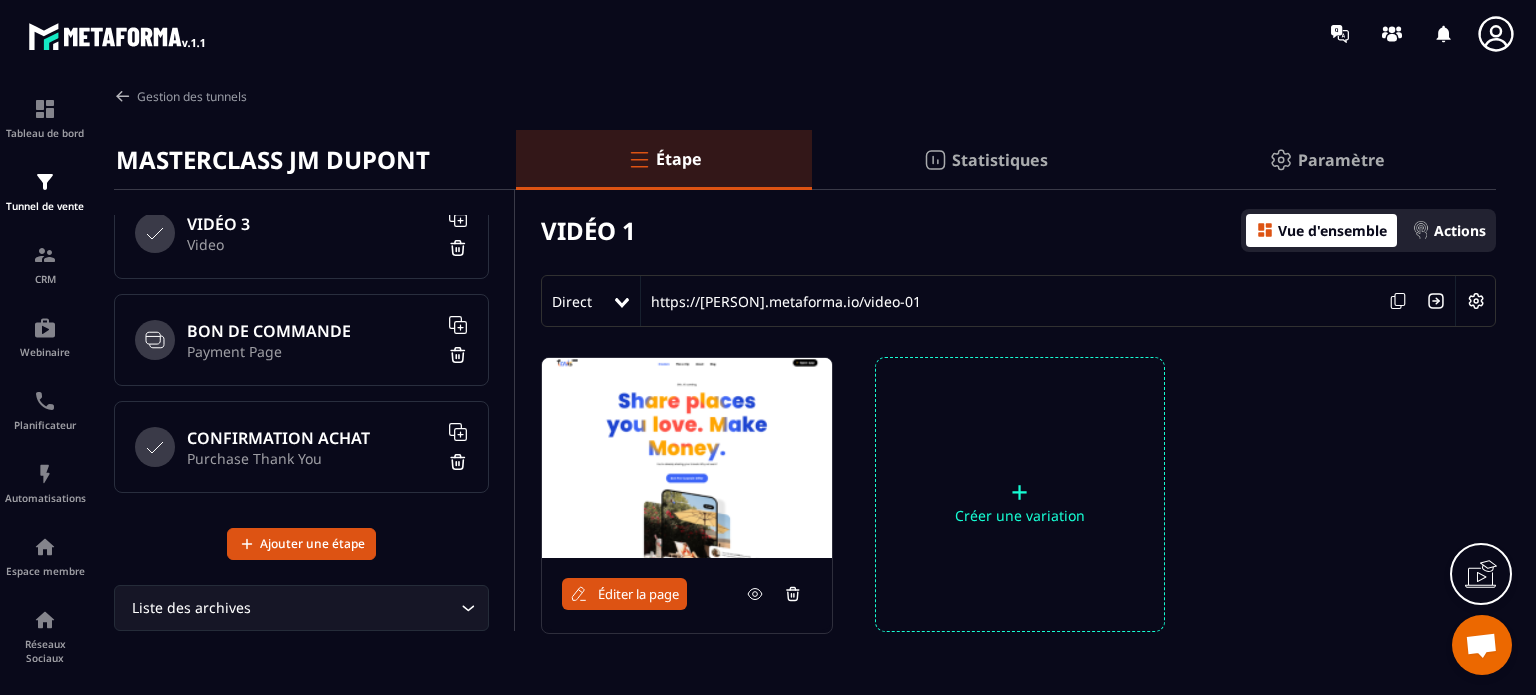 click on "Payment Page" at bounding box center (312, 351) 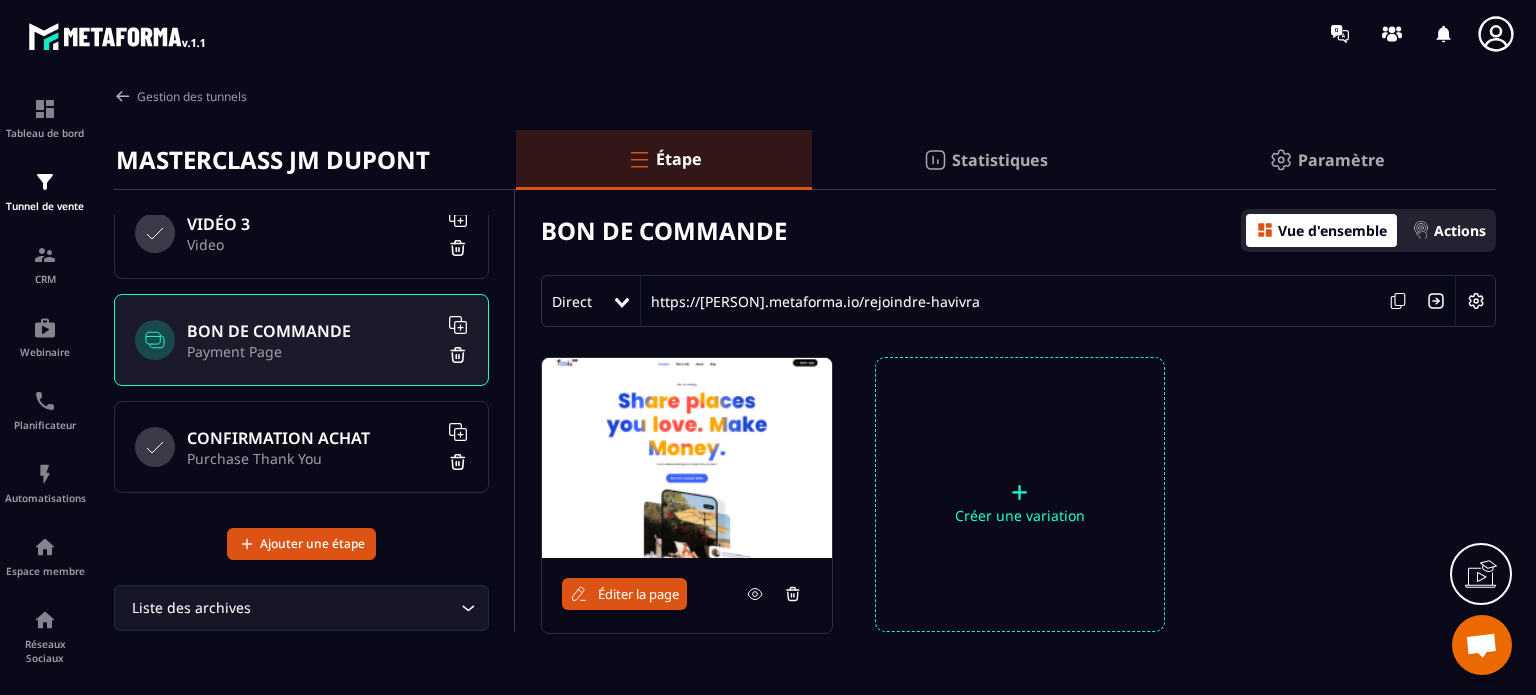 click on "Éditer la page" at bounding box center (638, 594) 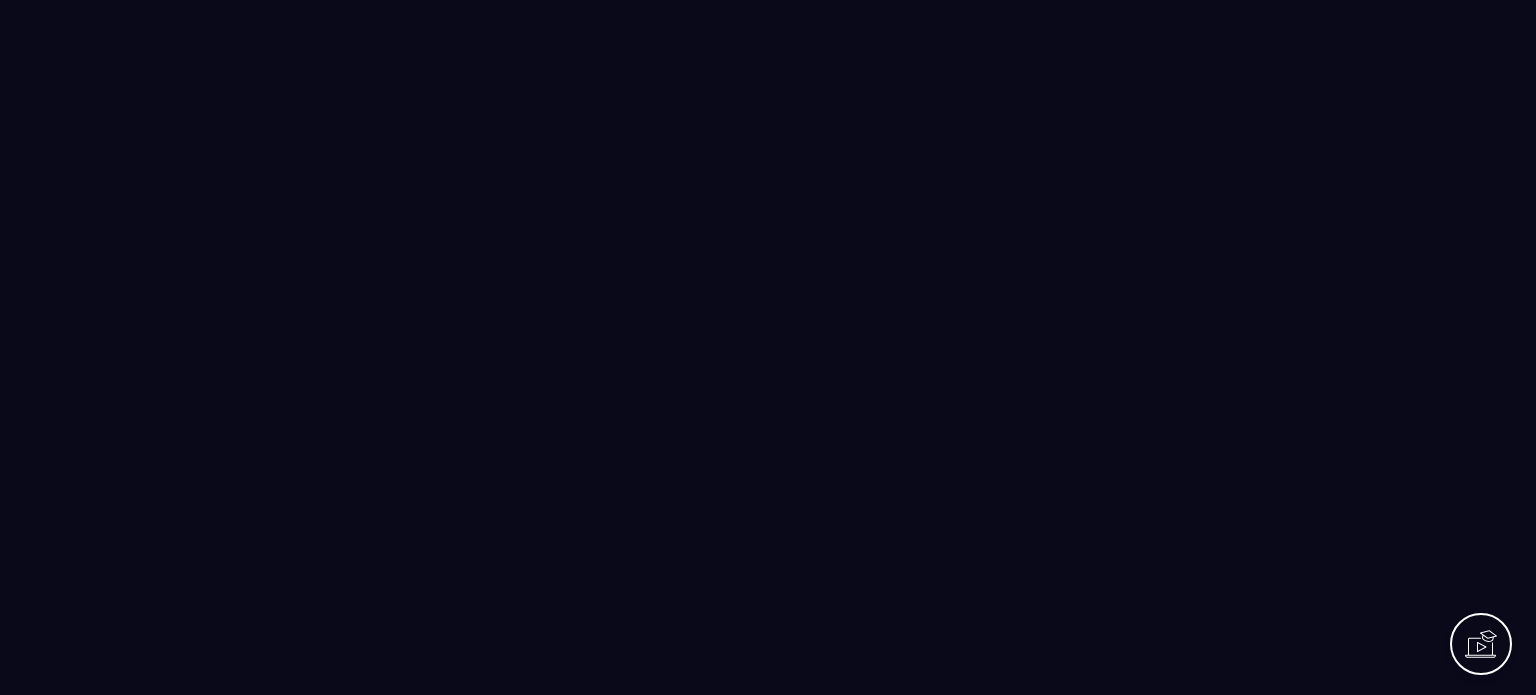 scroll, scrollTop: 0, scrollLeft: 0, axis: both 